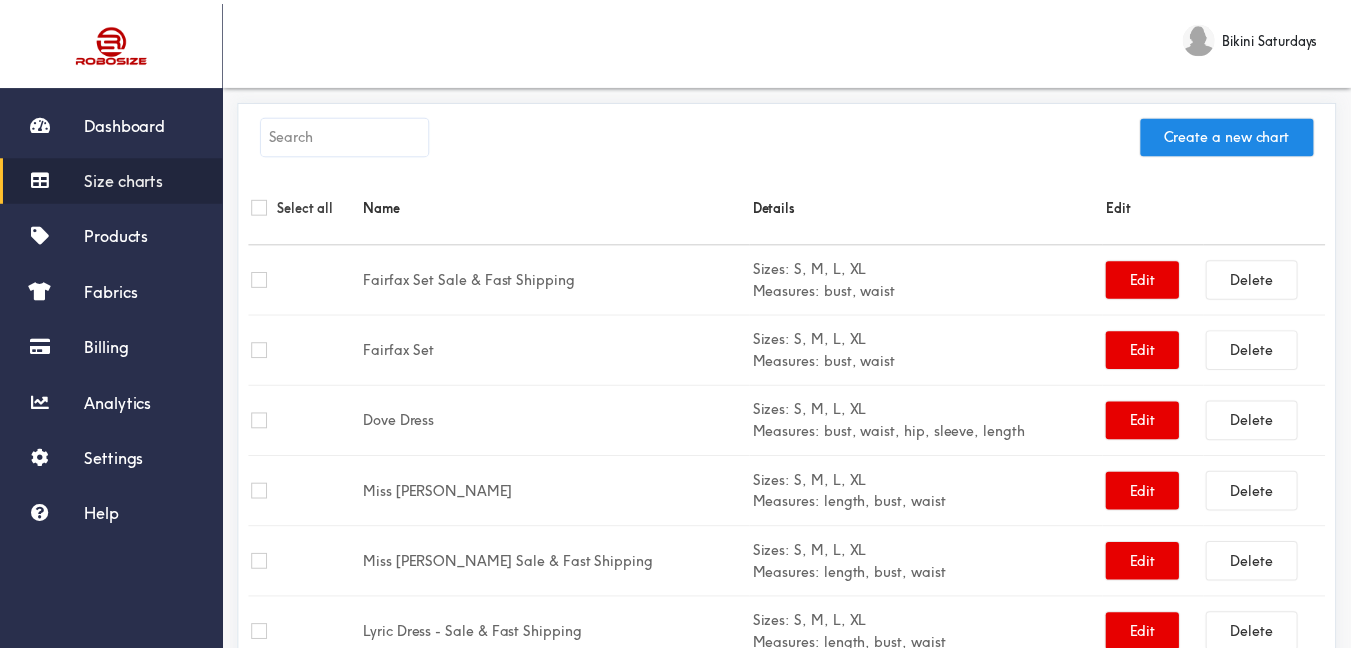 scroll, scrollTop: 0, scrollLeft: 0, axis: both 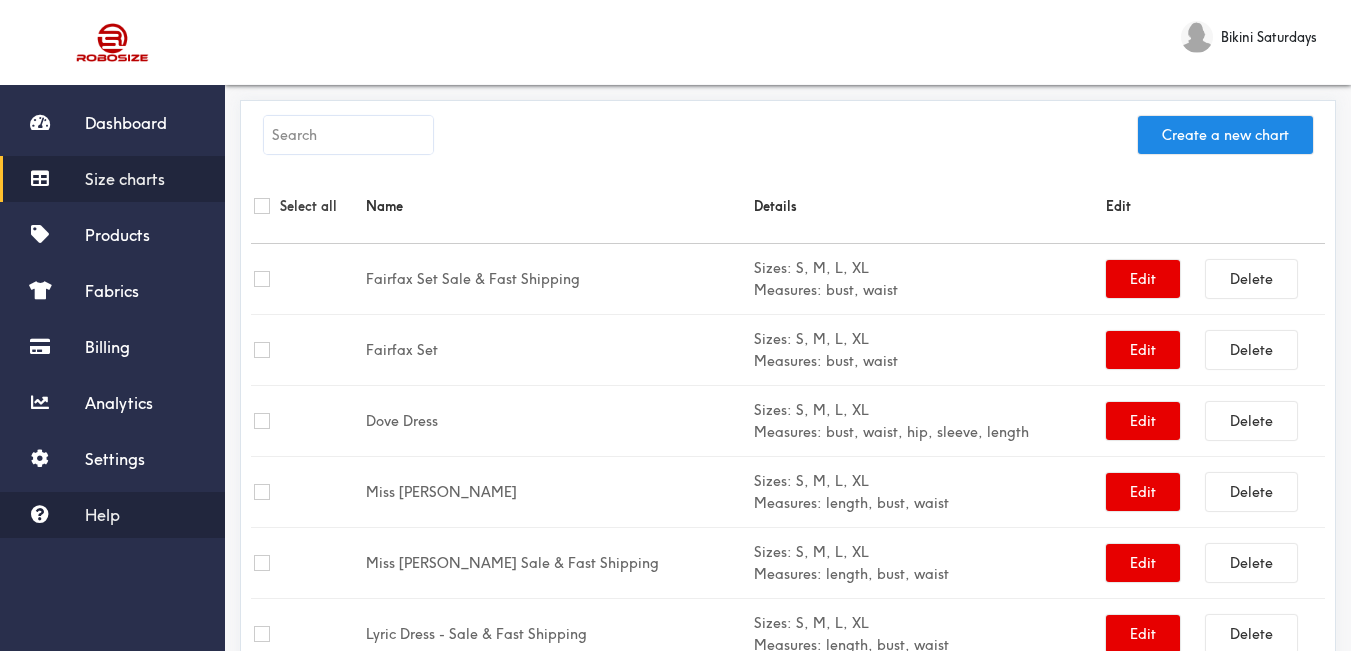 click on "Help" at bounding box center [102, 515] 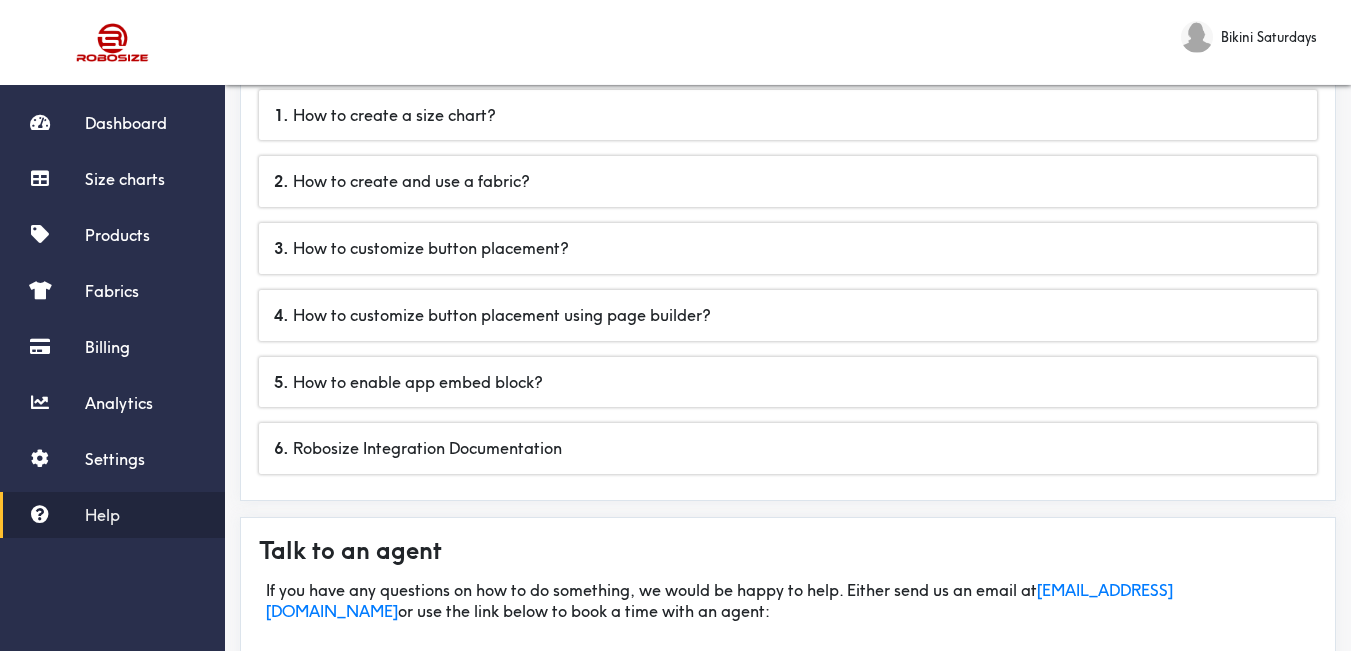 scroll, scrollTop: 300, scrollLeft: 0, axis: vertical 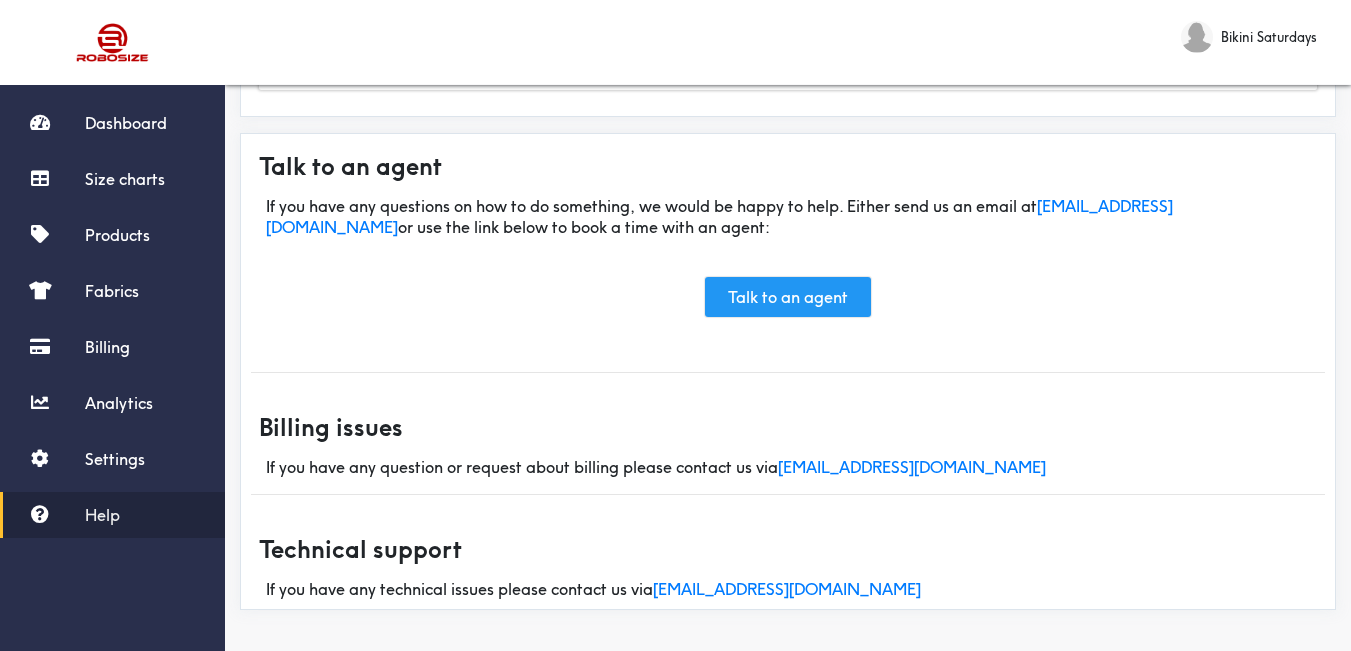click on "Talk to an agent" at bounding box center (788, 297) 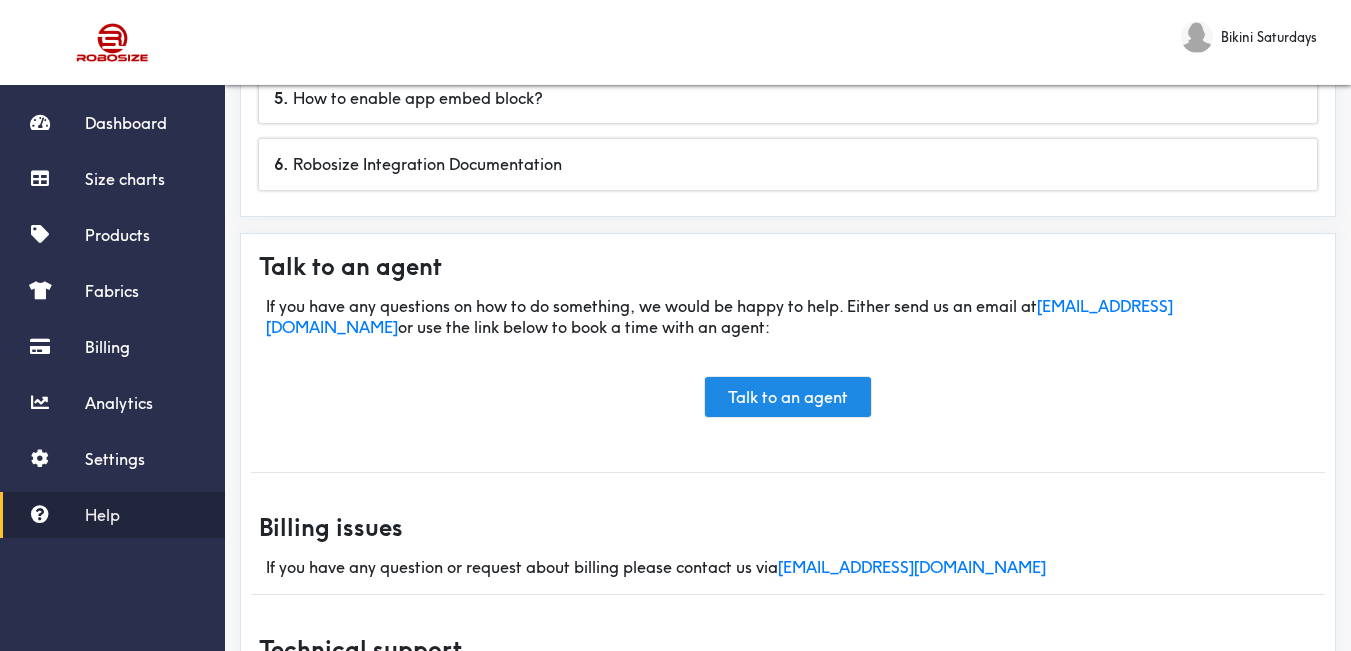 scroll, scrollTop: 484, scrollLeft: 0, axis: vertical 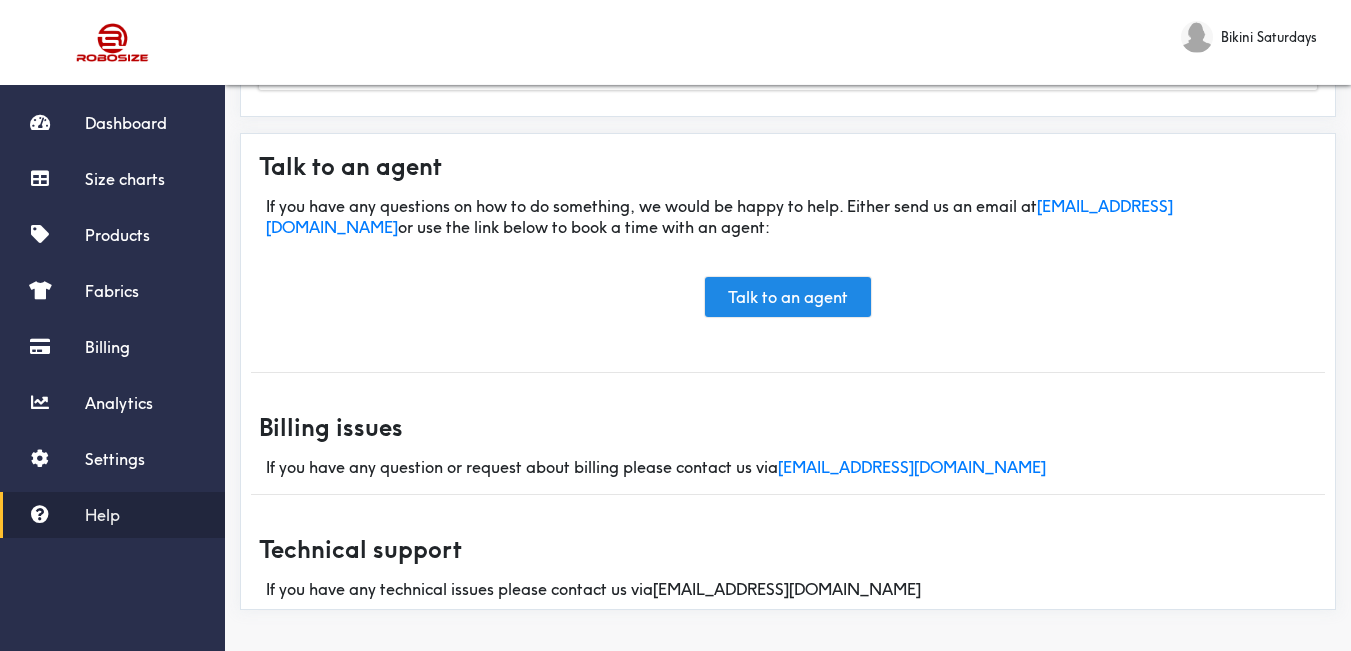 click on "[EMAIL_ADDRESS][DOMAIN_NAME]" at bounding box center [787, 589] 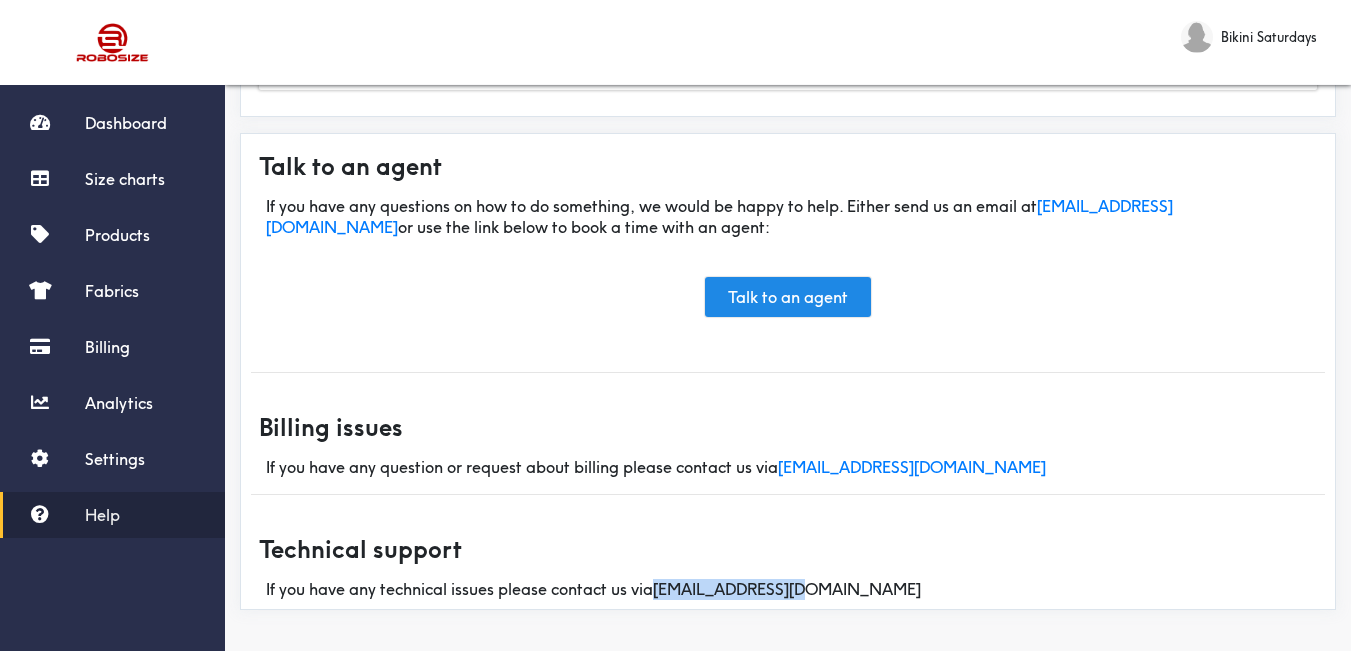 drag, startPoint x: 808, startPoint y: 592, endPoint x: 659, endPoint y: 598, distance: 149.12076 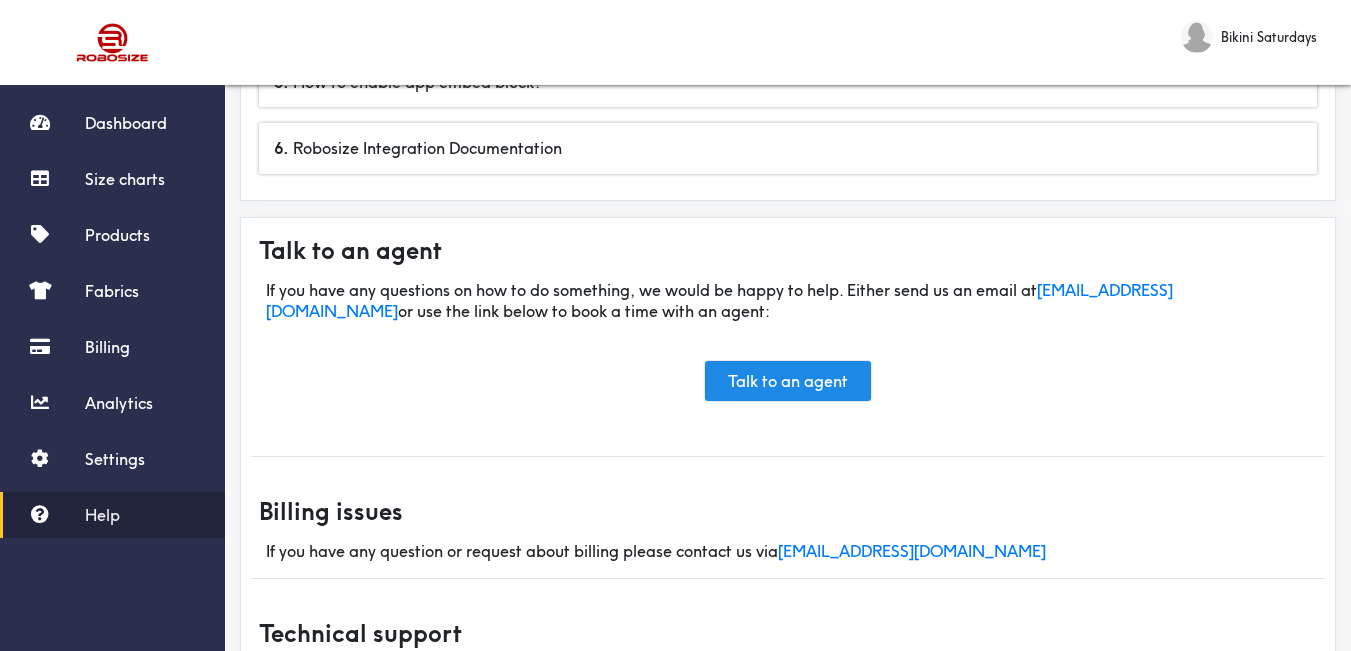 scroll, scrollTop: 484, scrollLeft: 0, axis: vertical 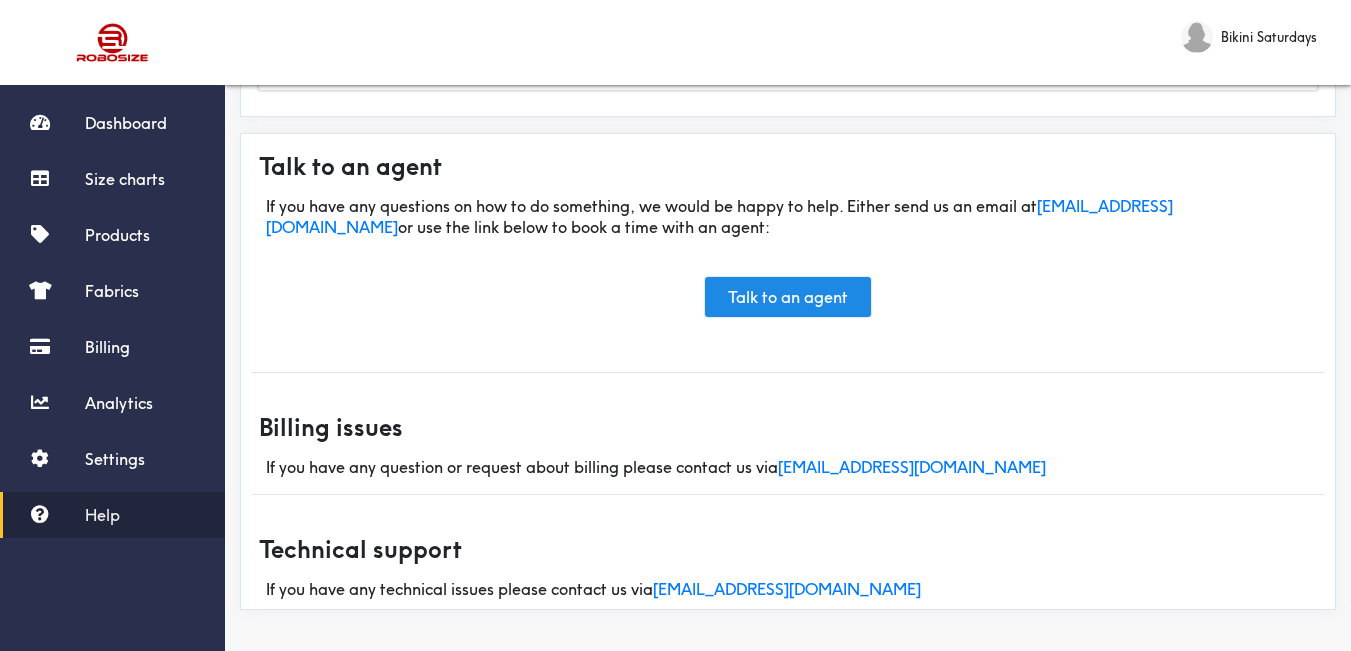 click on "How to questions 1 .   How to create a size chart? 2 .   How to create and use a fabric? 3 .   How to customize button placement? 4 .   How to customize button placement using page builder? 5 .   How to enable app embed block? 6 .   Robosize Integration Documentation Talk to an agent If you have any questions on how to do something, we would be happy to help. Either send us an email at  [EMAIL_ADDRESS][DOMAIN_NAME]  or use the link below to book a time with an agent: Talk to an agent Billing issues If you have any question or request about billing please contact us via  [EMAIL_ADDRESS][DOMAIN_NAME] Technical support If you have any technical issues please contact us via  [EMAIL_ADDRESS][DOMAIN_NAME]" at bounding box center [788, 121] 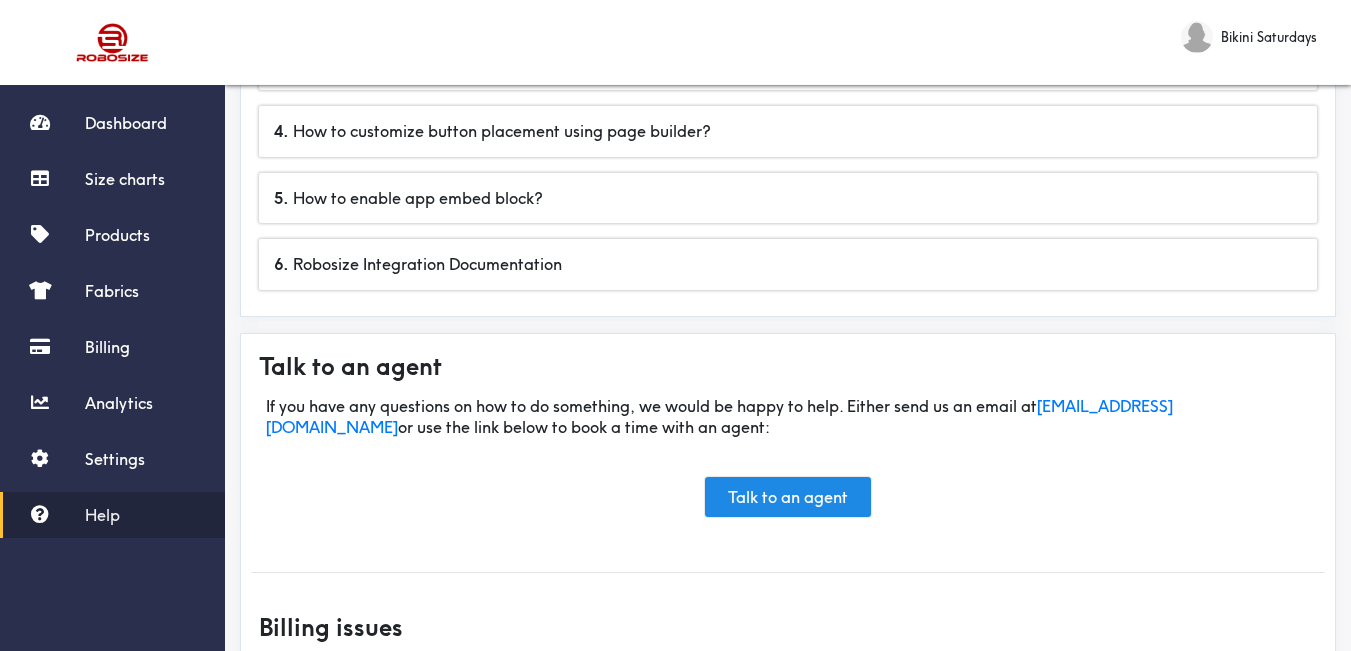 scroll, scrollTop: 484, scrollLeft: 0, axis: vertical 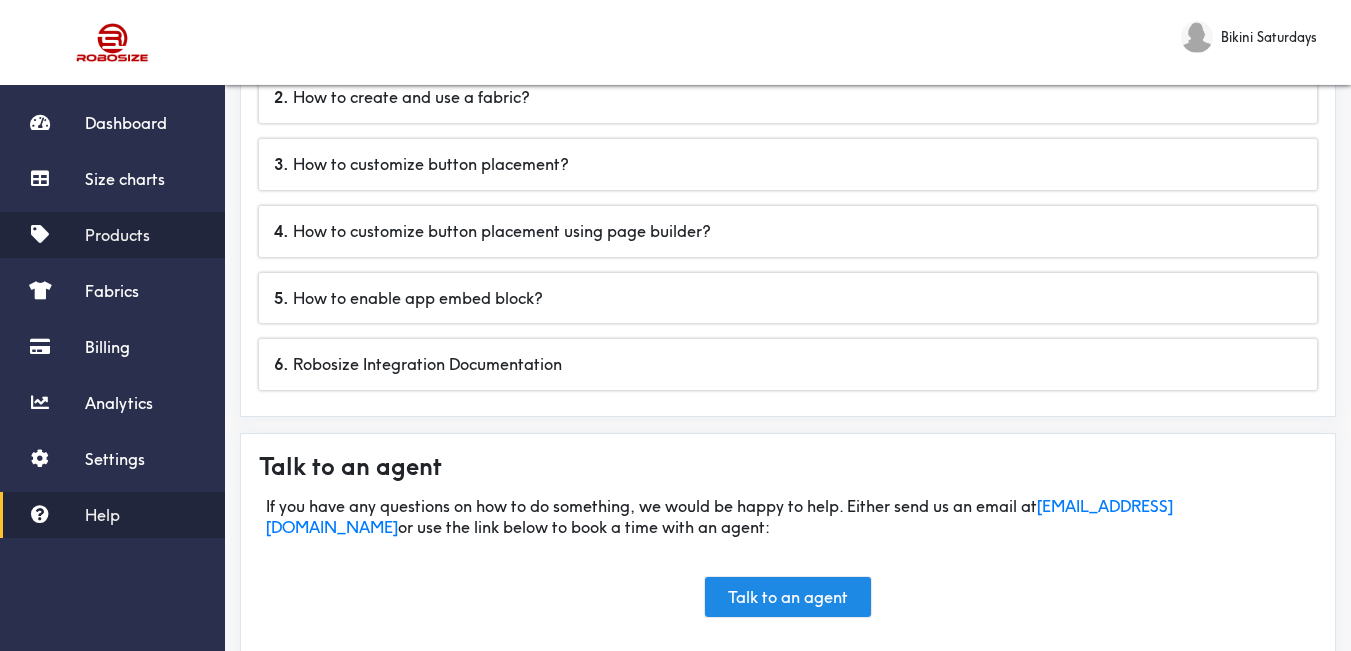 click on "Products" at bounding box center (112, 235) 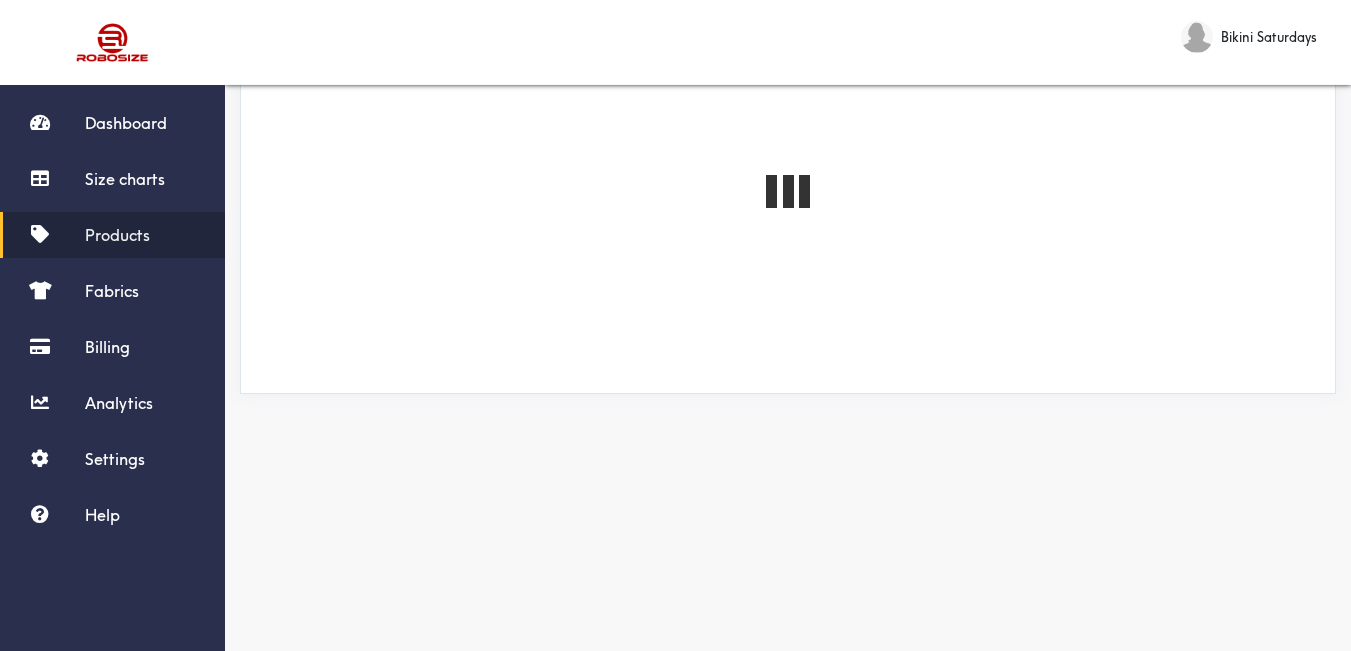 scroll, scrollTop: 0, scrollLeft: 0, axis: both 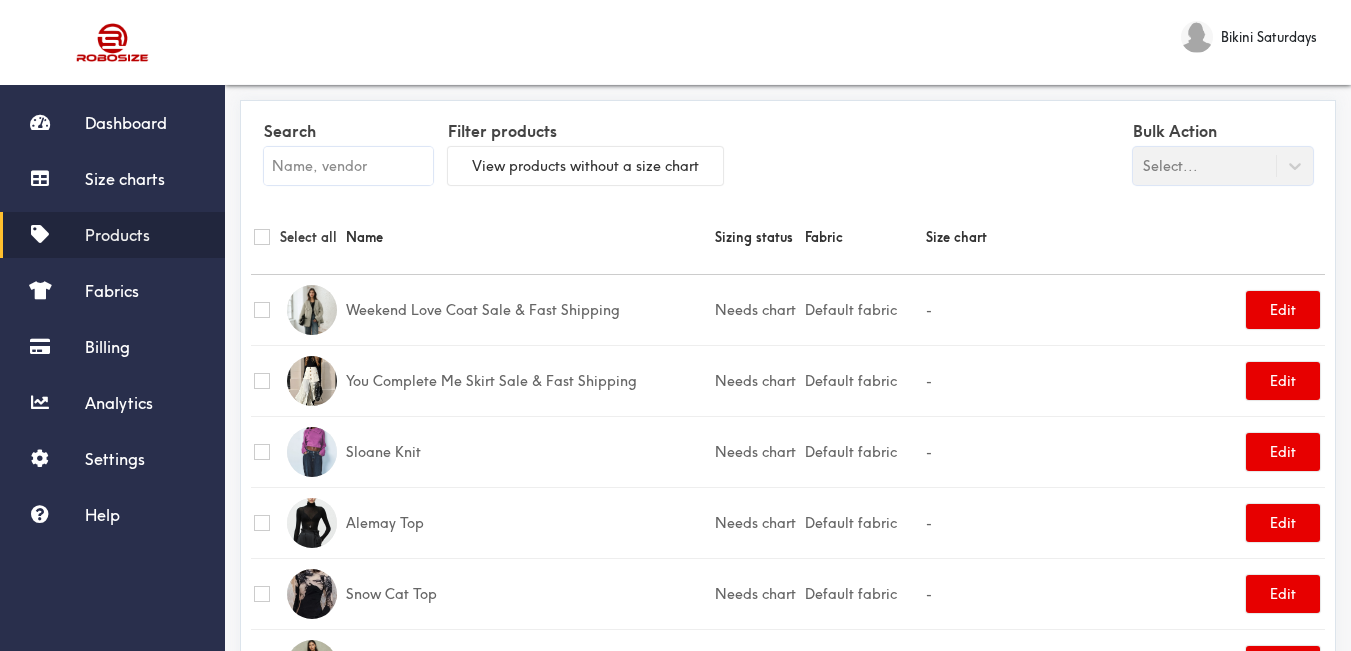click at bounding box center [348, 166] 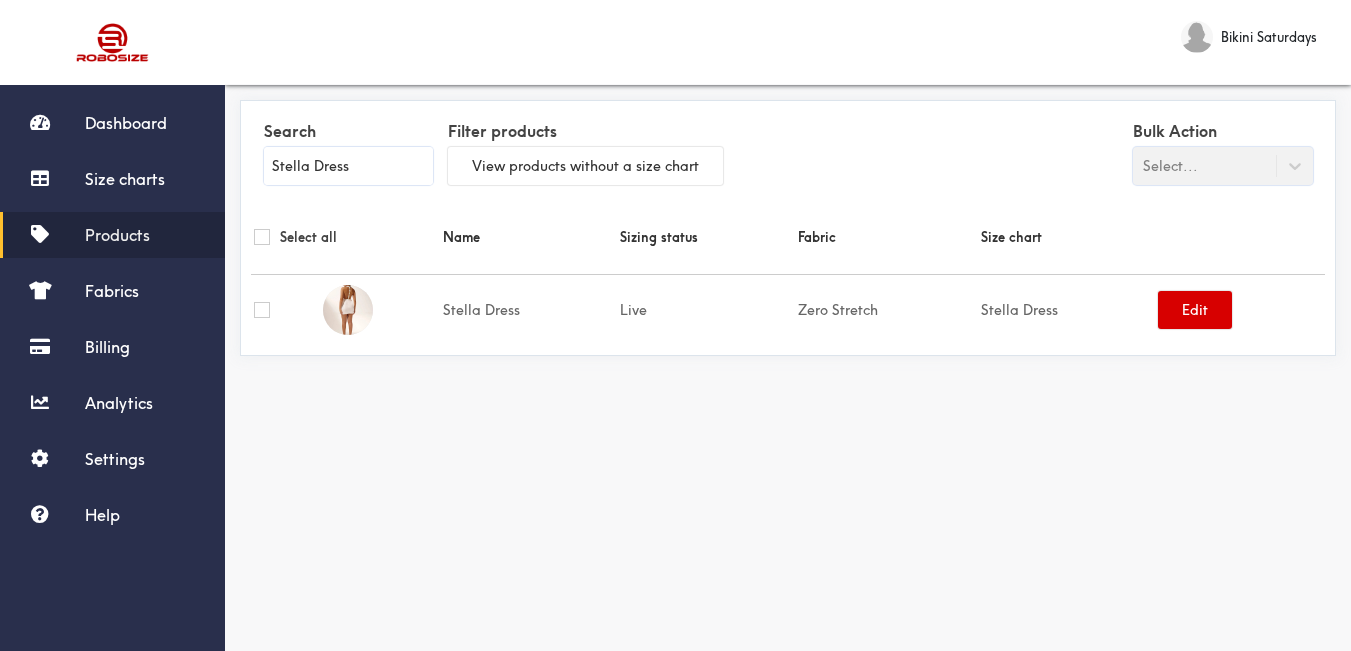 type on "Stella Dress" 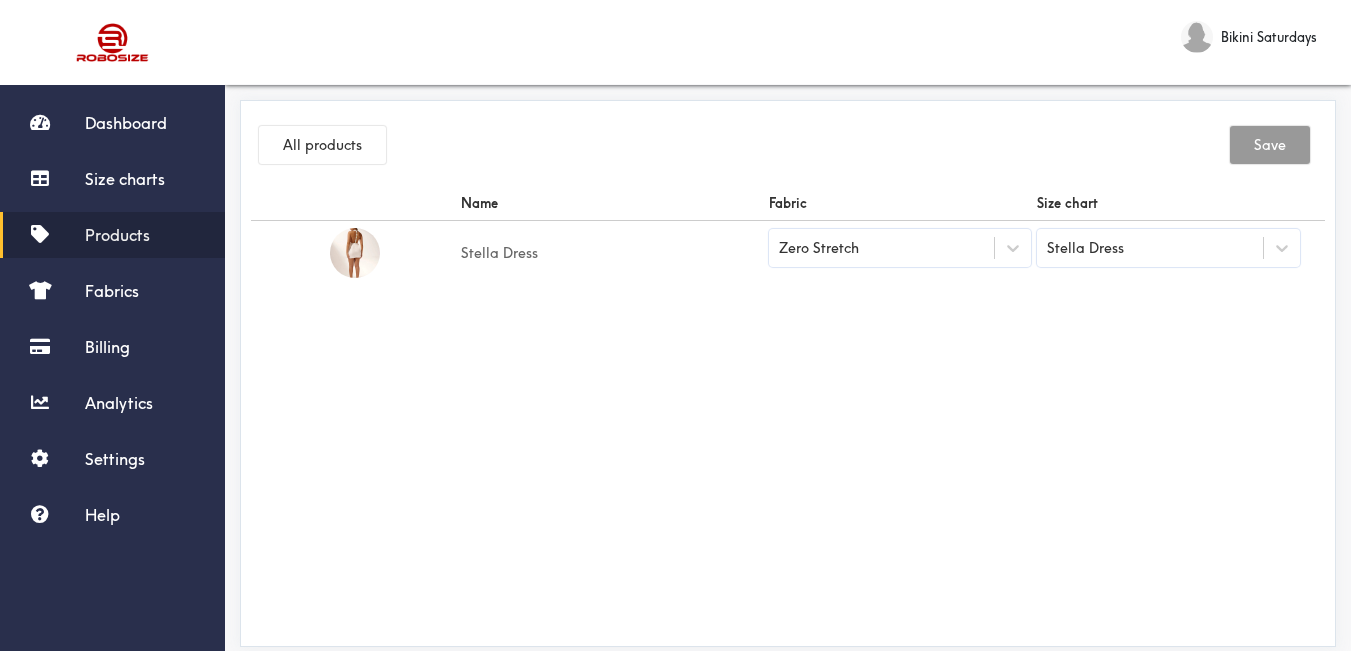click on "Stella Dress" at bounding box center (1150, 248) 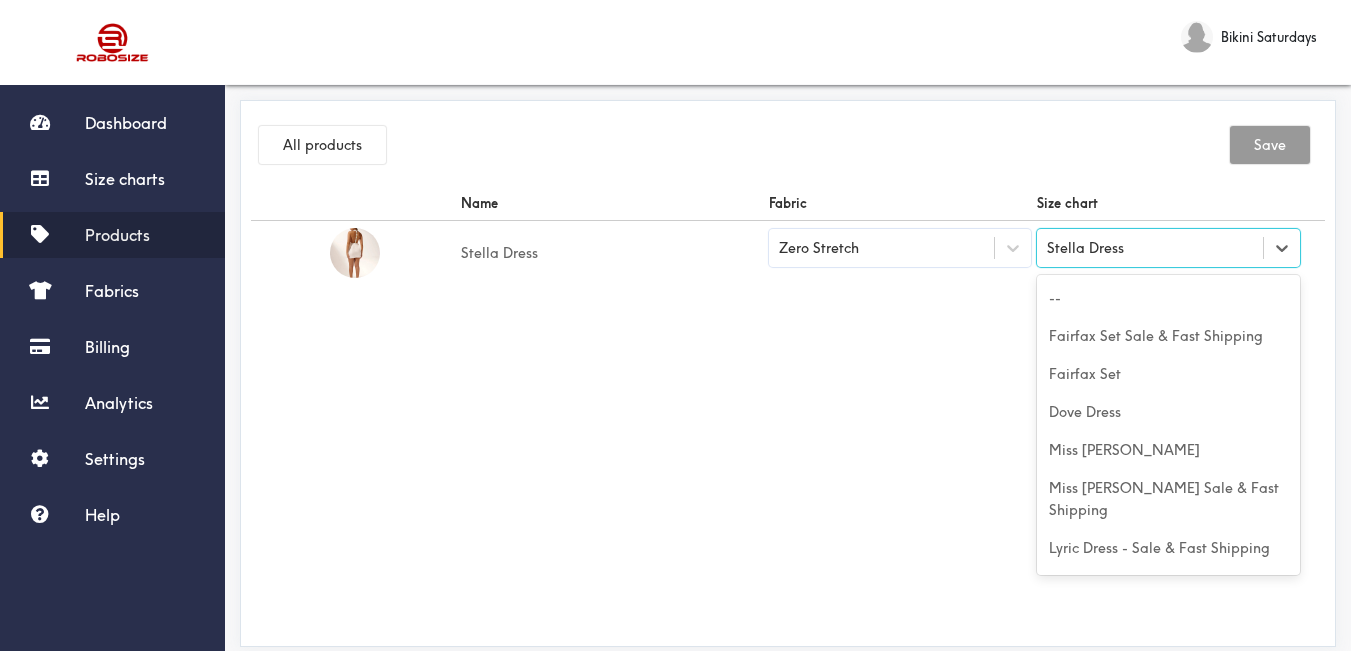 scroll, scrollTop: 1455, scrollLeft: 0, axis: vertical 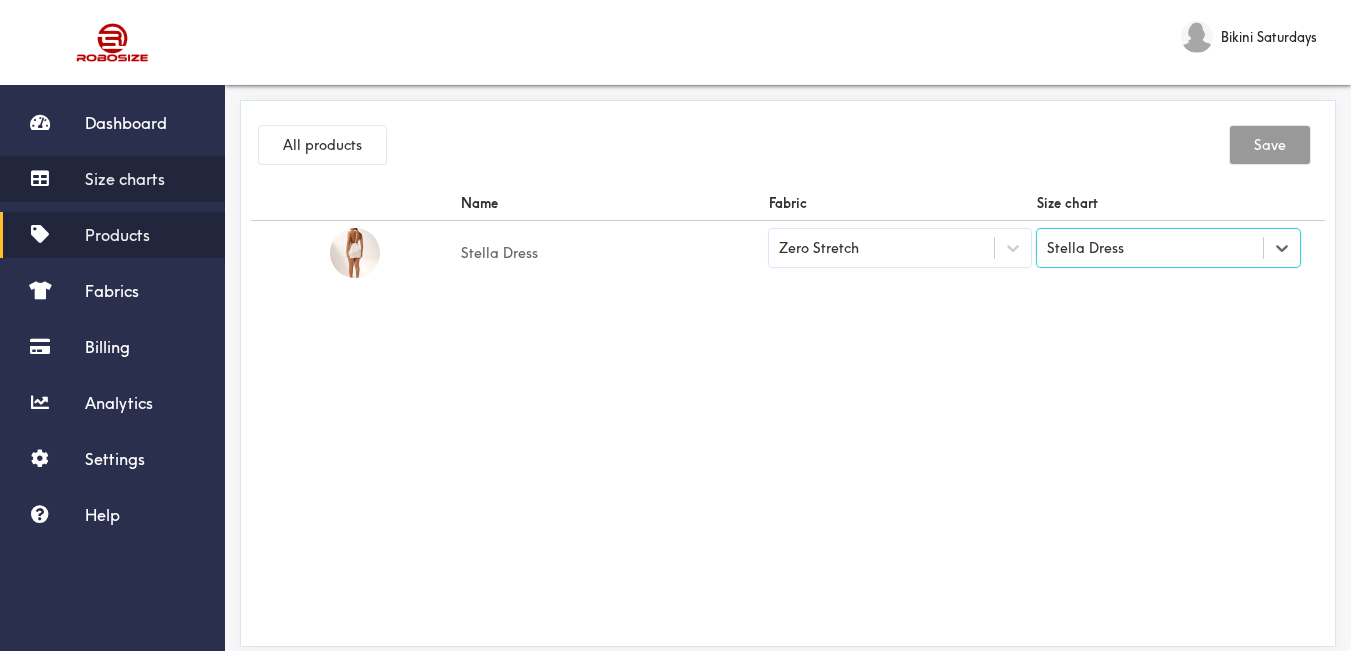 click on "Size charts" at bounding box center [125, 179] 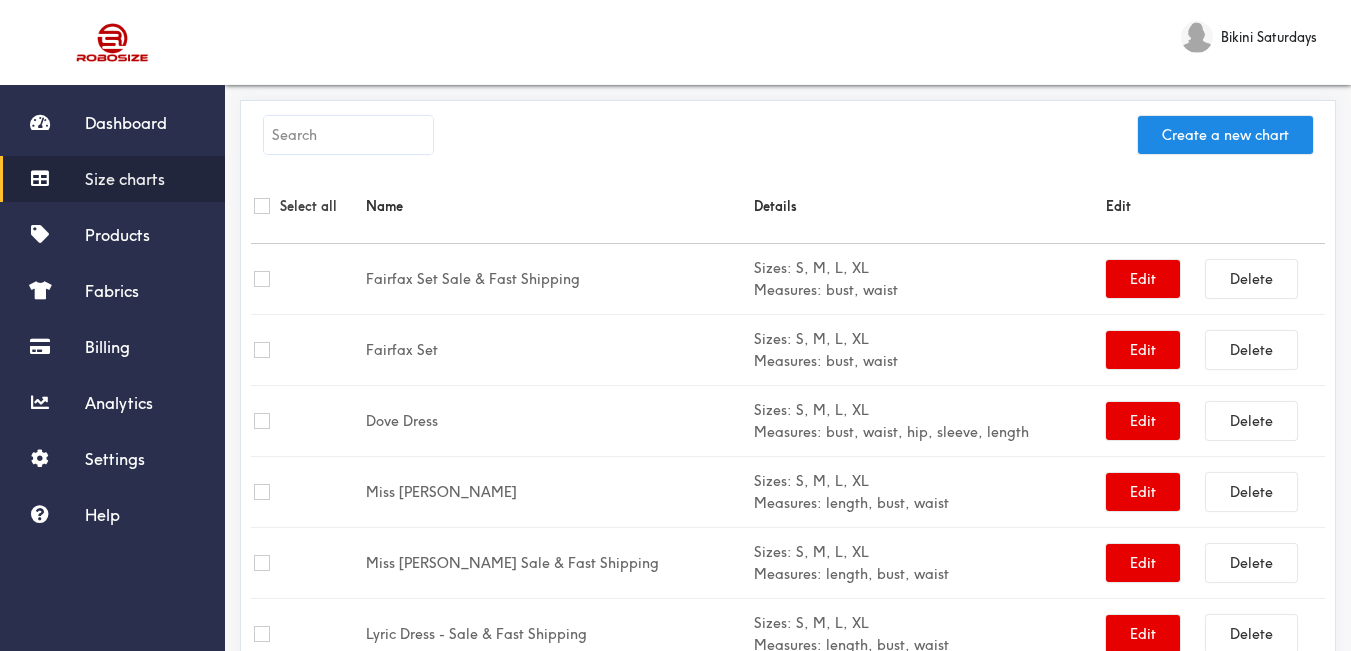 click at bounding box center (348, 135) 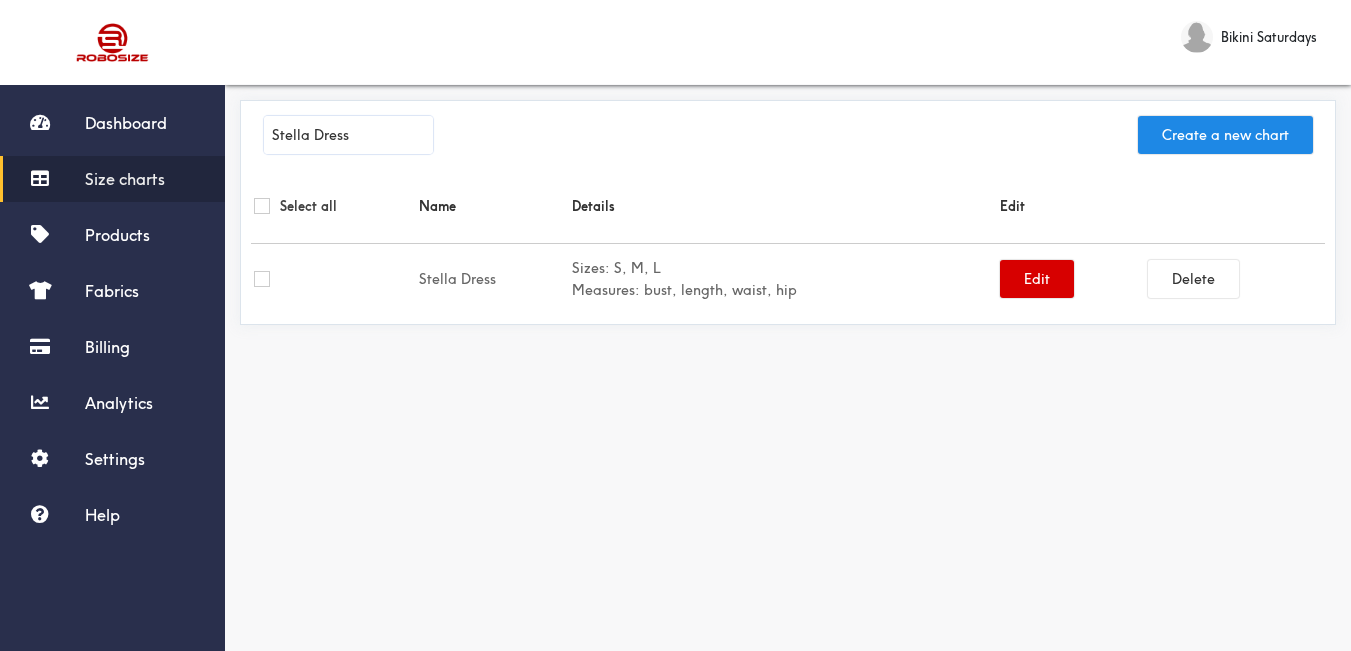 type on "Stella Dress" 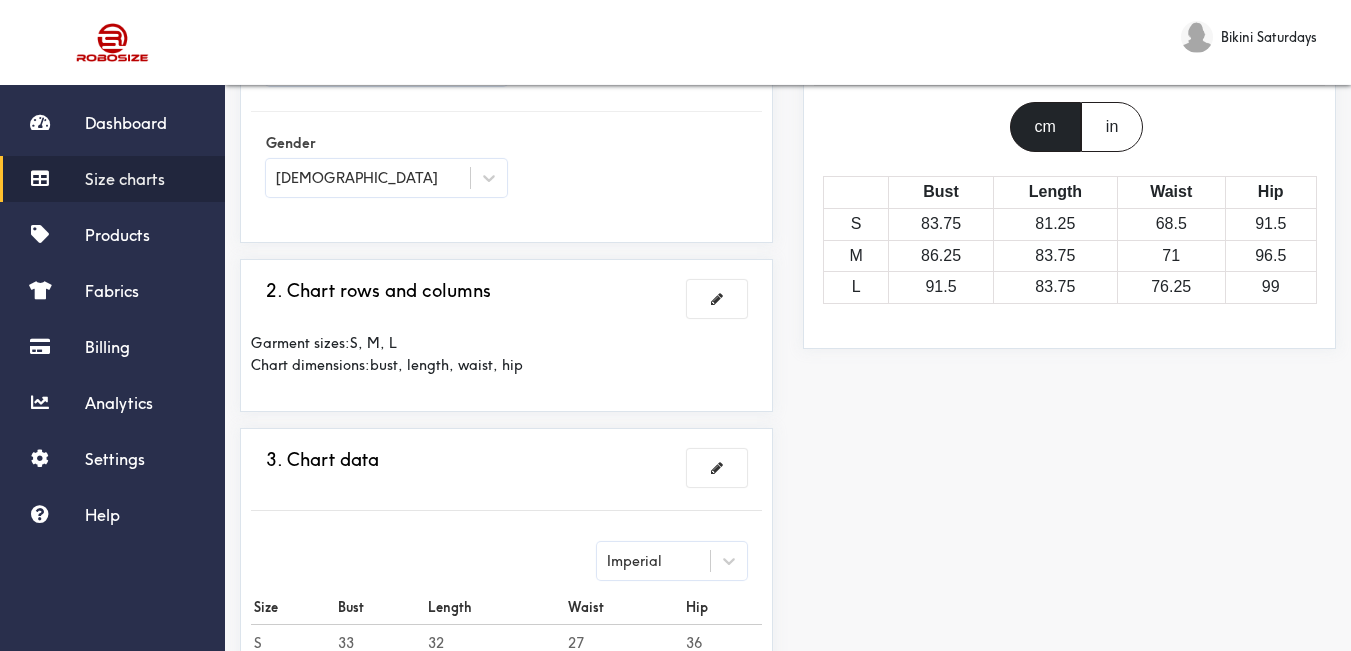 scroll, scrollTop: 500, scrollLeft: 0, axis: vertical 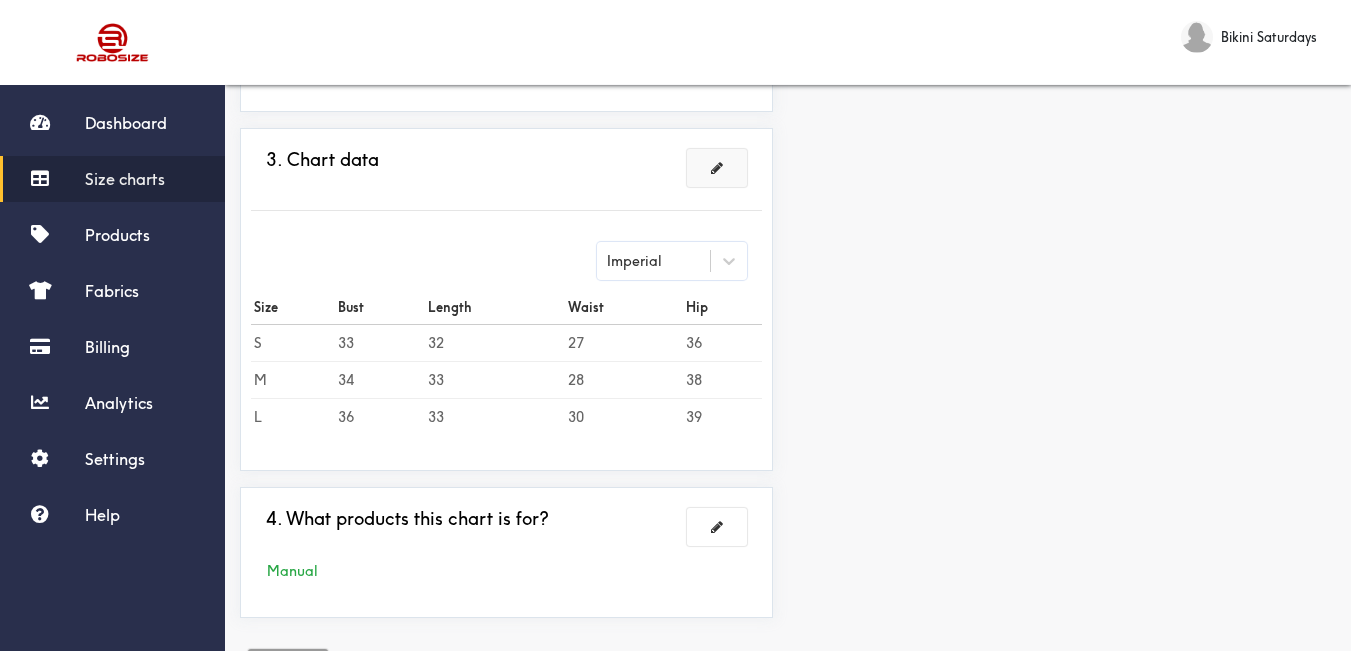 click at bounding box center (717, 168) 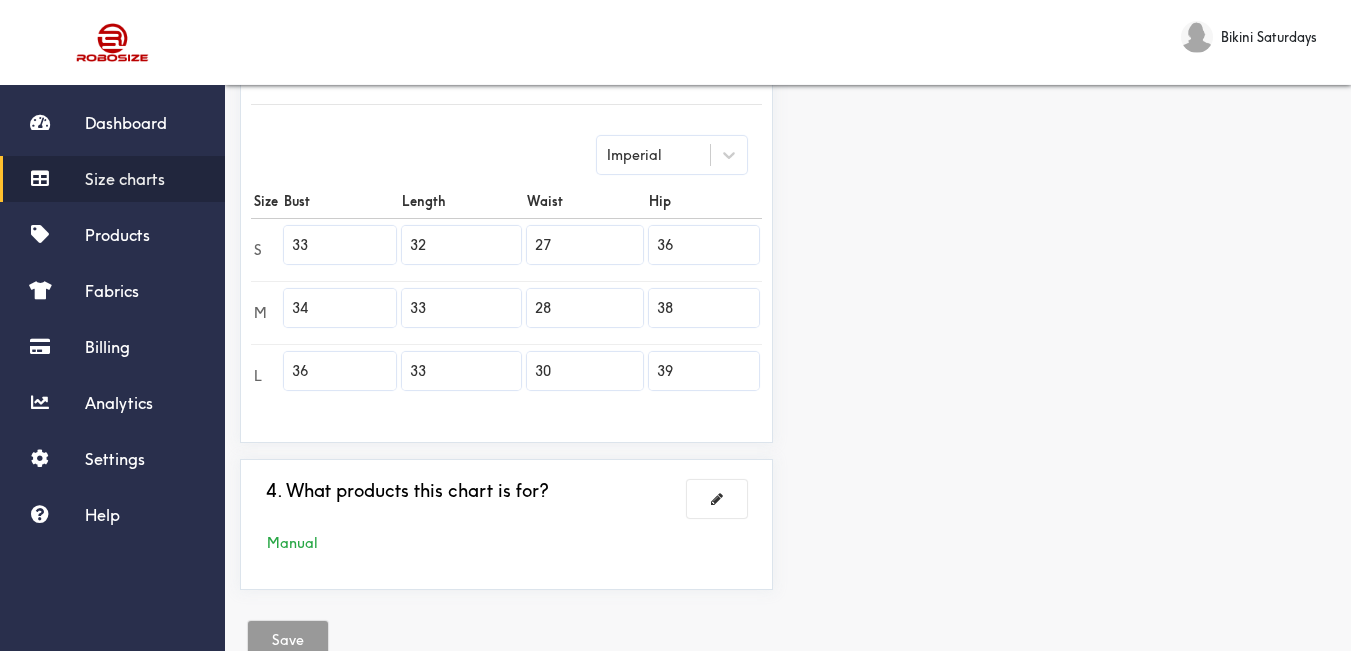 scroll, scrollTop: 394, scrollLeft: 0, axis: vertical 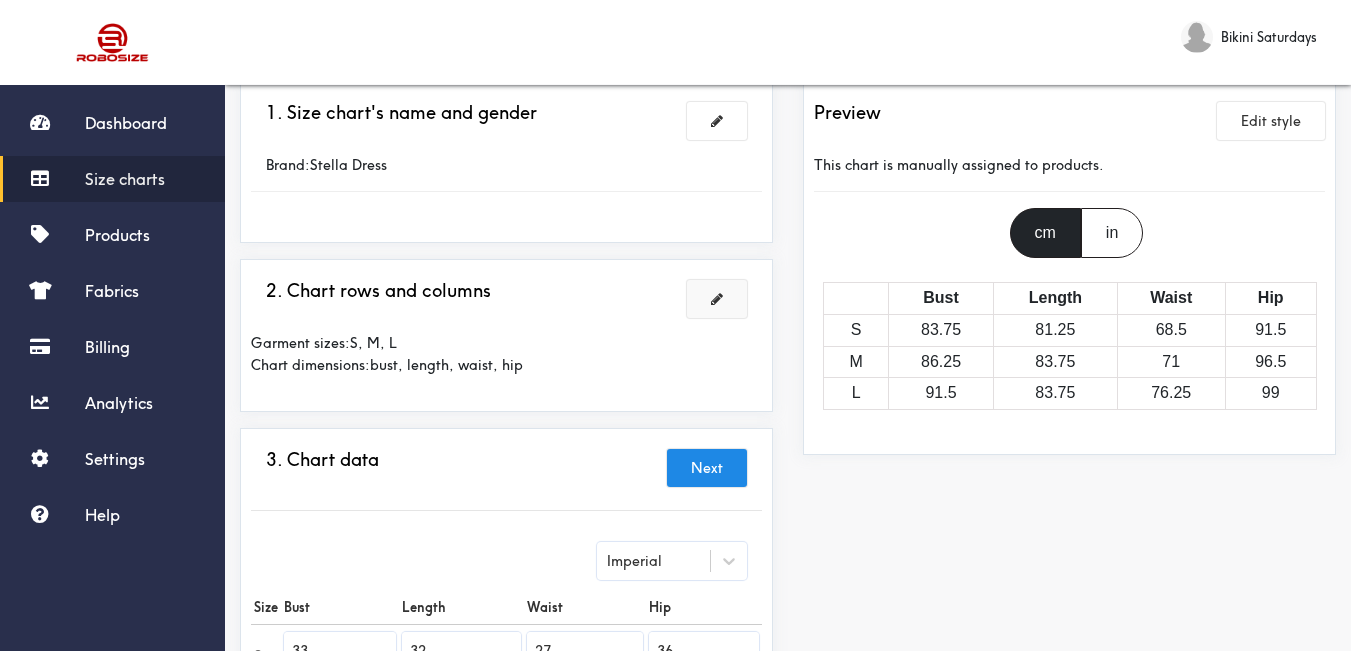 click at bounding box center (717, 299) 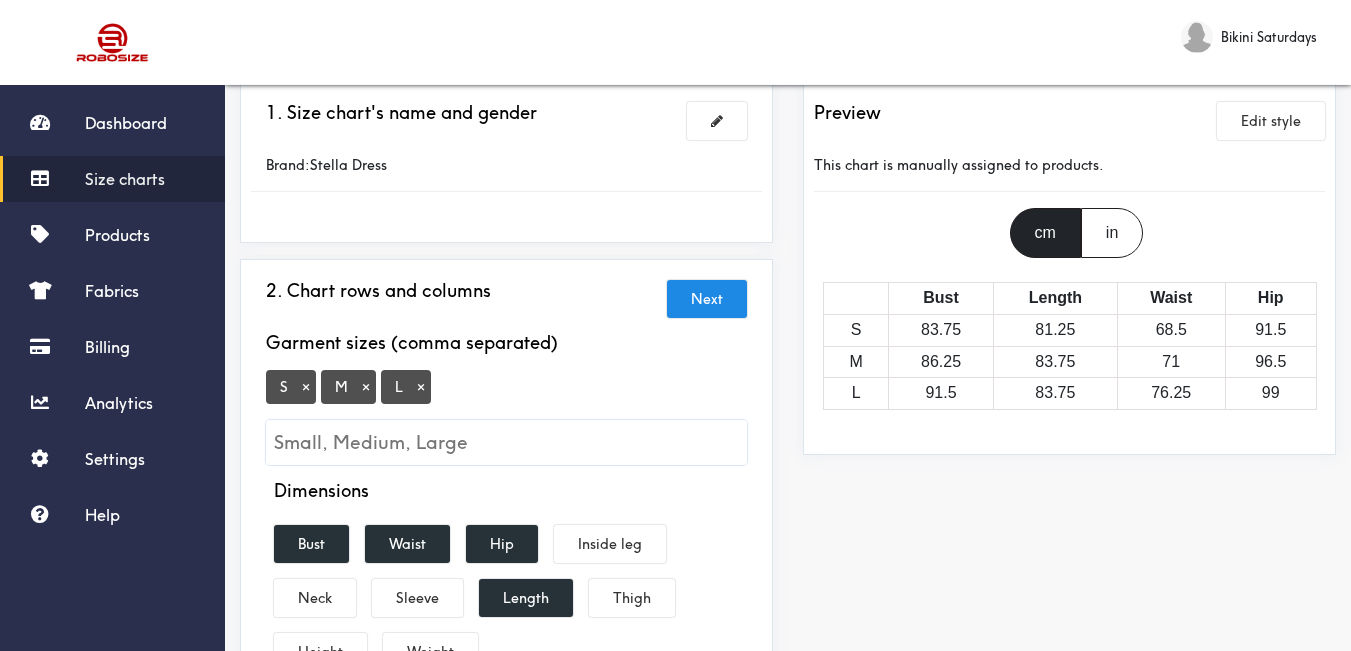 click on "×" at bounding box center (306, 387) 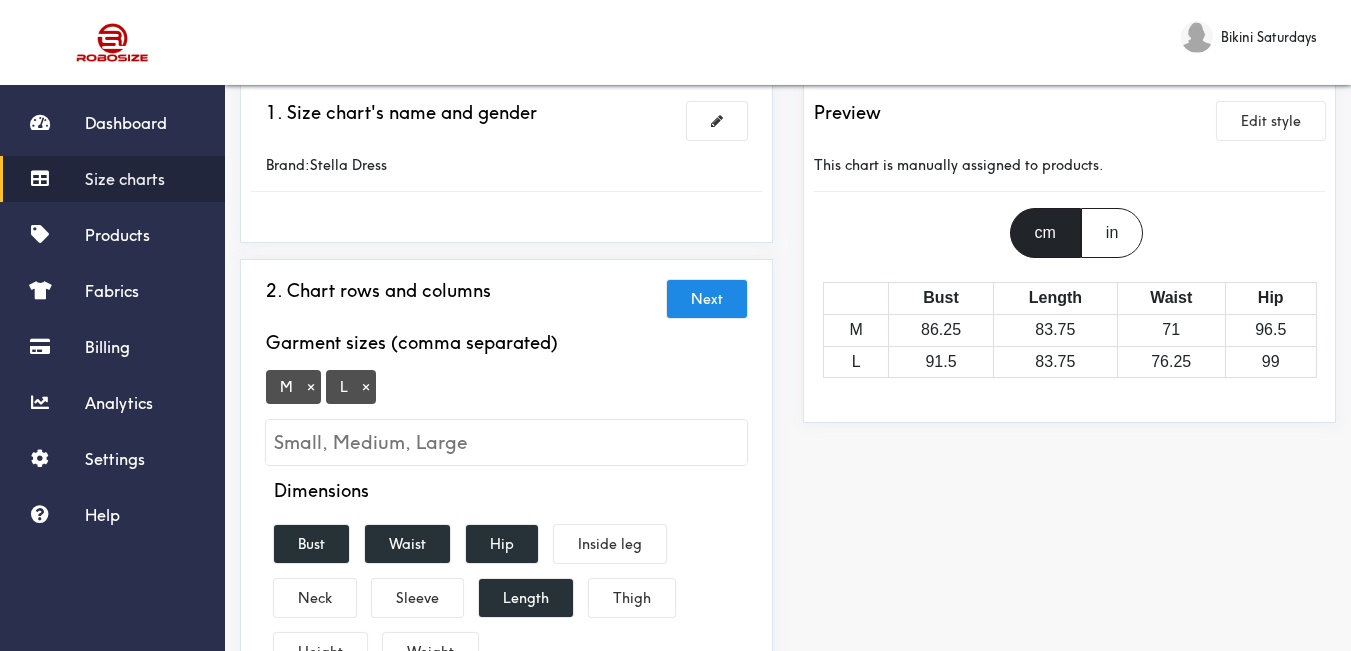 click on "×" at bounding box center [311, 387] 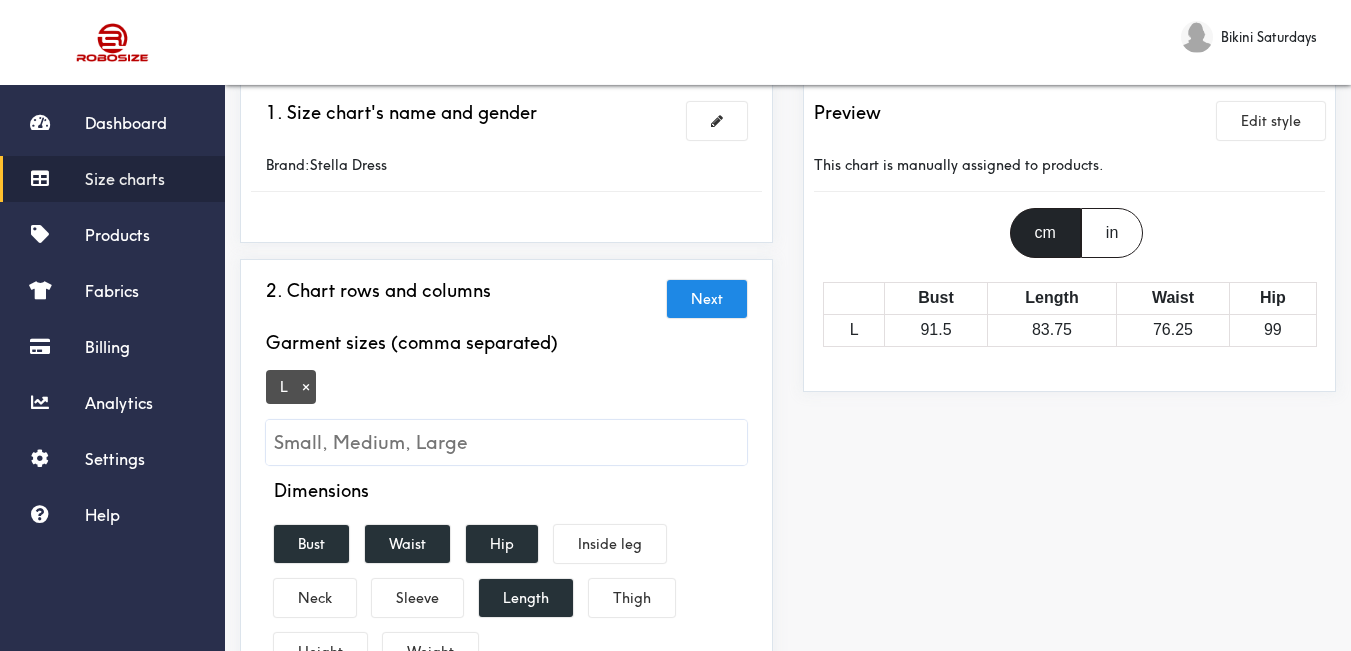 click on "×" at bounding box center [306, 387] 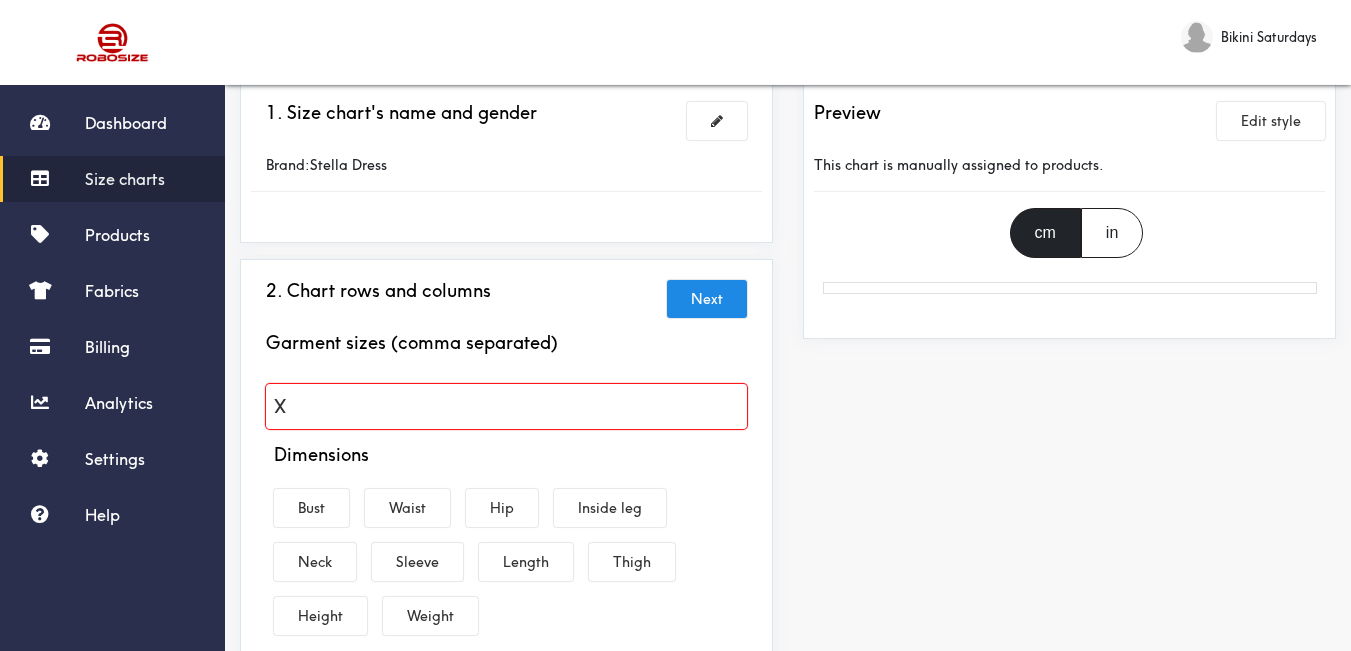 type on "XS" 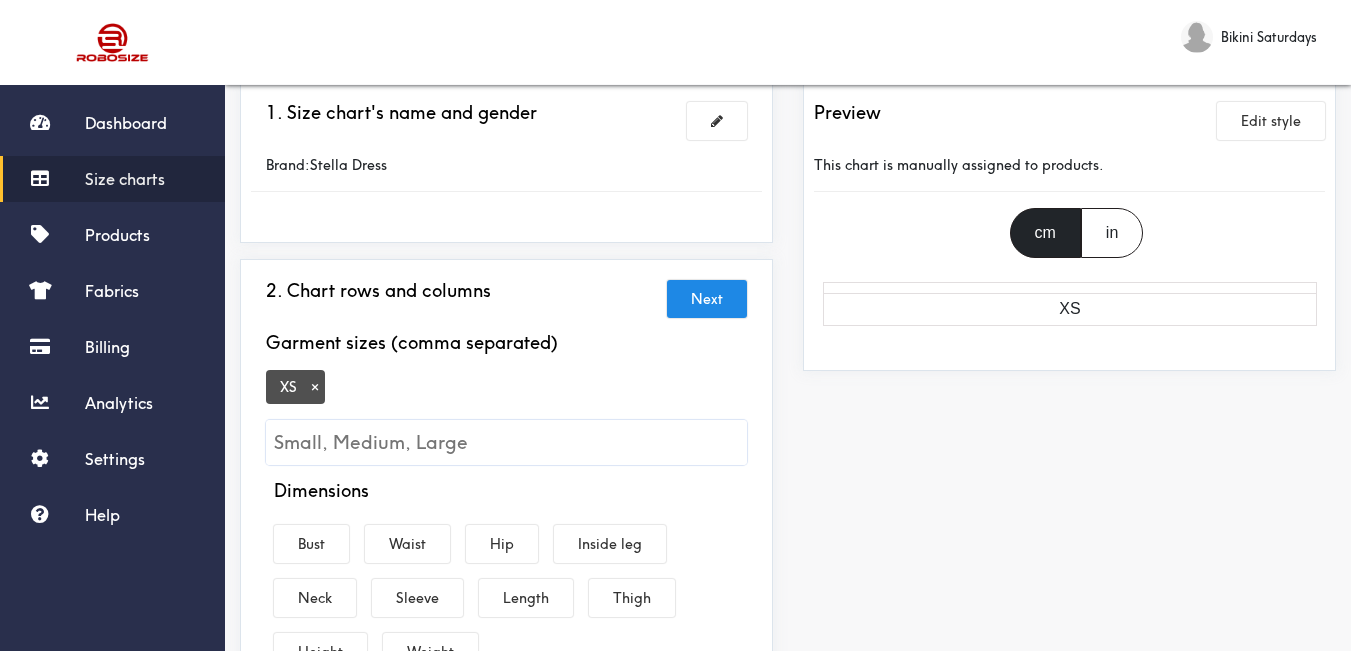 type on "S" 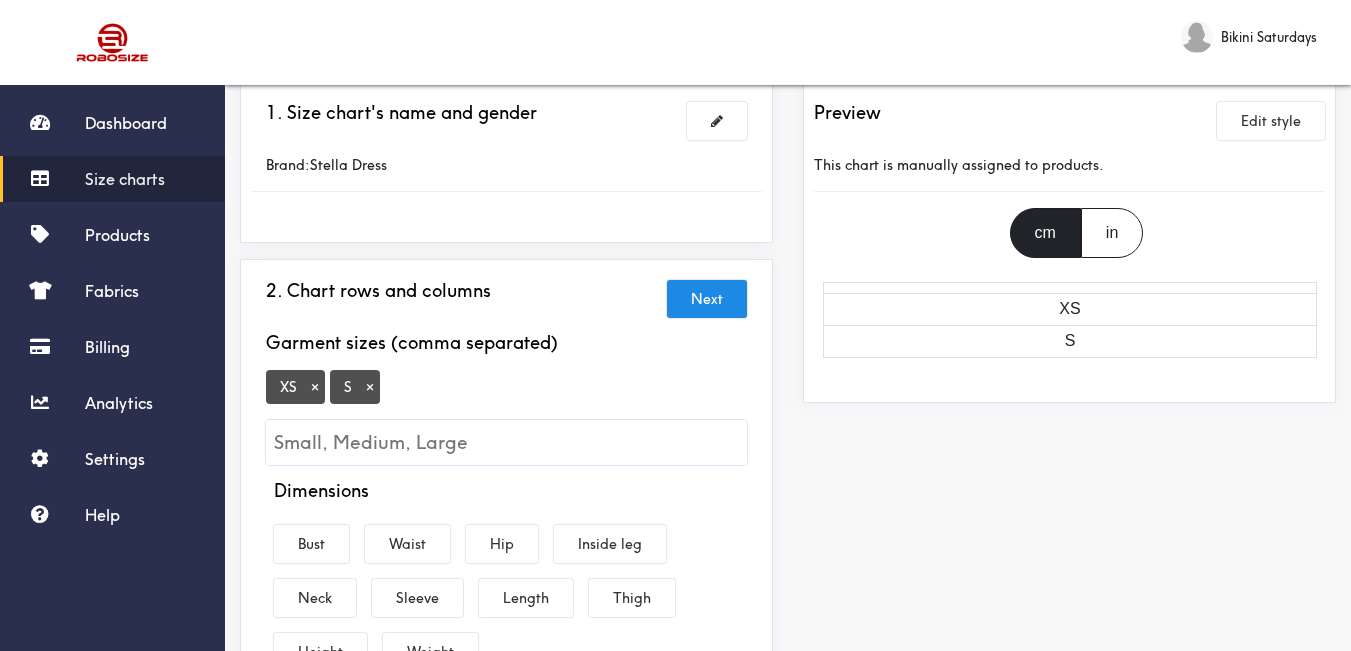 type on "M" 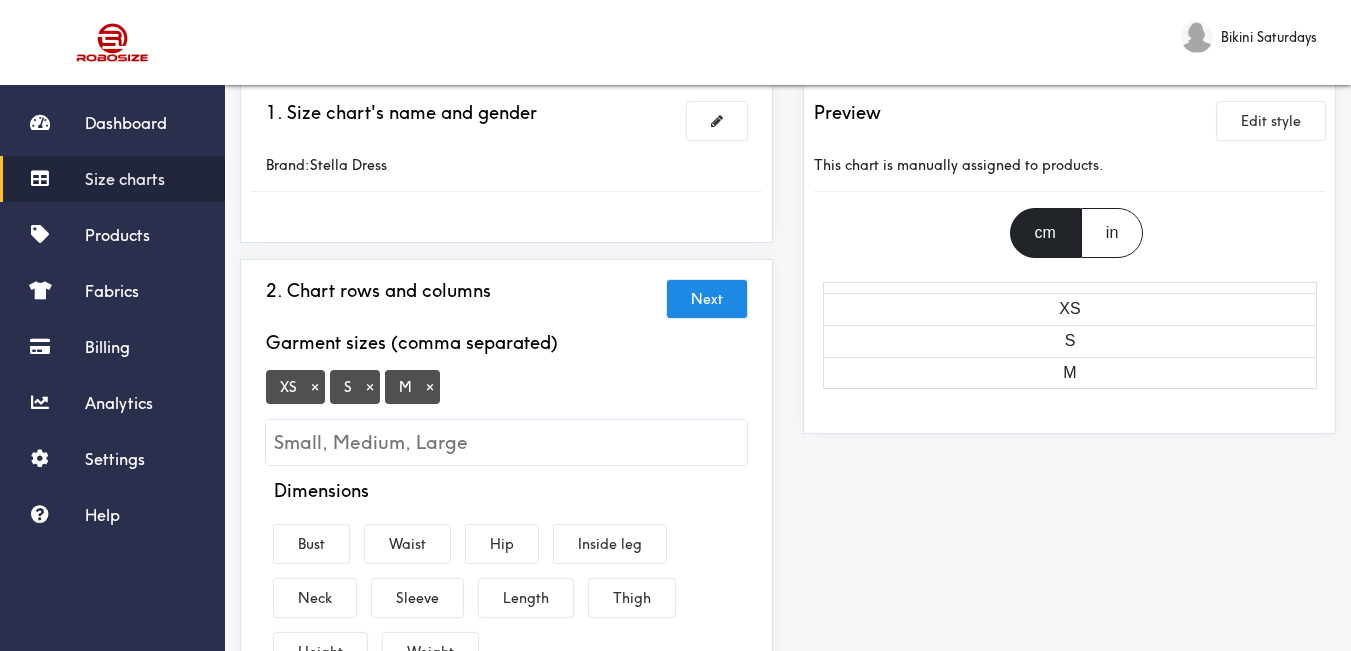type on "L" 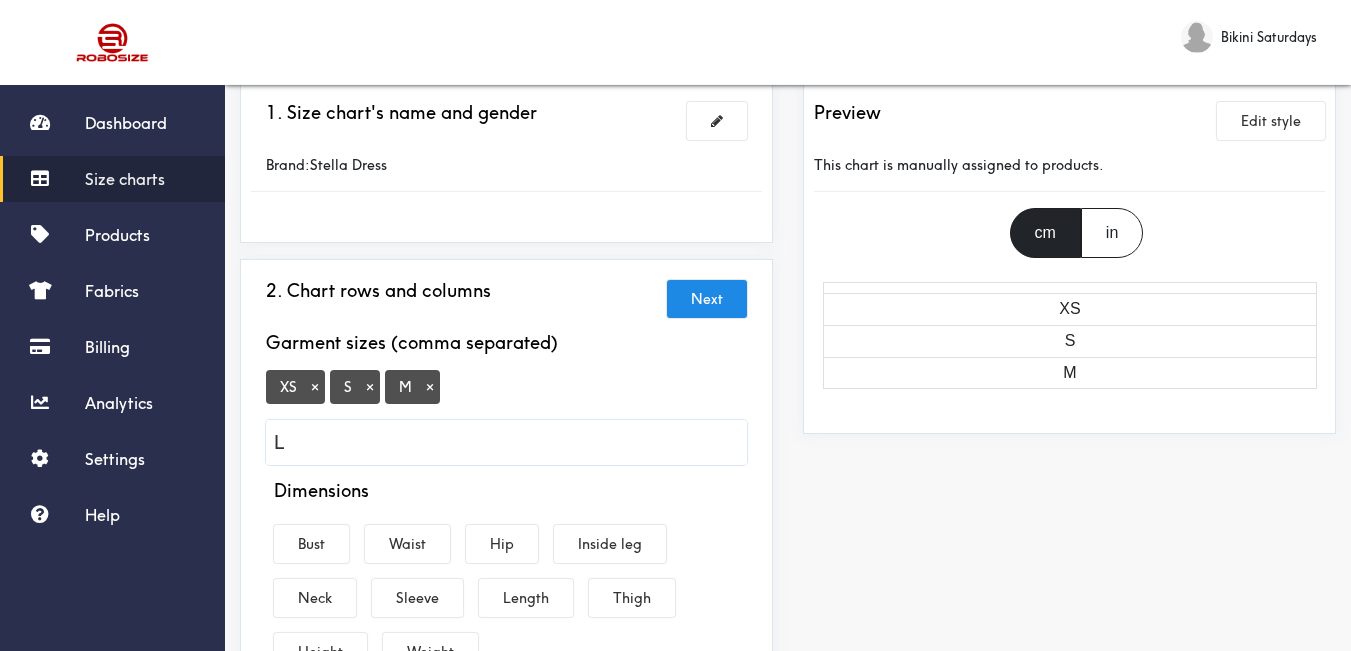 type 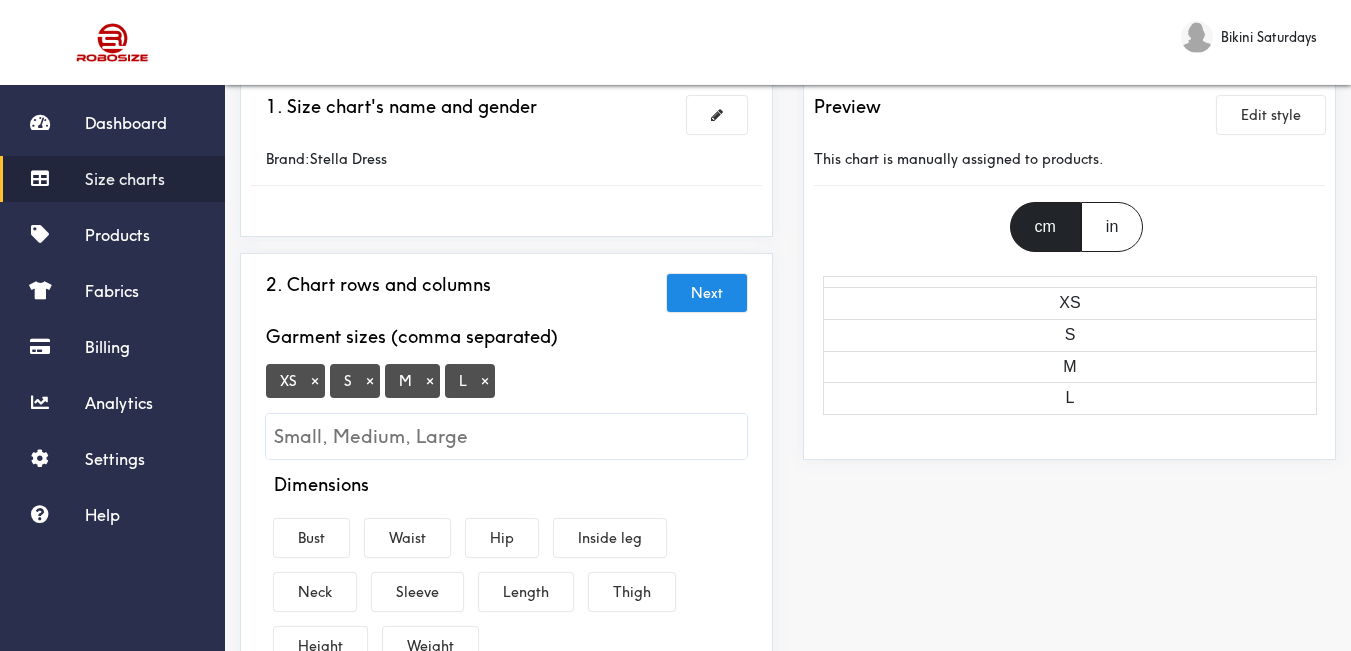 scroll, scrollTop: 300, scrollLeft: 0, axis: vertical 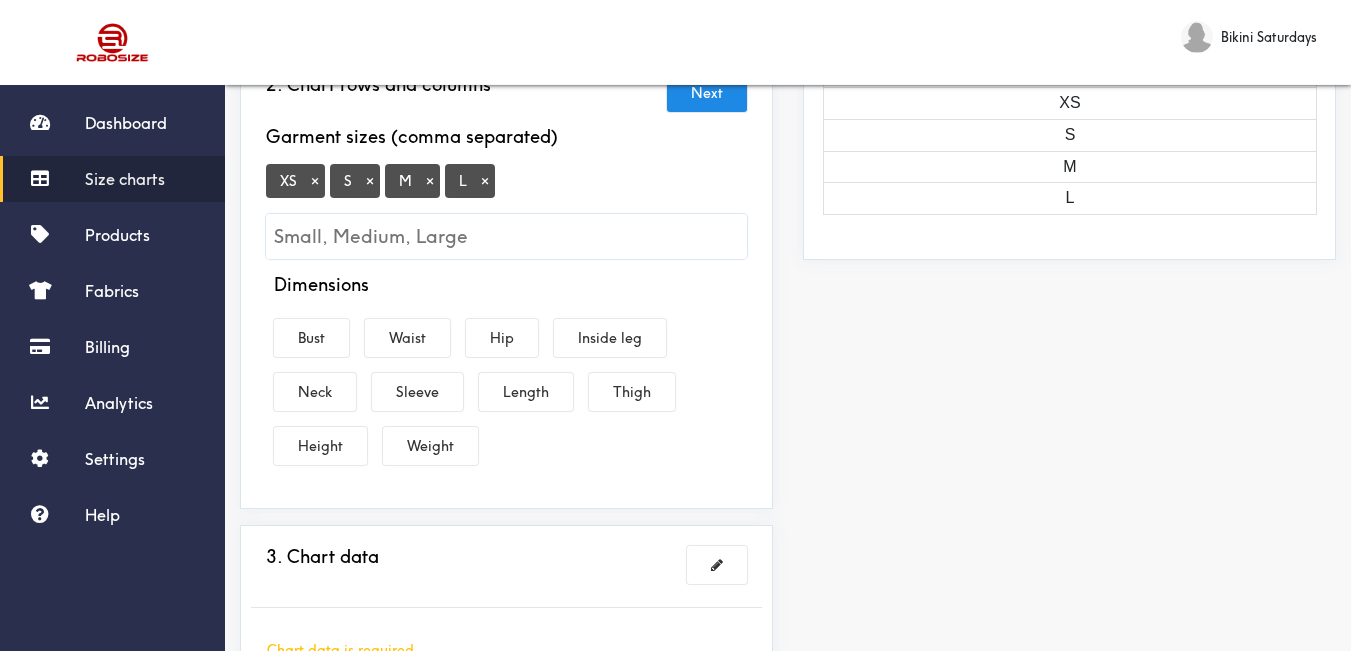click on "×" at bounding box center (315, 181) 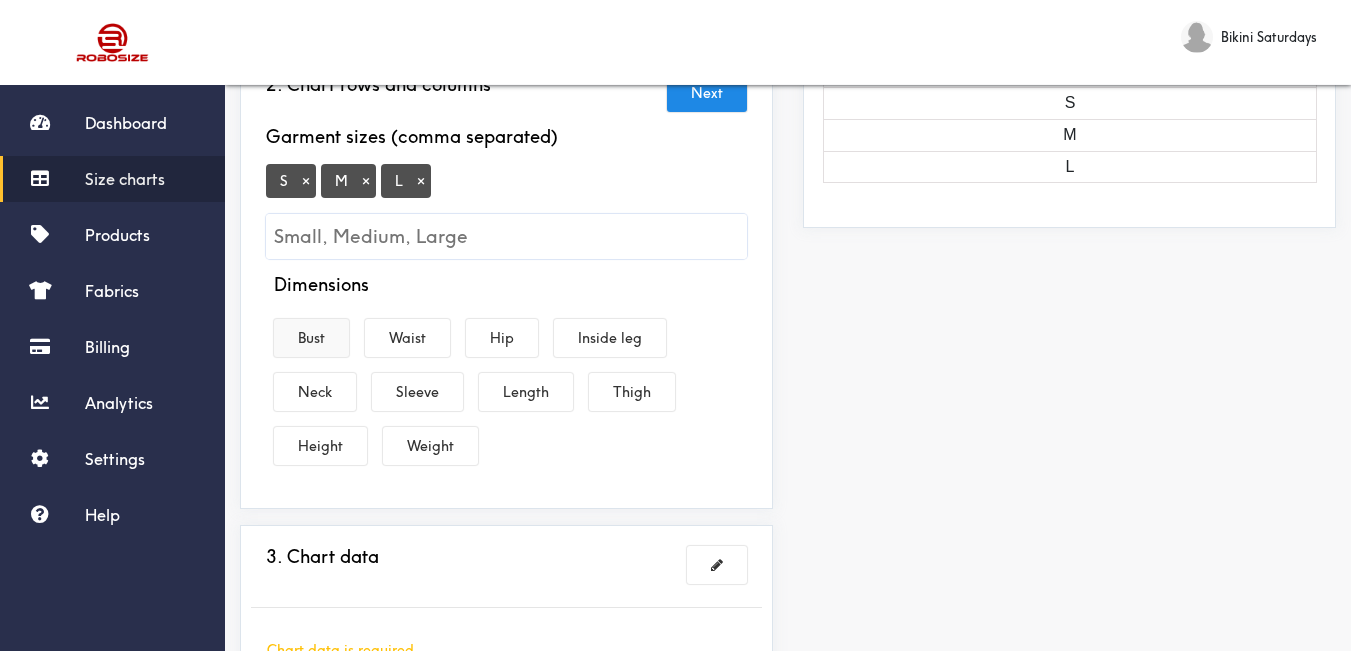 click on "Bust" at bounding box center [311, 338] 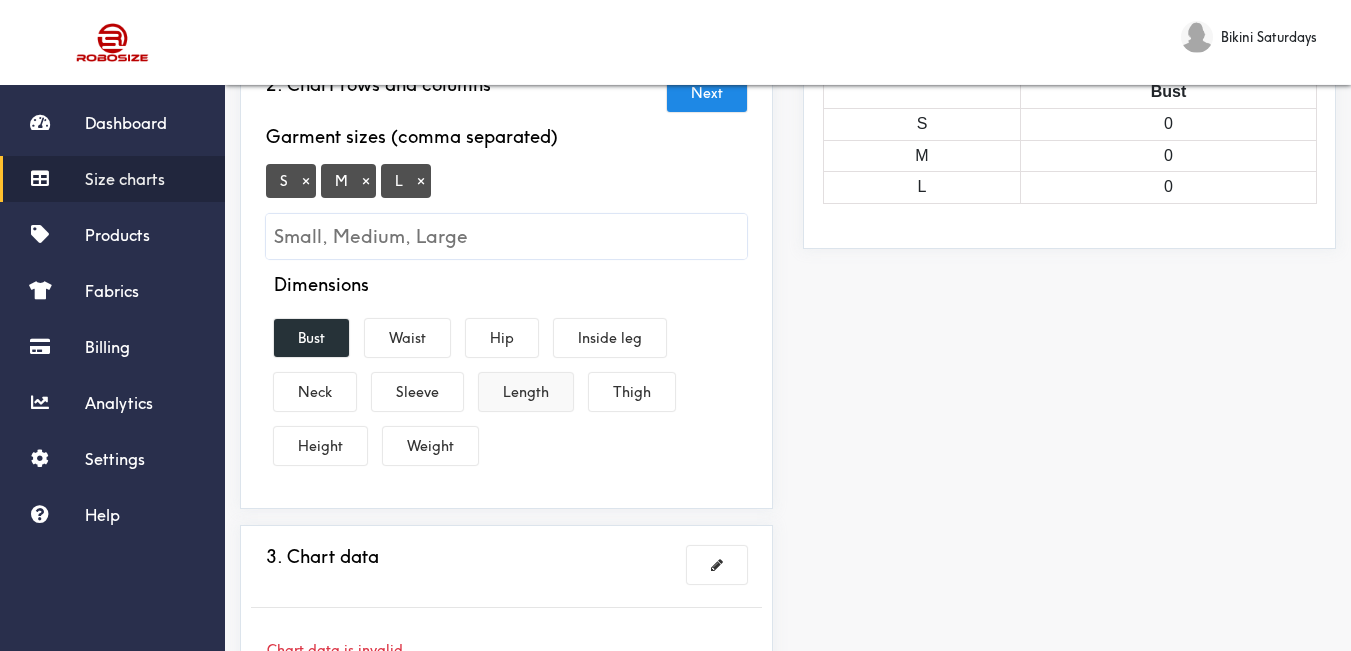 click on "Length" at bounding box center [526, 392] 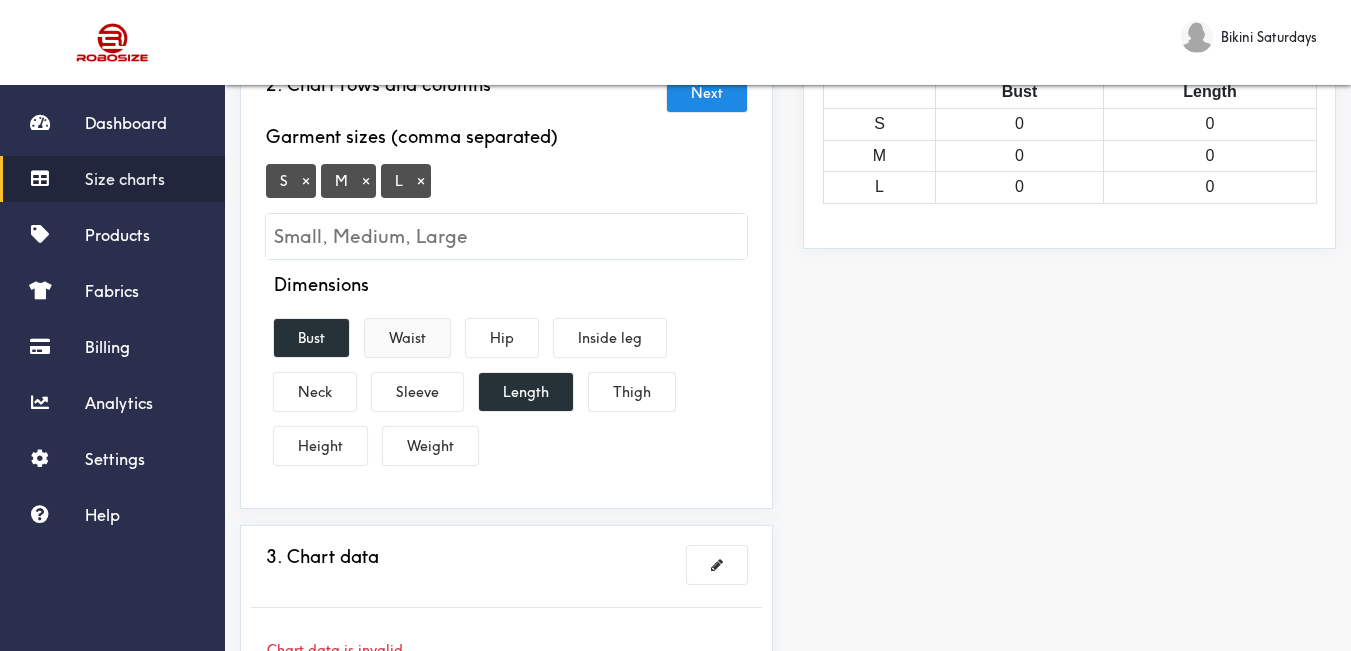 drag, startPoint x: 399, startPoint y: 344, endPoint x: 436, endPoint y: 353, distance: 38.078865 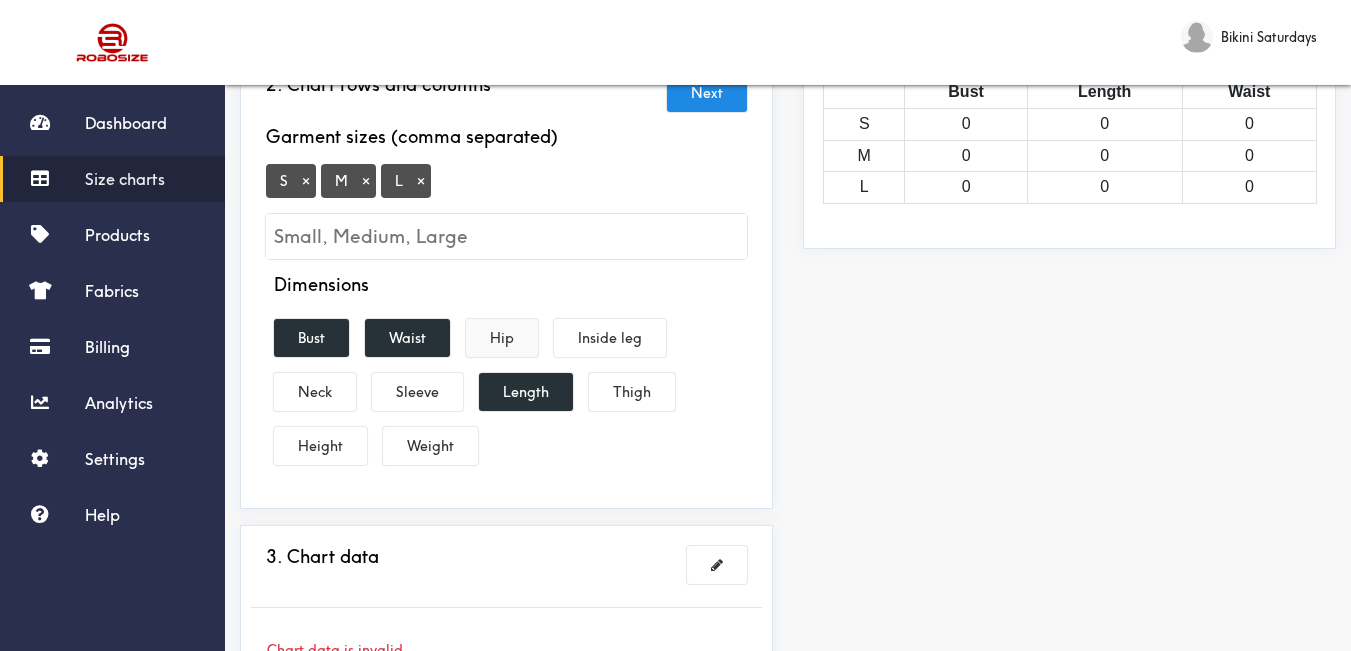 click on "Hip" at bounding box center [502, 338] 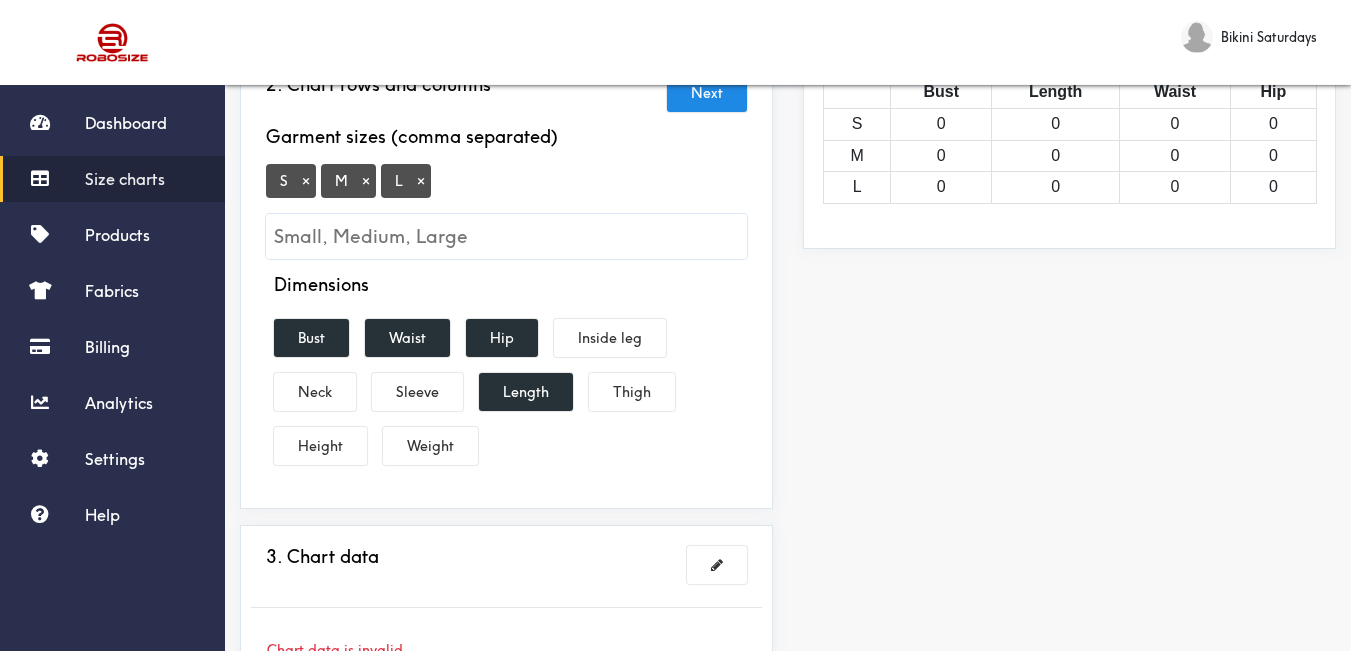 scroll, scrollTop: 500, scrollLeft: 0, axis: vertical 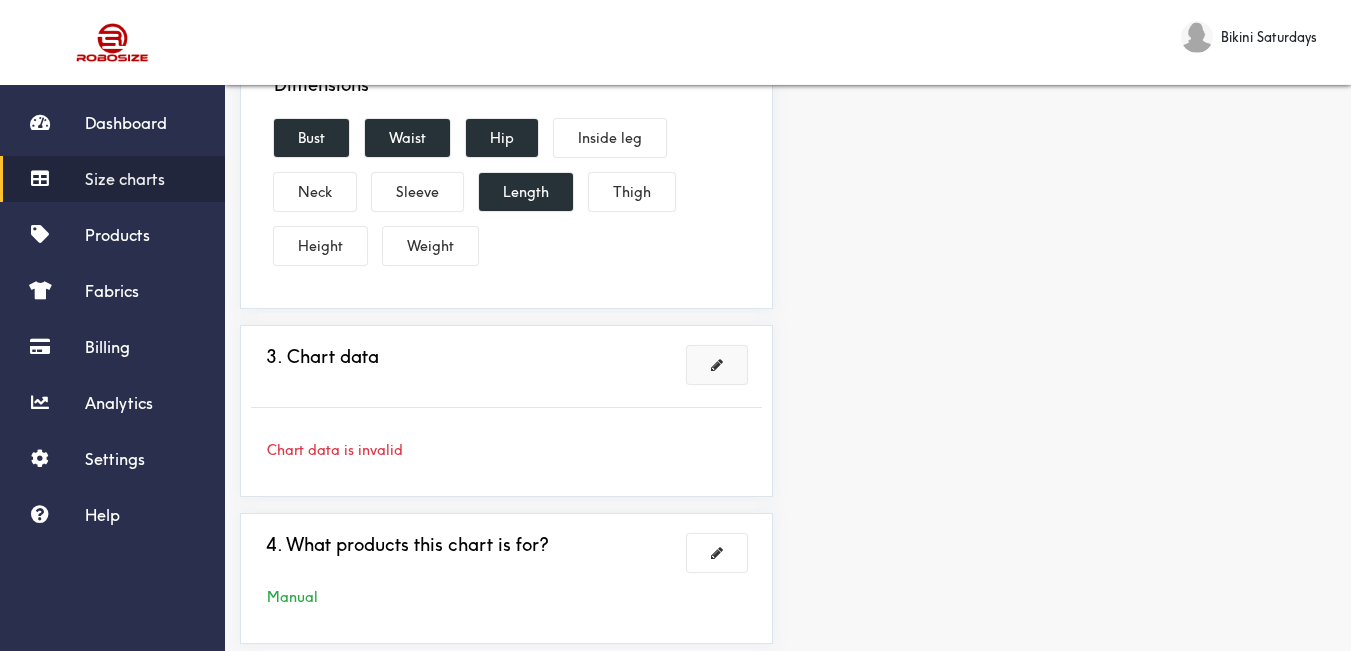 click at bounding box center [717, 365] 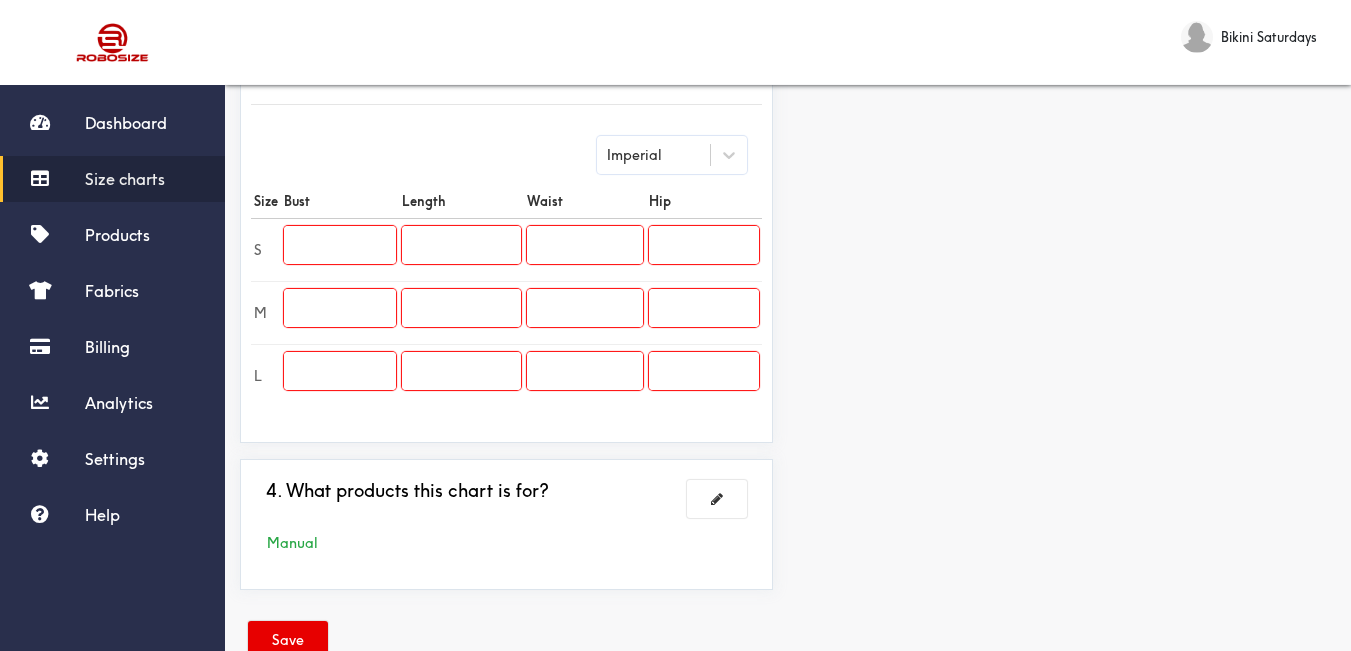 click at bounding box center [340, 245] 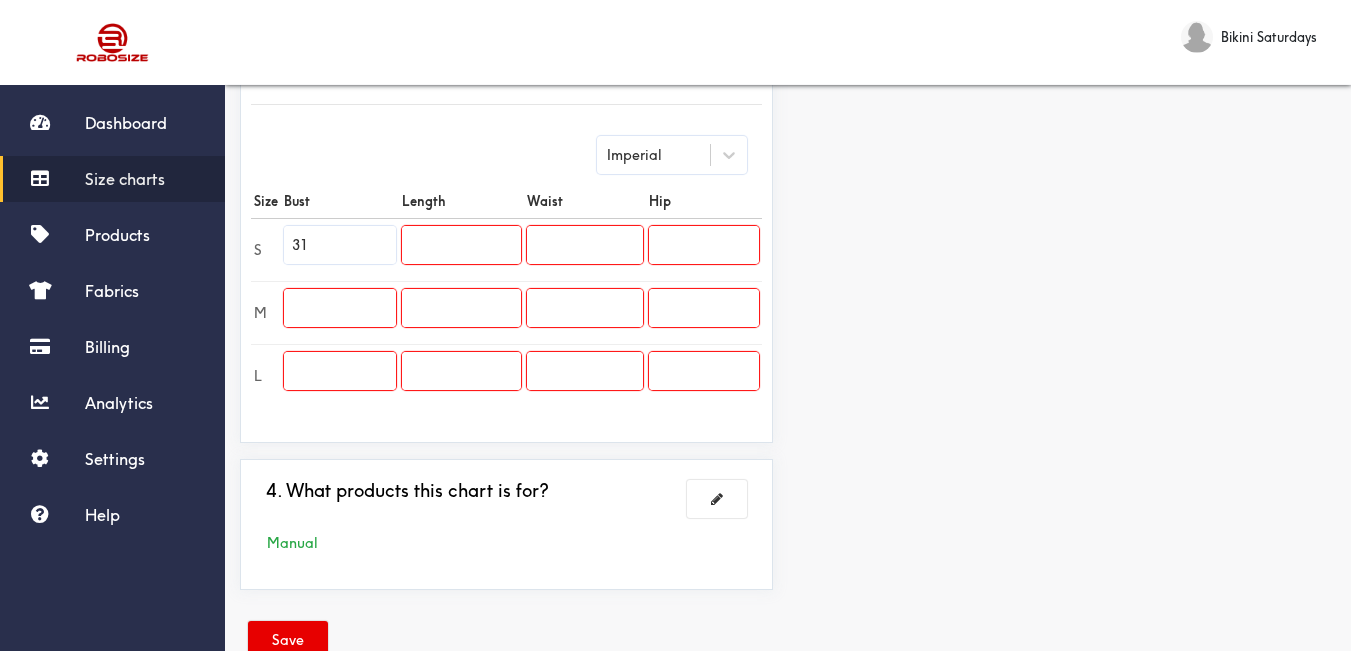 type on "31" 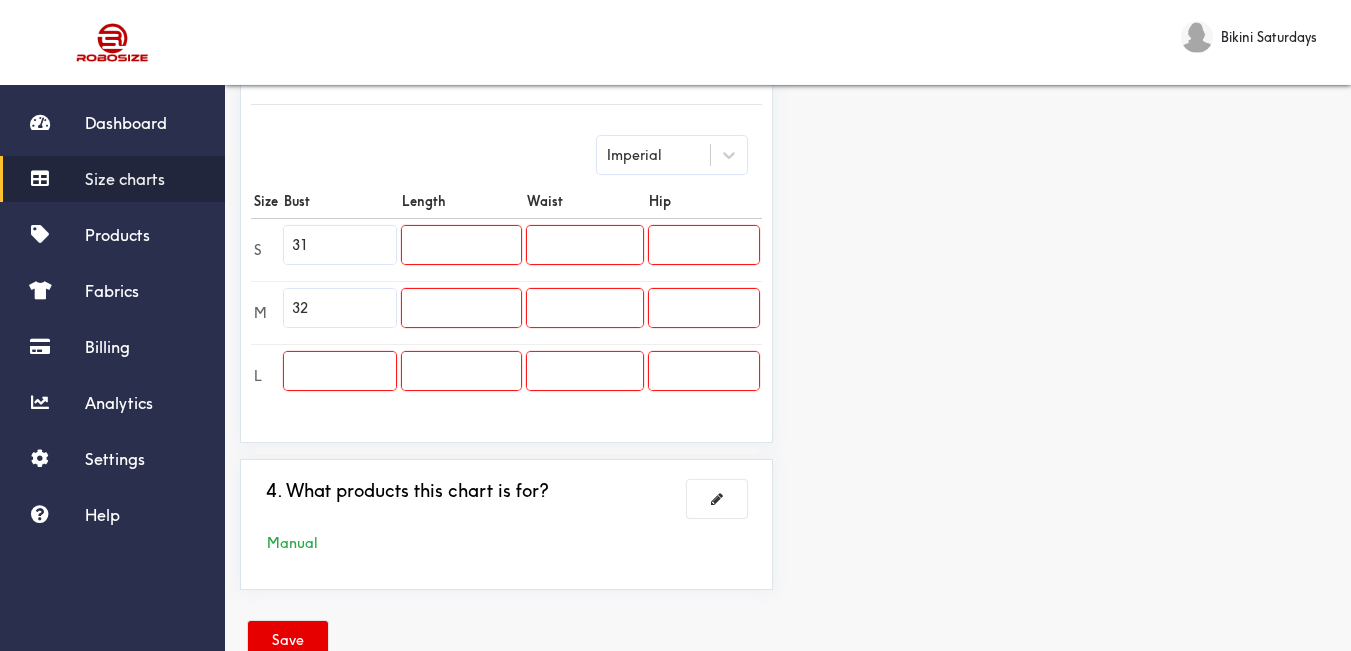 type on "32" 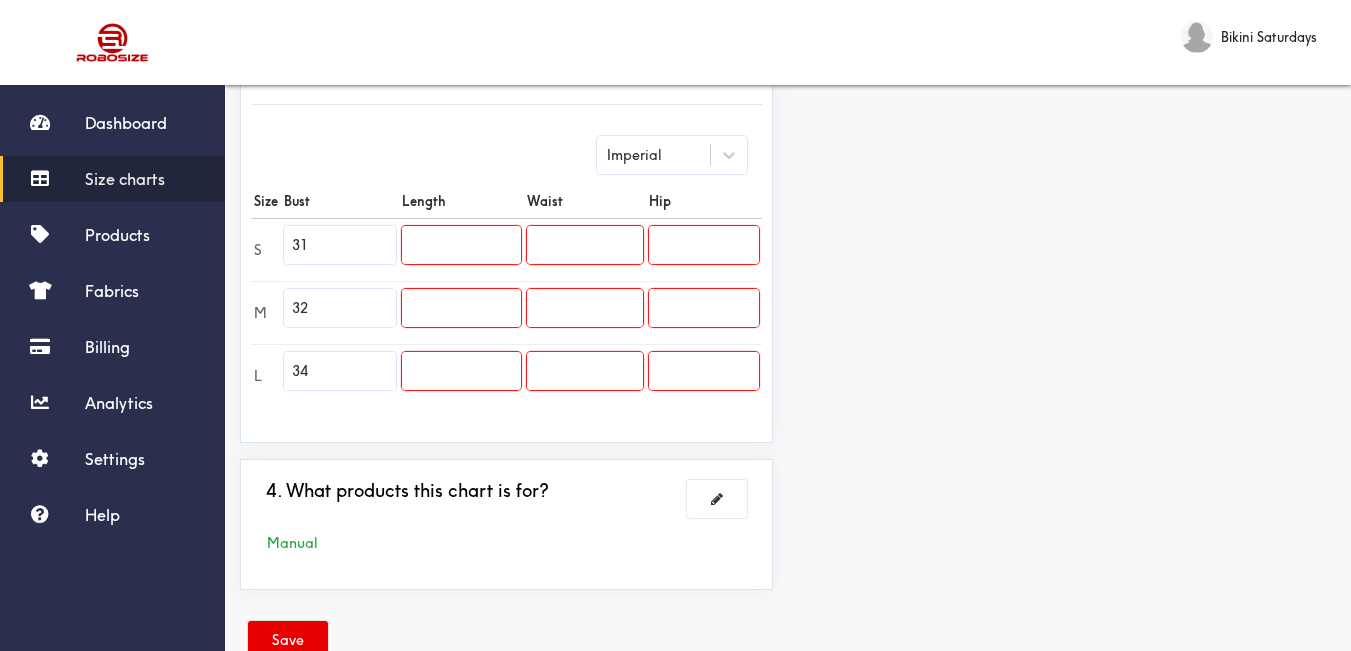 type on "34" 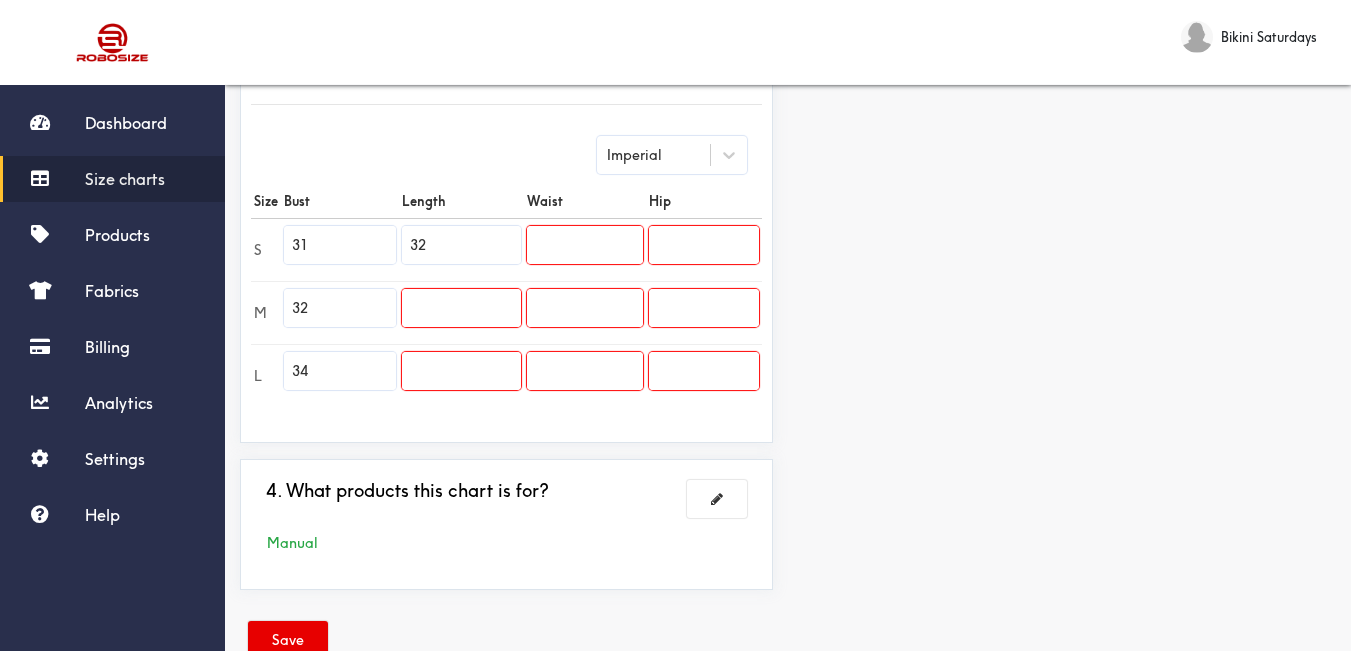 type on "32" 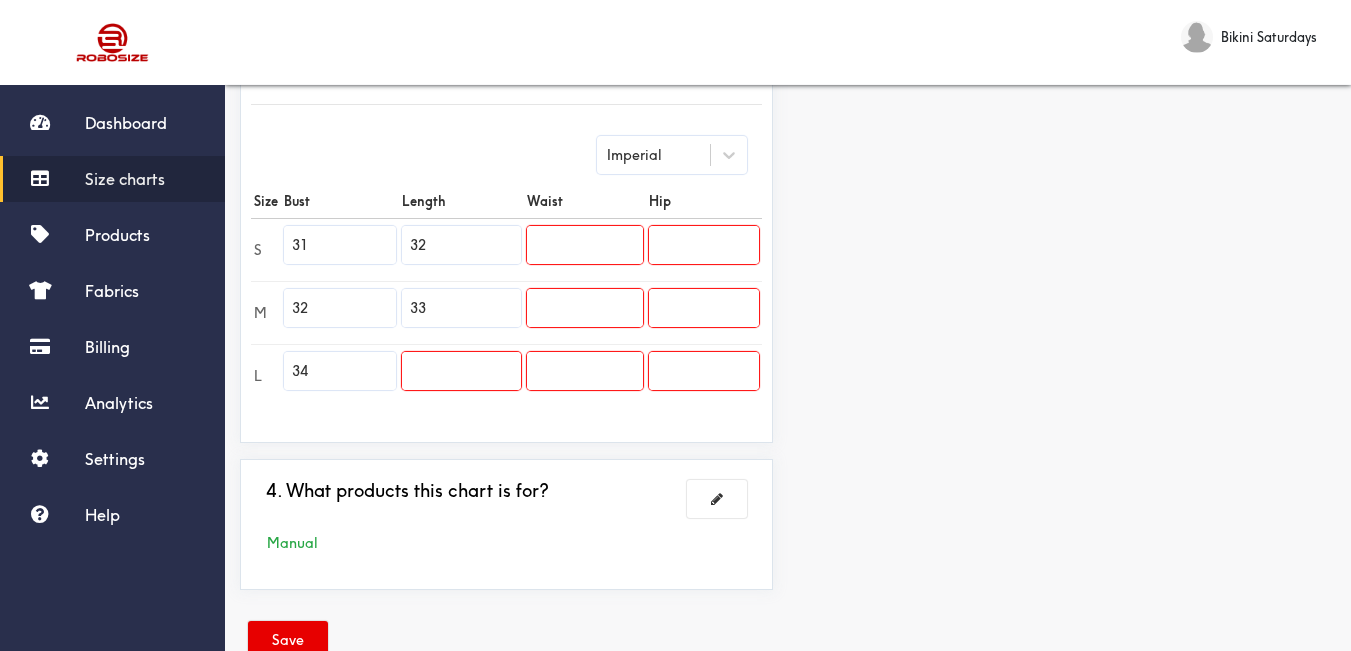type on "33" 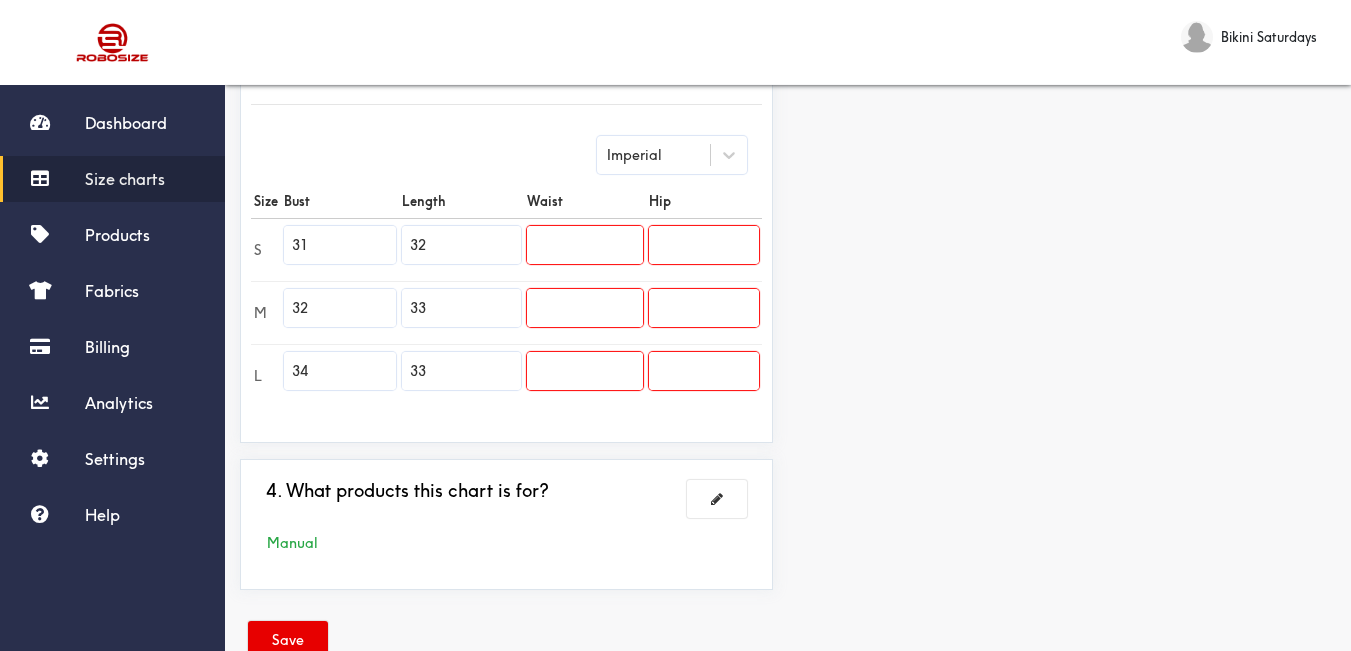 type on "33" 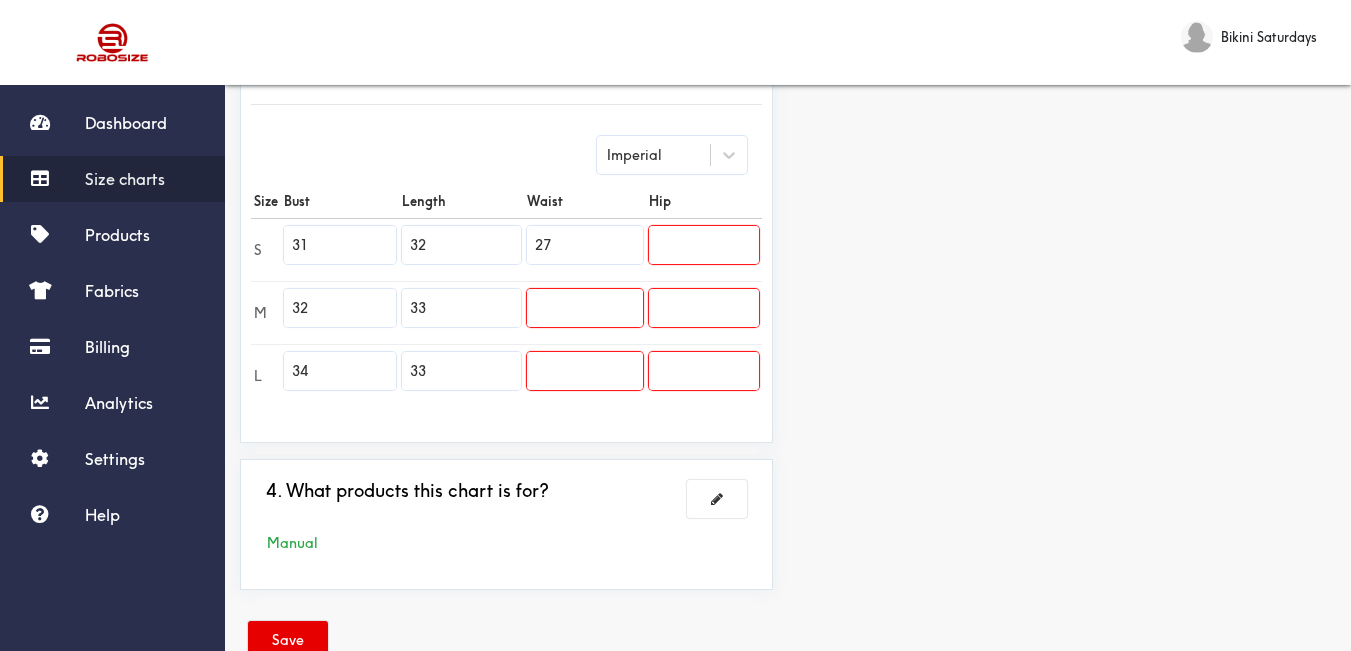 type on "27" 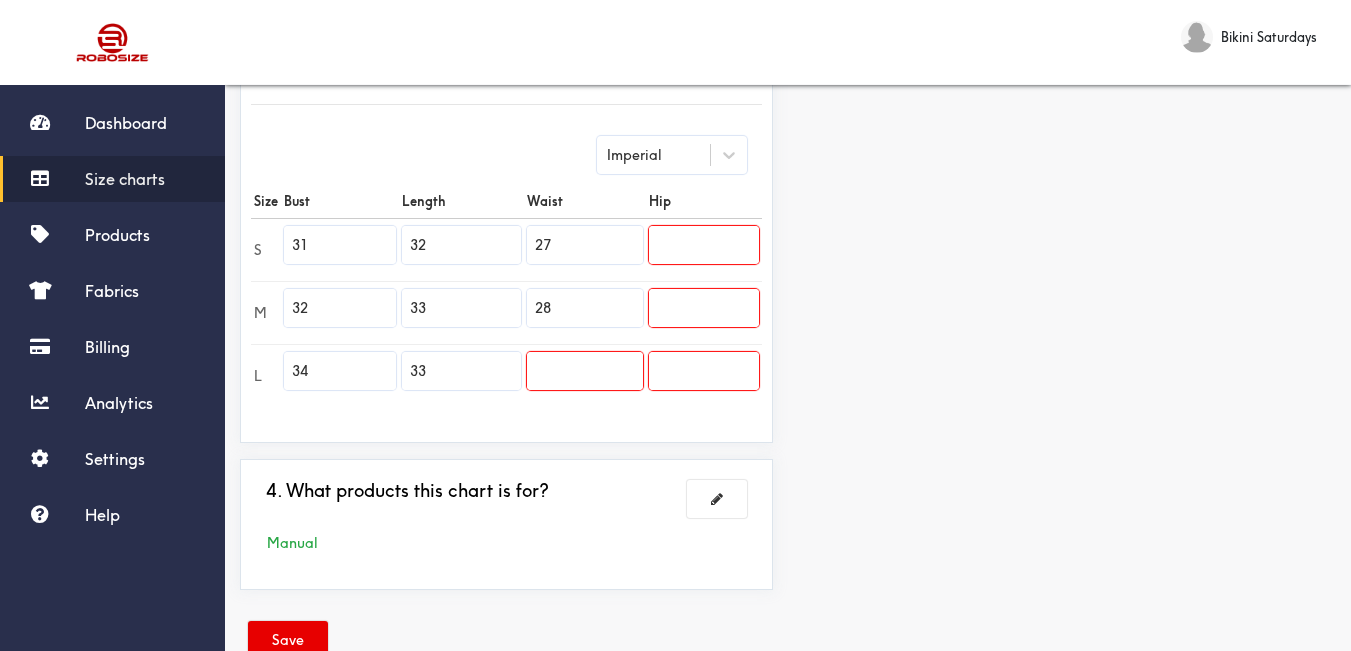 type on "28" 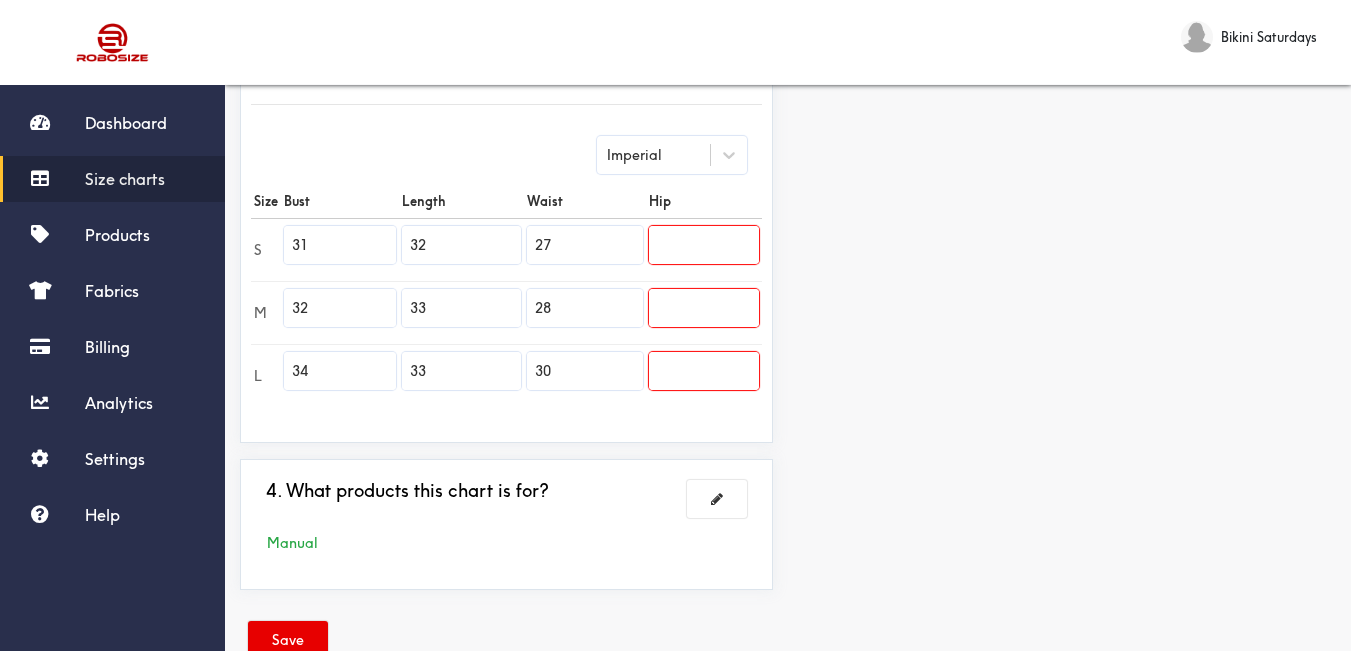 type on "30" 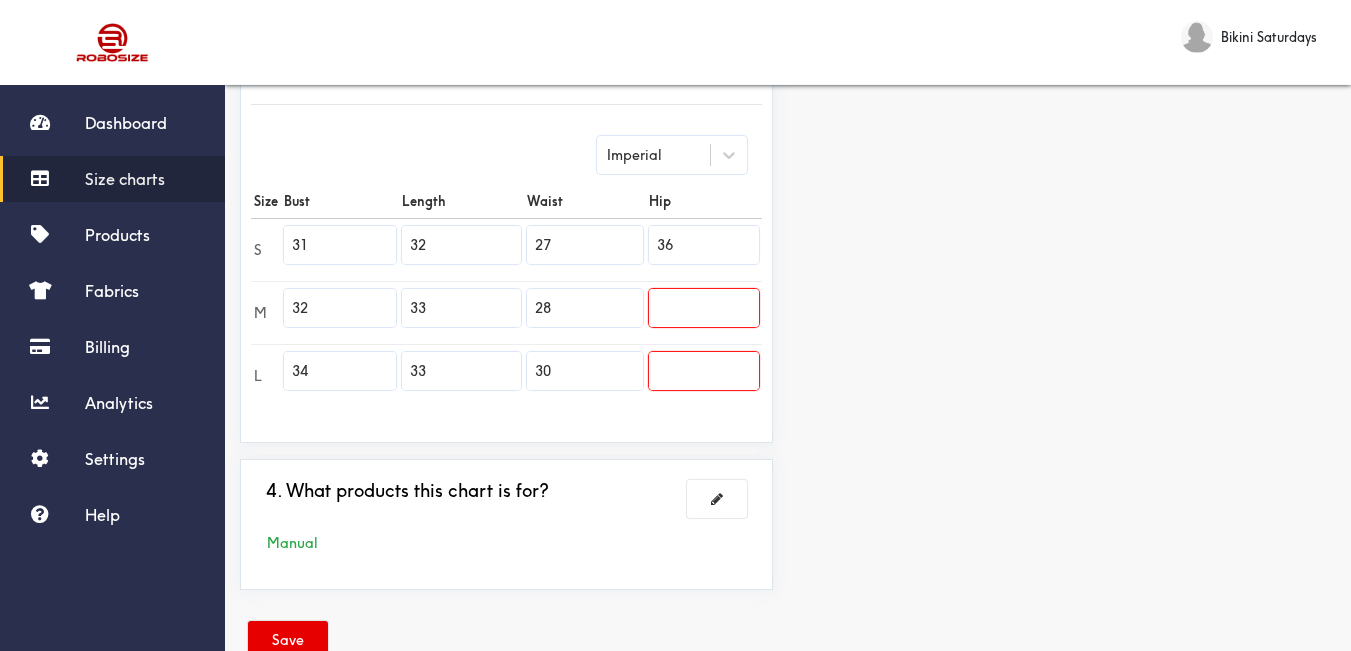 type on "36" 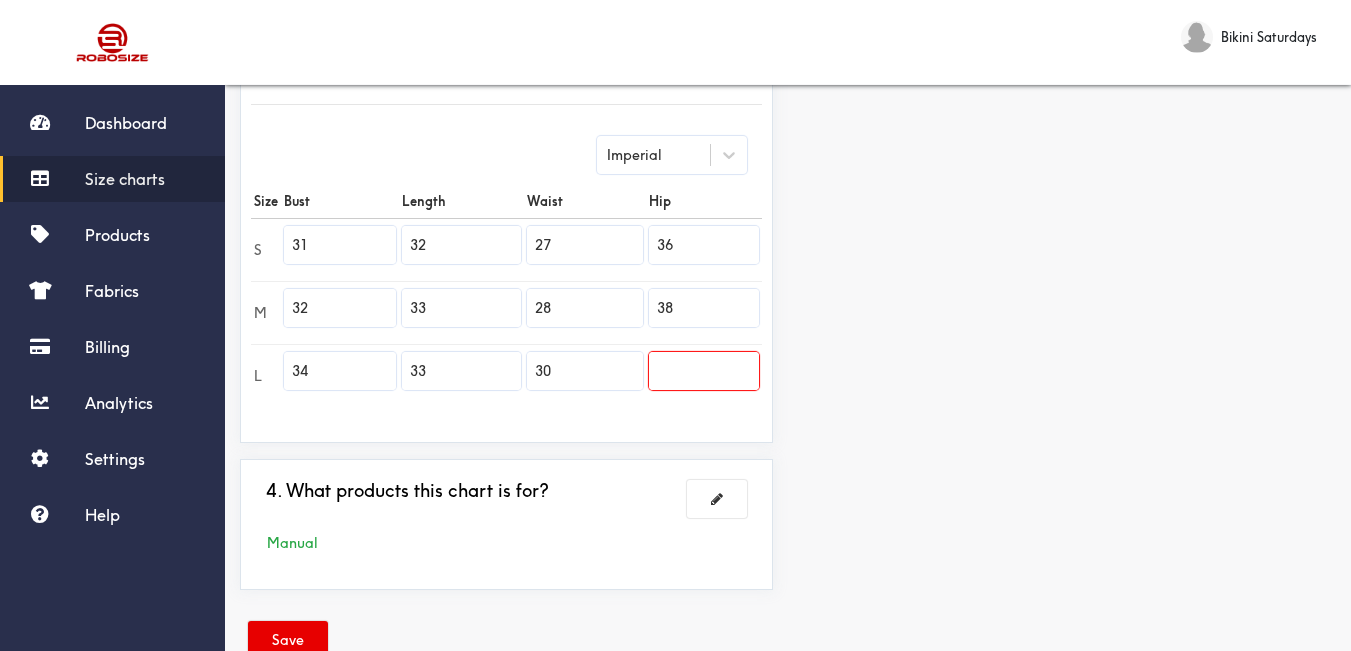type on "38" 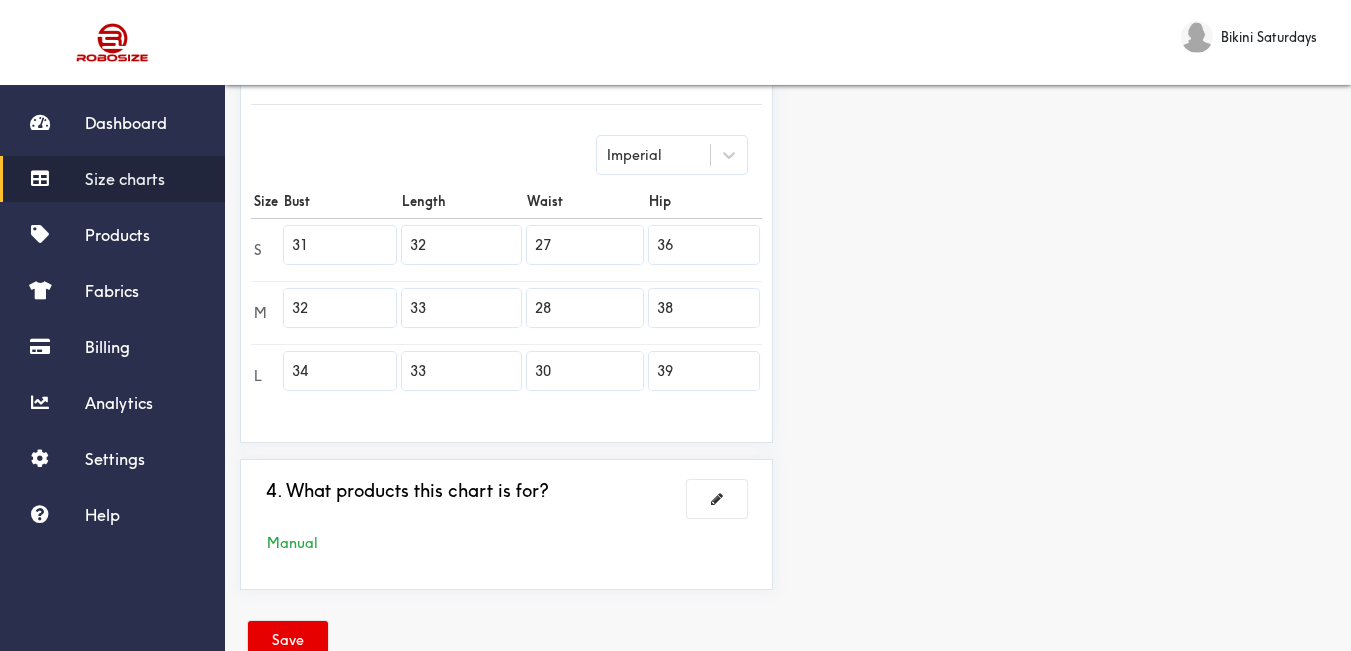 type on "39" 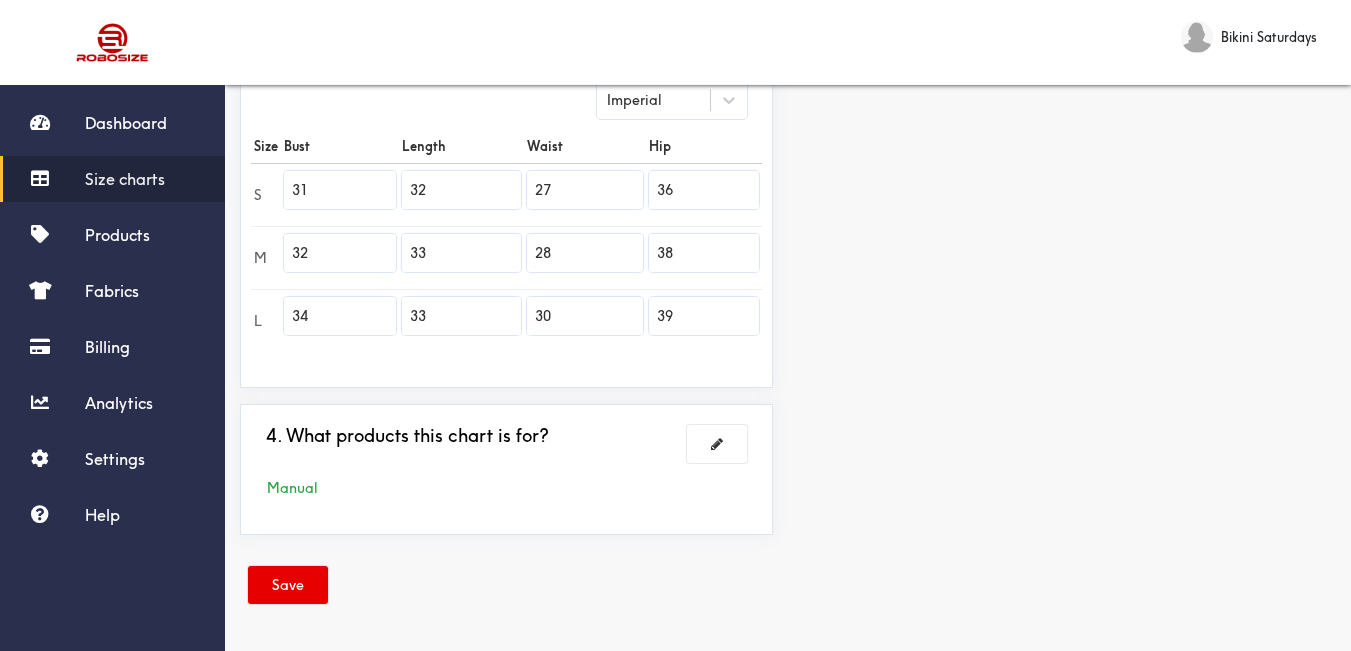 click on "Save" at bounding box center (288, 585) 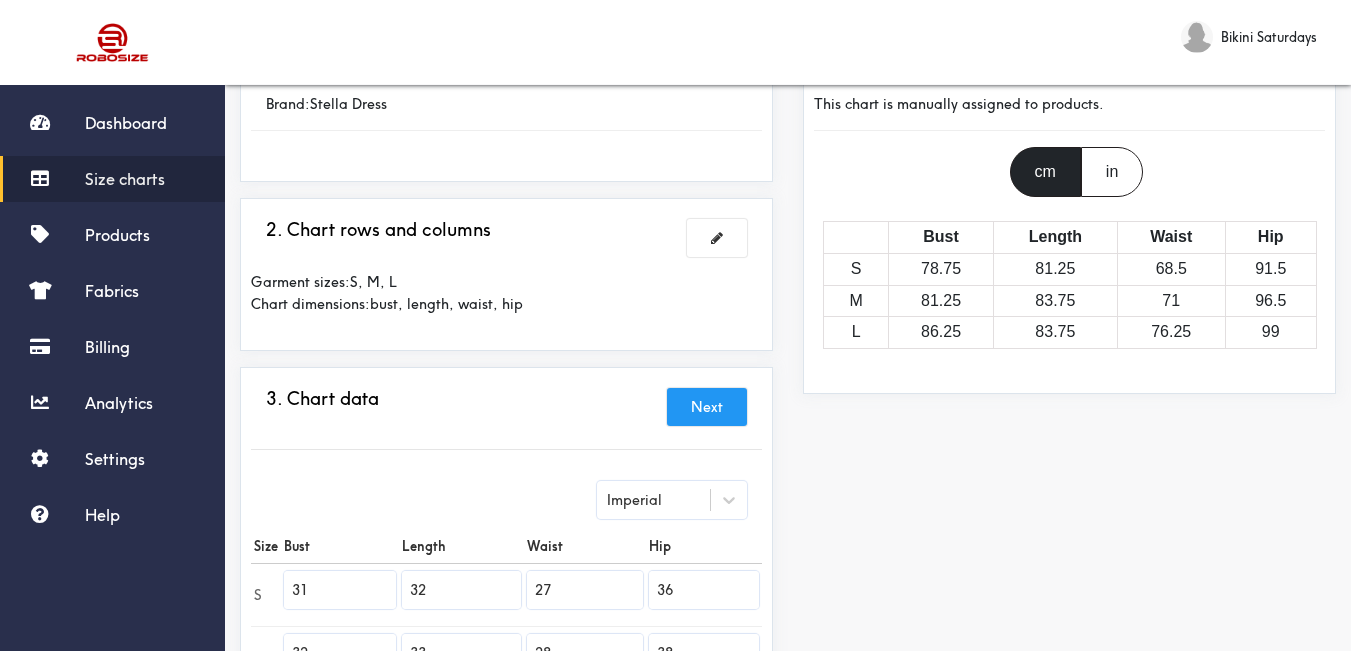 scroll, scrollTop: 0, scrollLeft: 0, axis: both 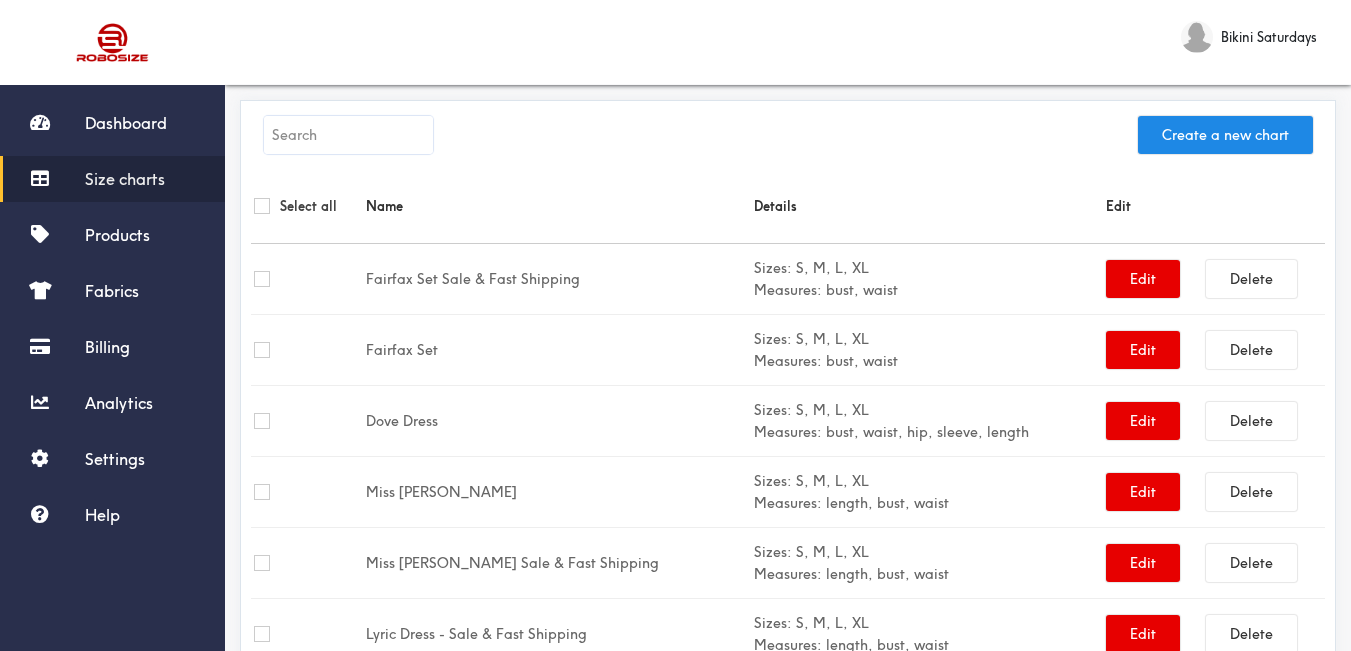click at bounding box center [348, 135] 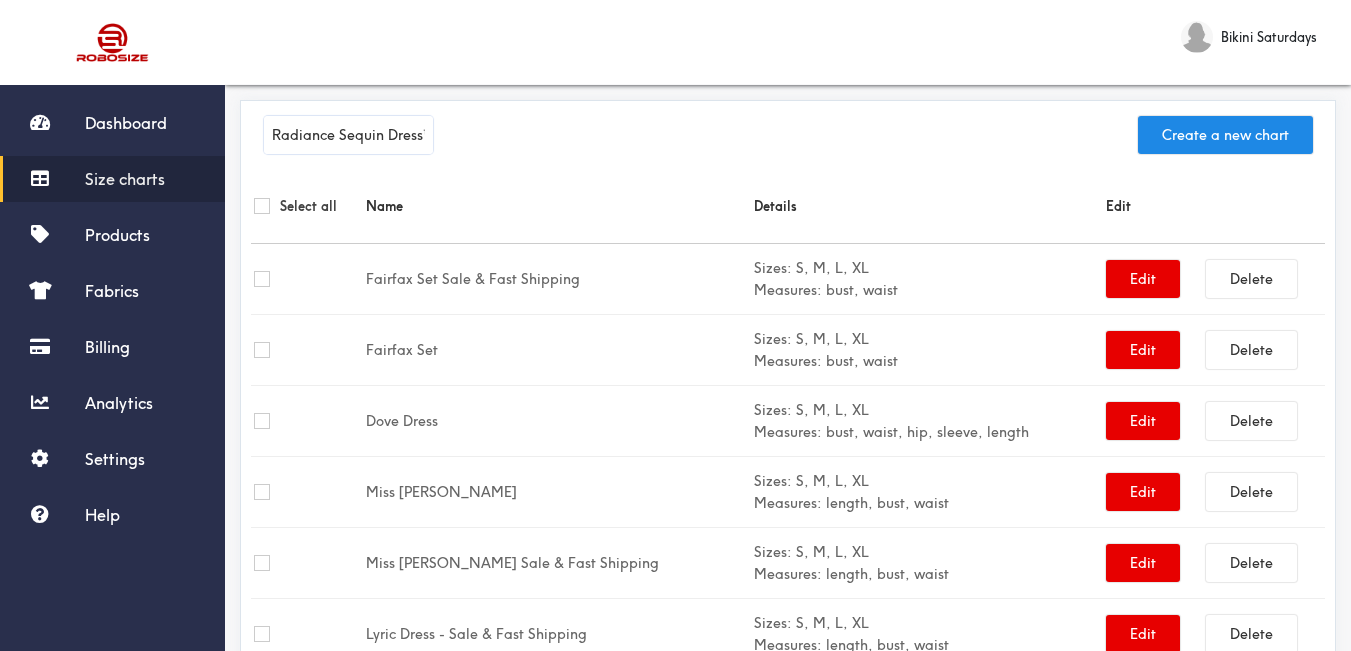 scroll, scrollTop: 0, scrollLeft: 9, axis: horizontal 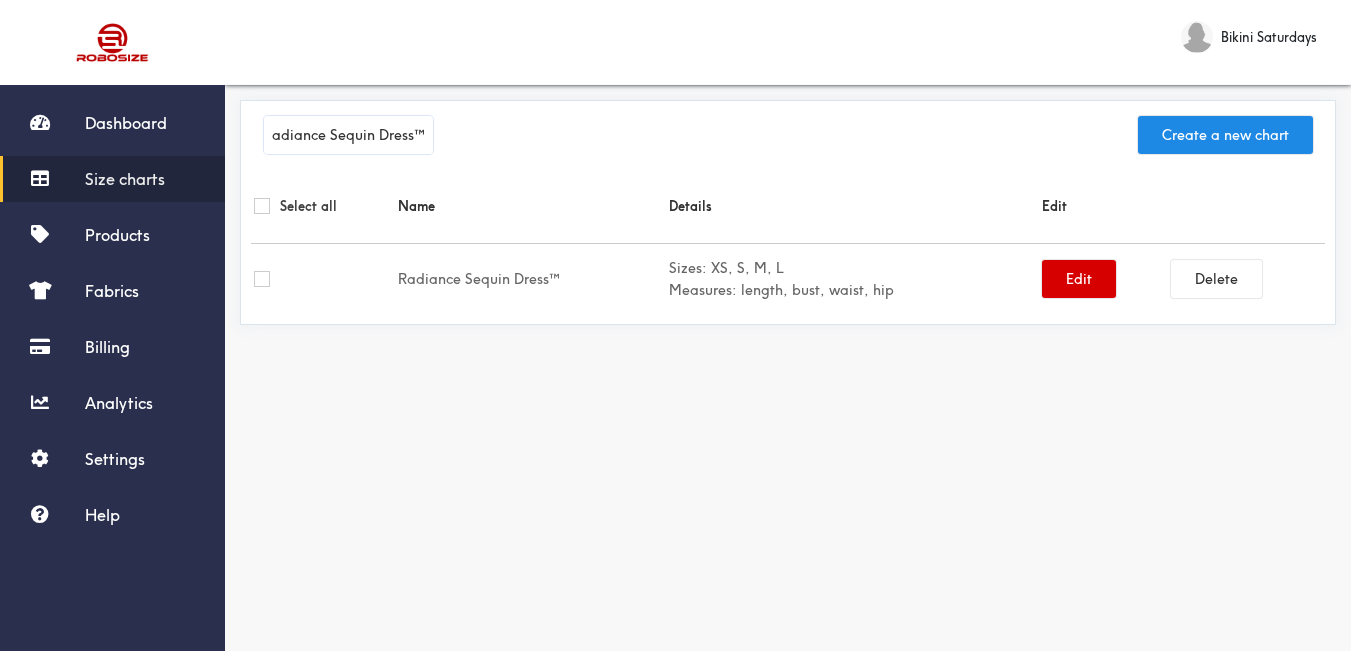 type on "Radiance Sequin Dress™" 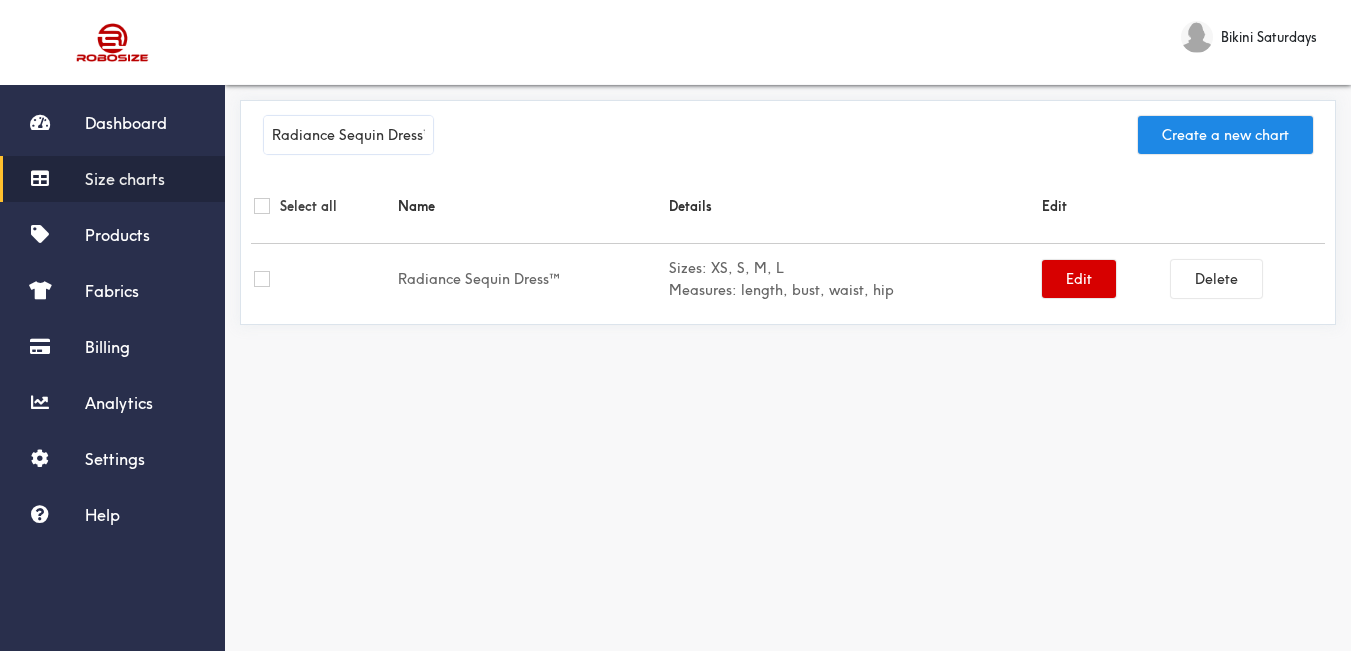click on "Edit" at bounding box center [1079, 279] 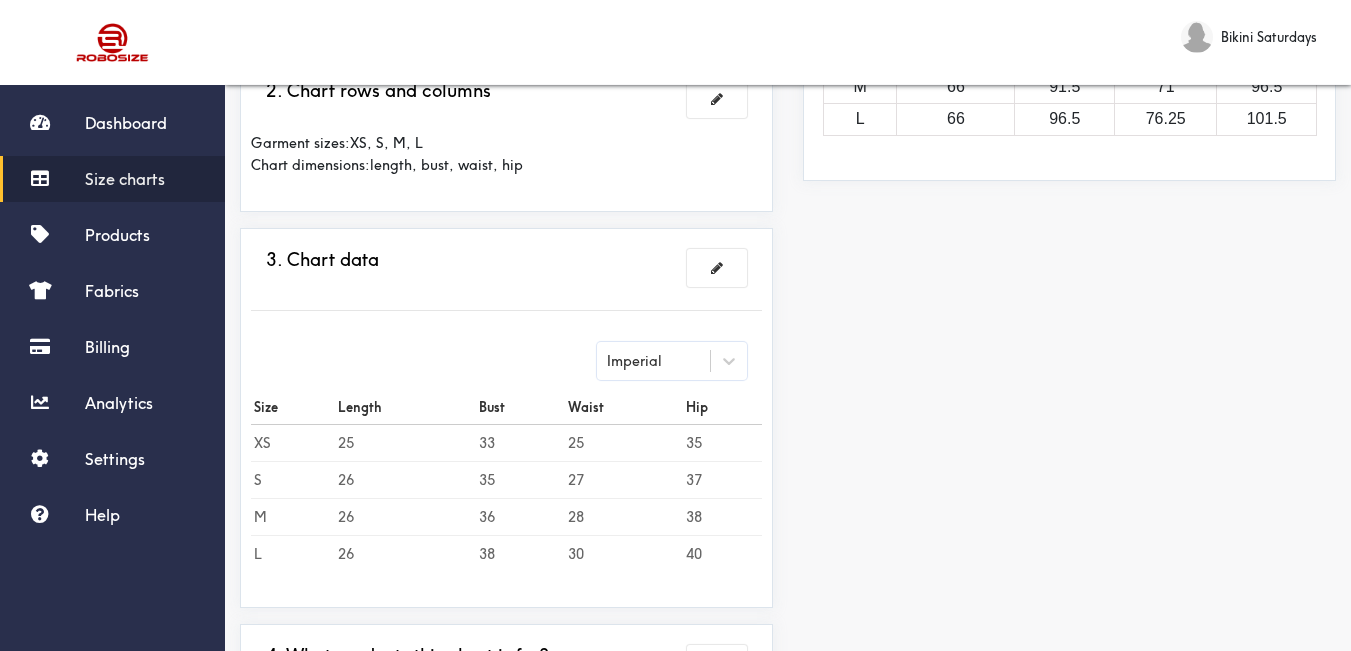scroll, scrollTop: 500, scrollLeft: 0, axis: vertical 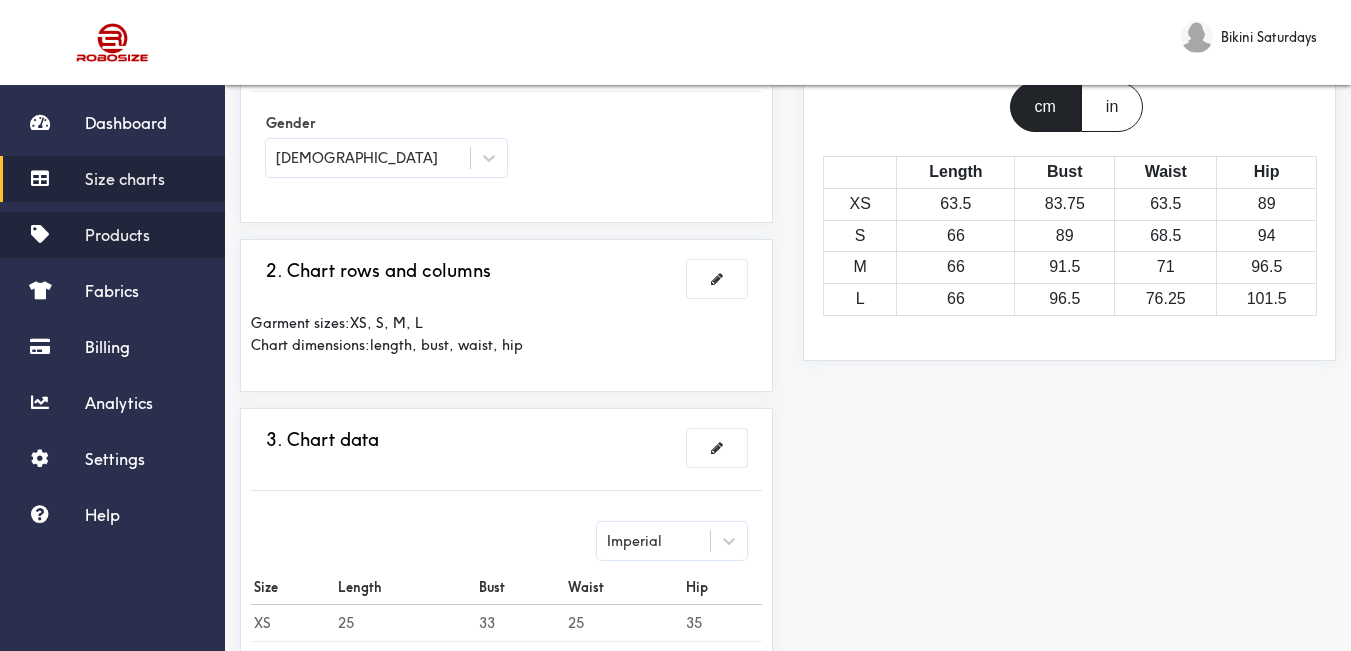 click on "Products" at bounding box center [112, 235] 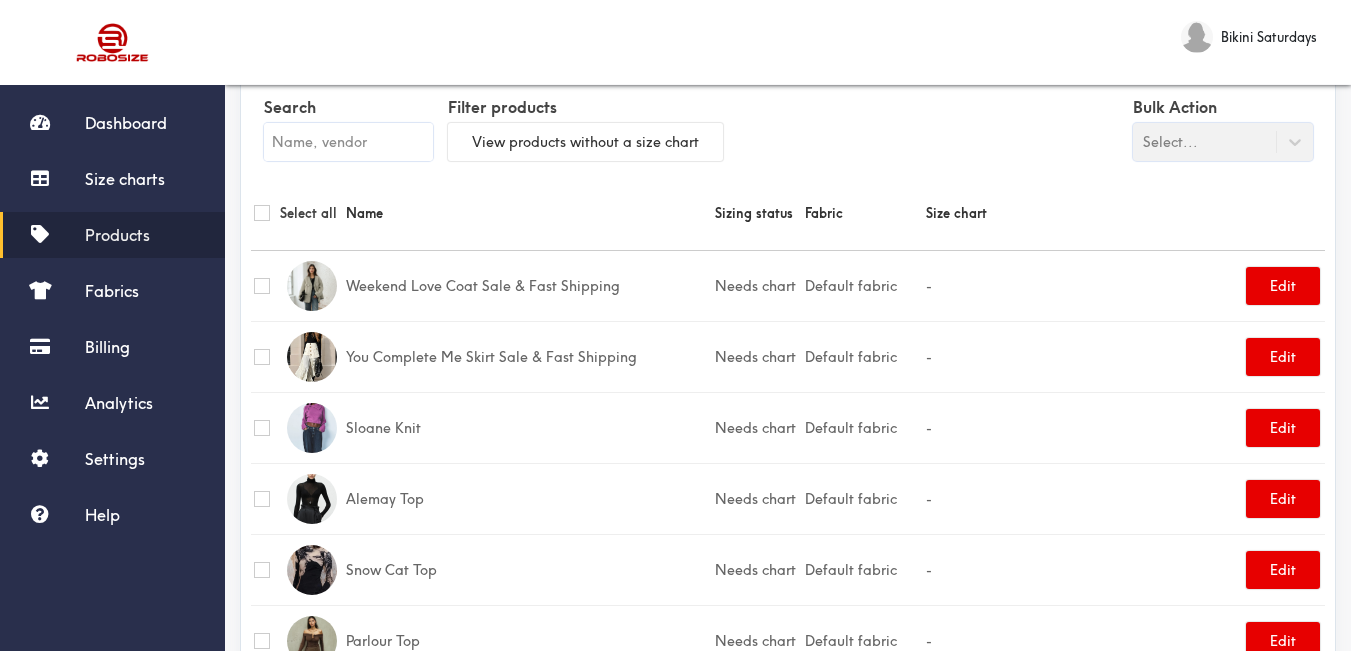 scroll, scrollTop: 220, scrollLeft: 0, axis: vertical 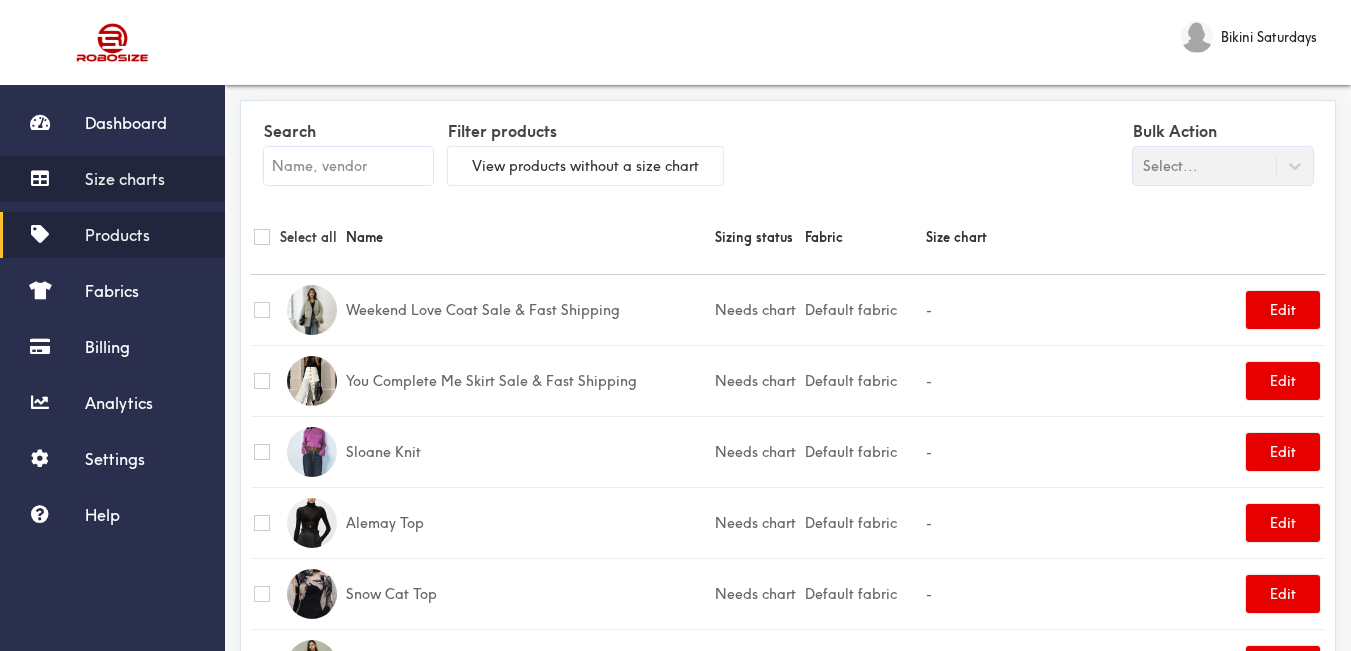 click on "Size charts" at bounding box center (125, 179) 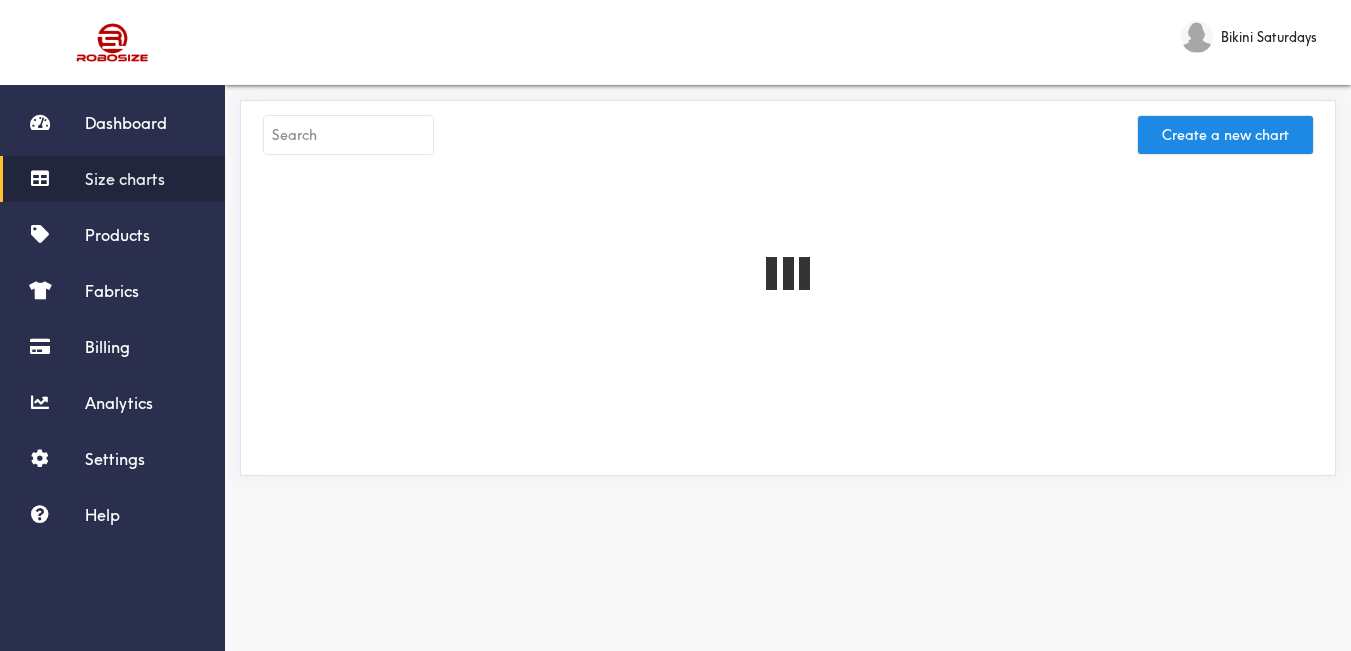 click at bounding box center [348, 135] 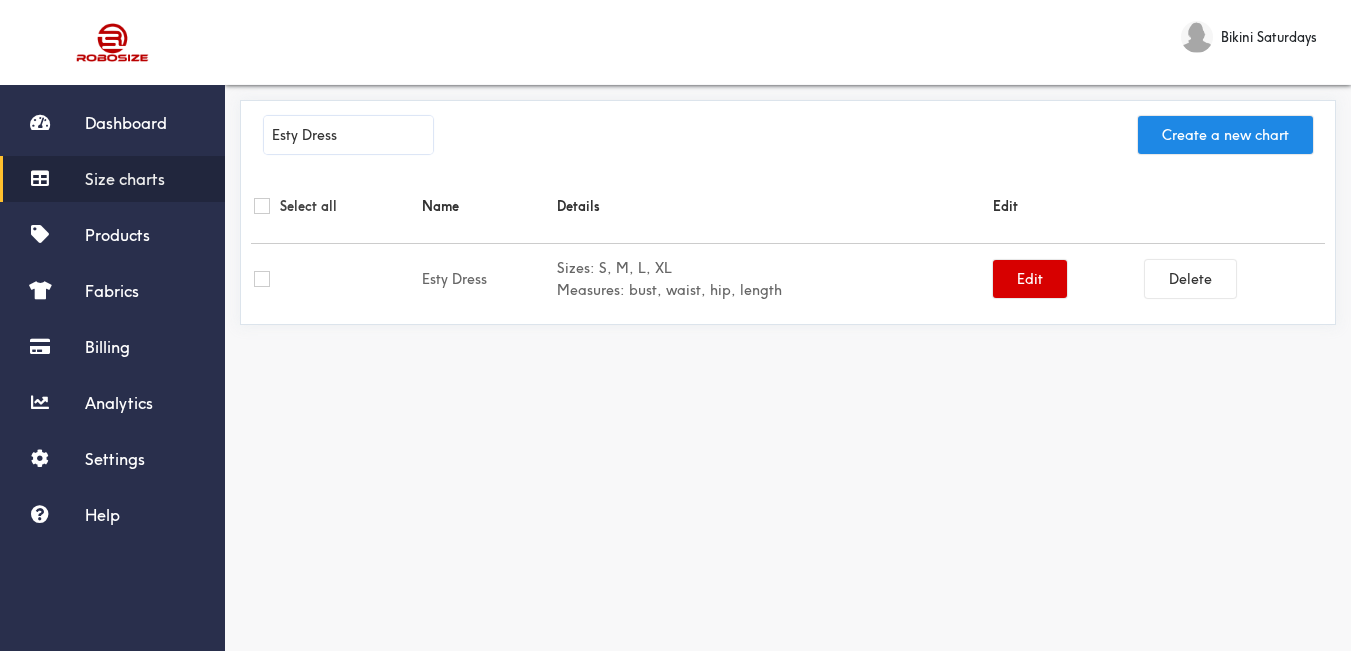 type on "Esty Dress" 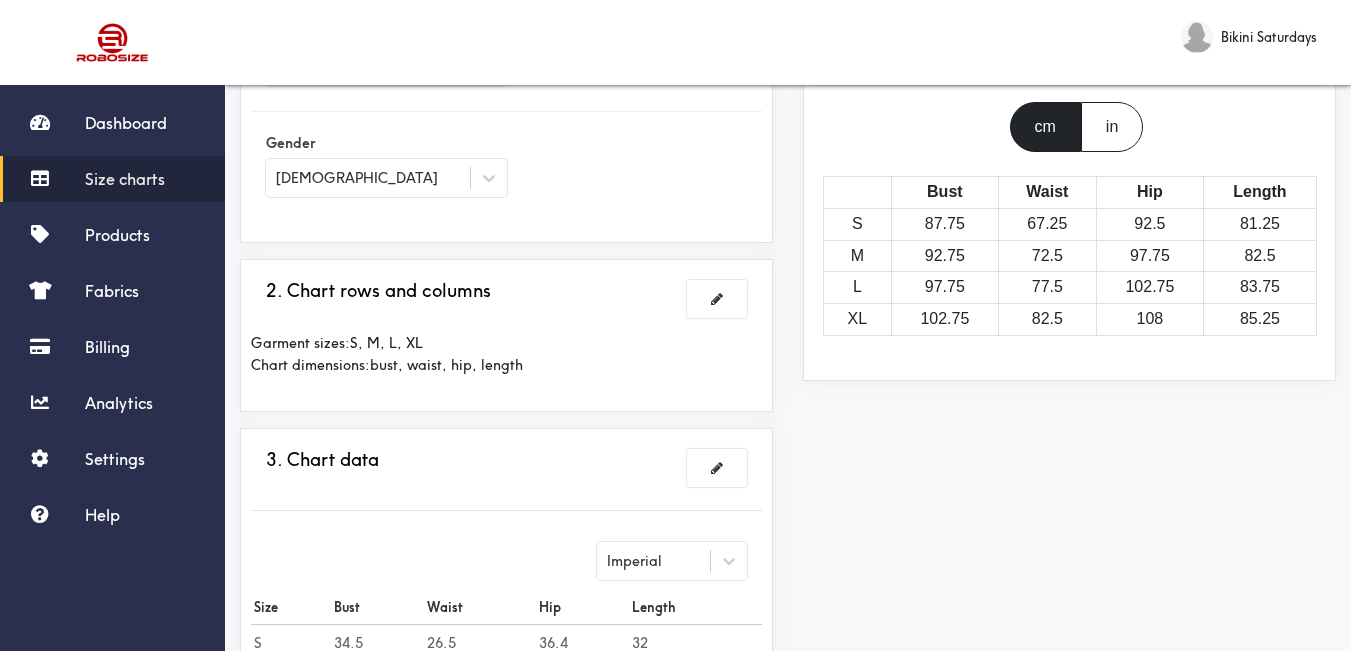 scroll, scrollTop: 300, scrollLeft: 0, axis: vertical 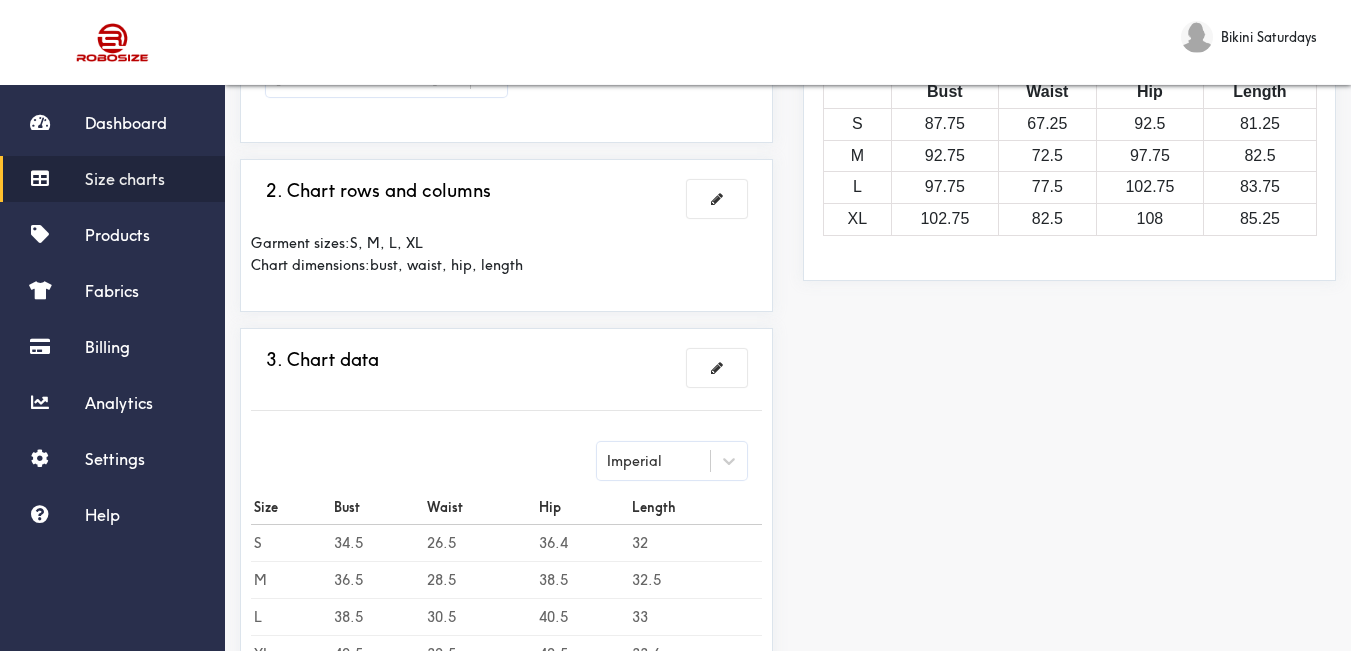 click on "Size charts" at bounding box center (125, 179) 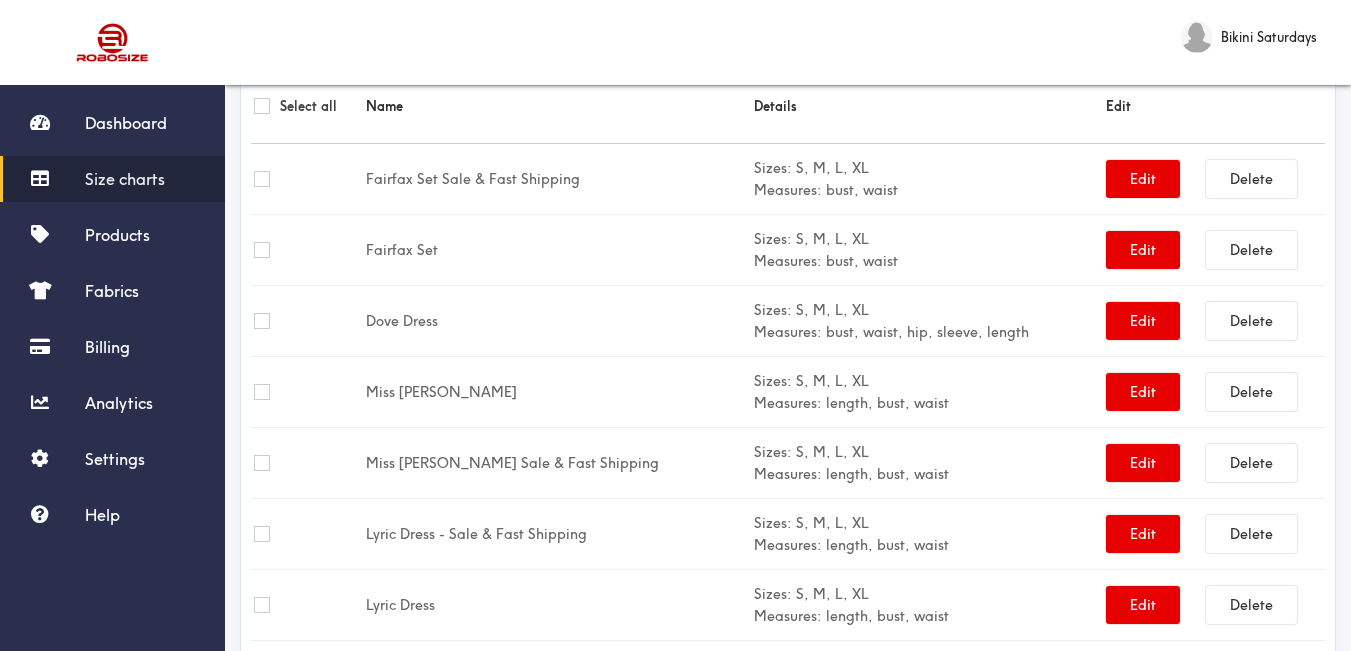 scroll, scrollTop: 0, scrollLeft: 0, axis: both 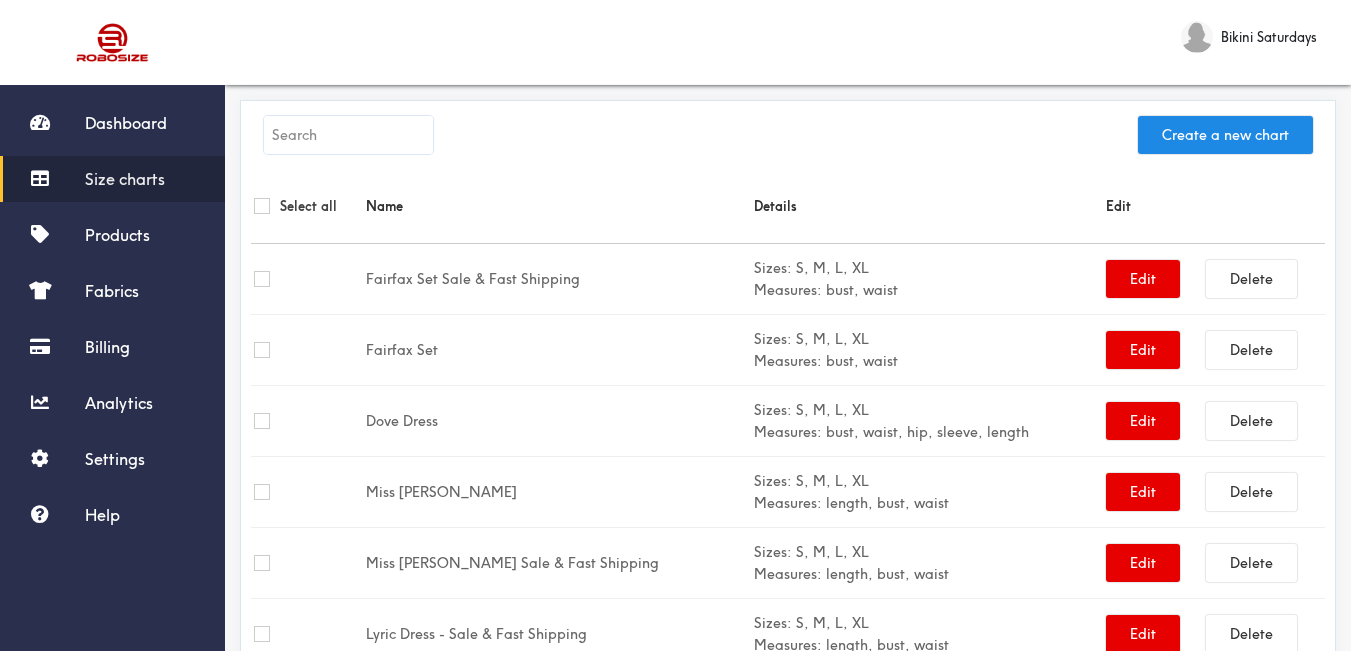 click at bounding box center [348, 135] 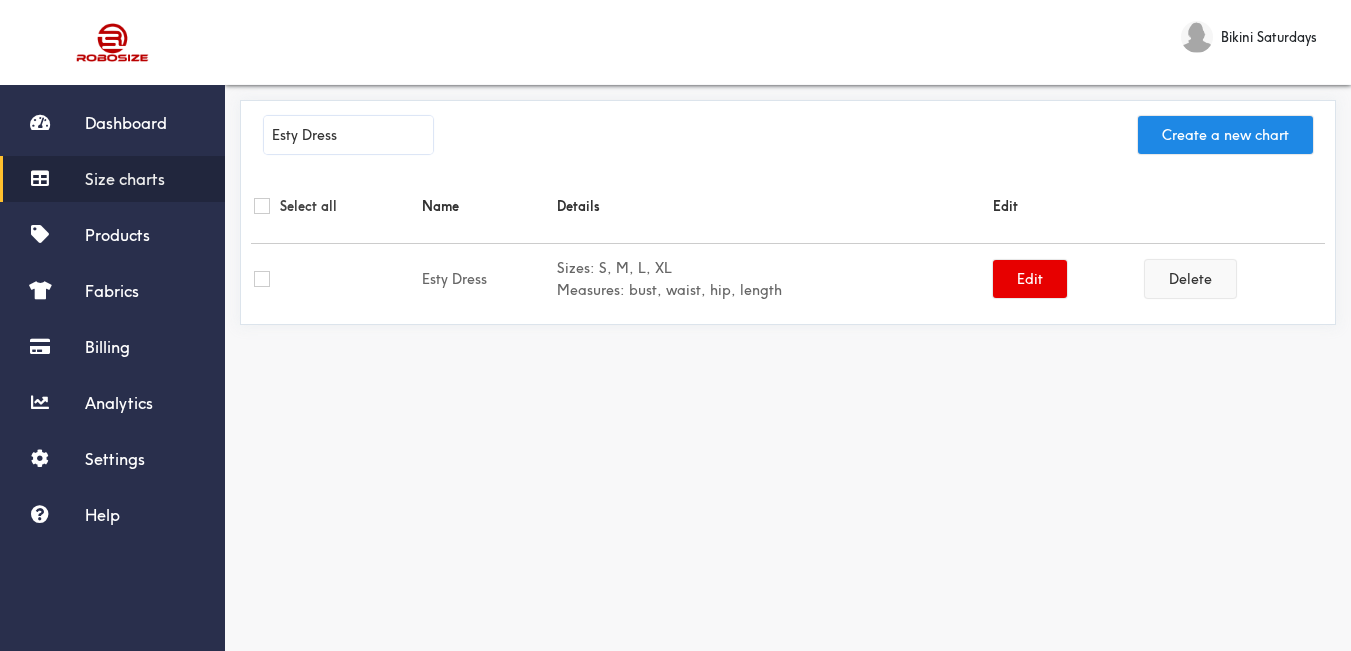 click on "Delete" at bounding box center [1190, 279] 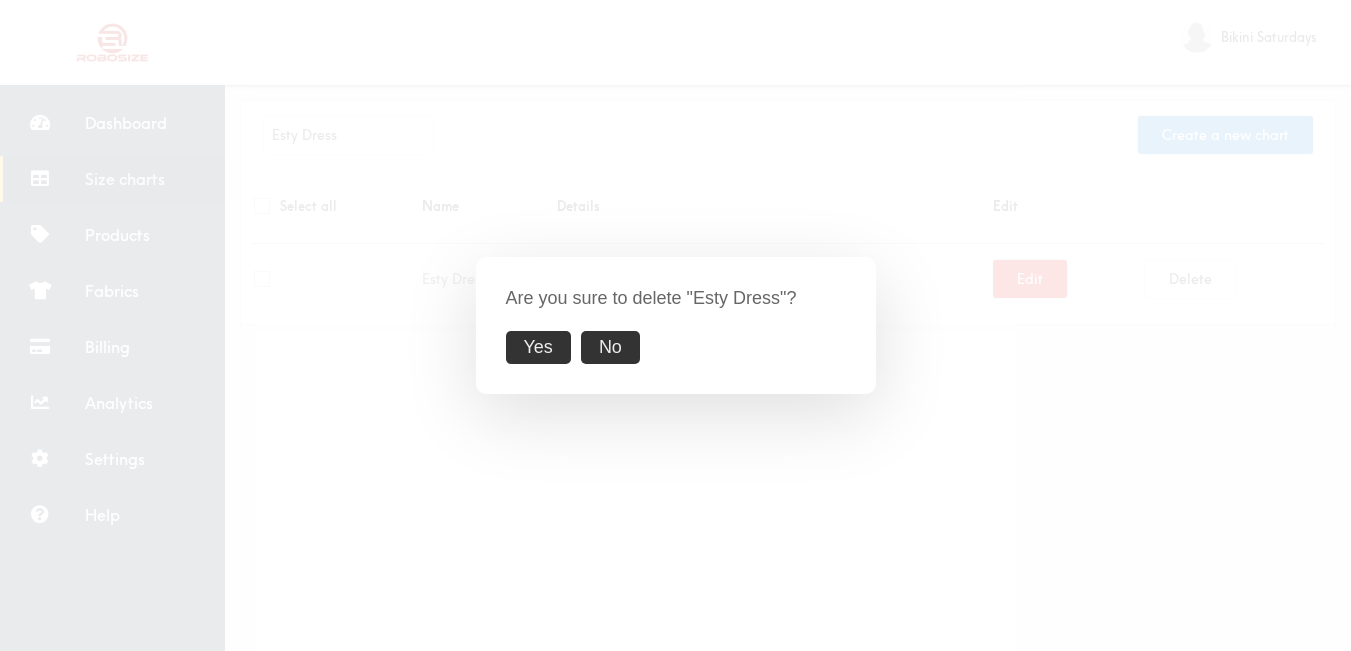 click on "Yes" at bounding box center [538, 347] 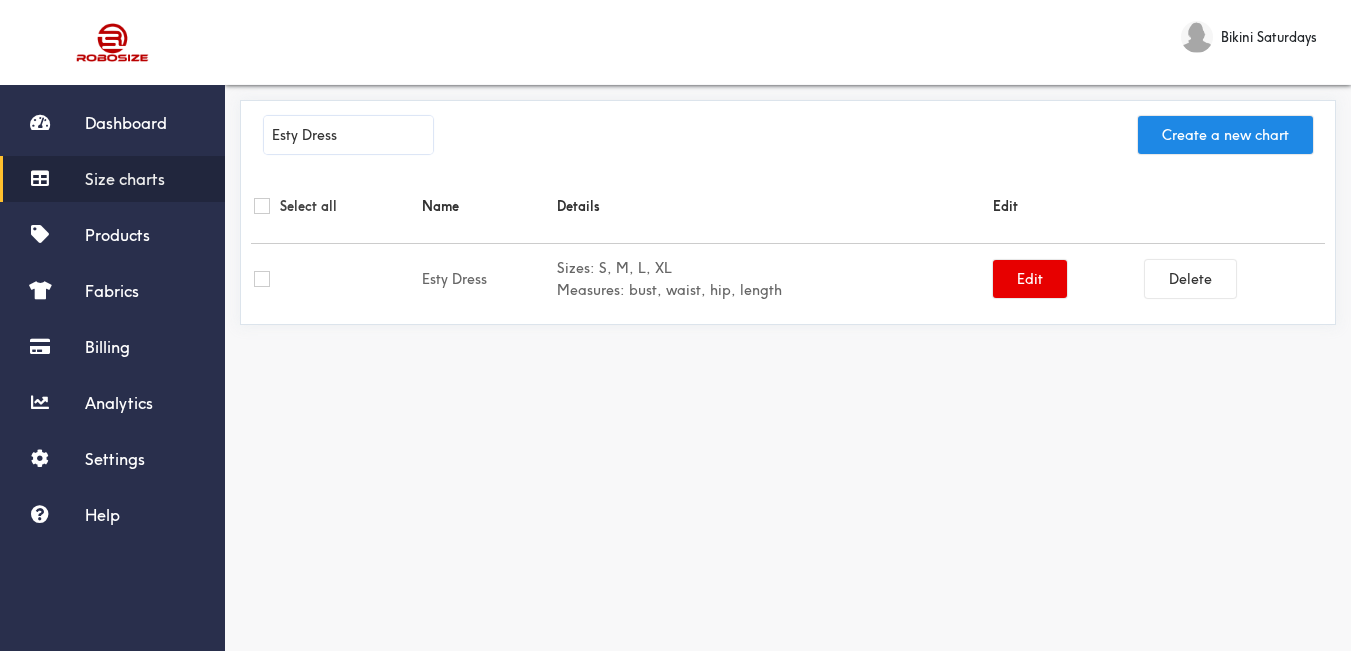 scroll, scrollTop: 24, scrollLeft: 0, axis: vertical 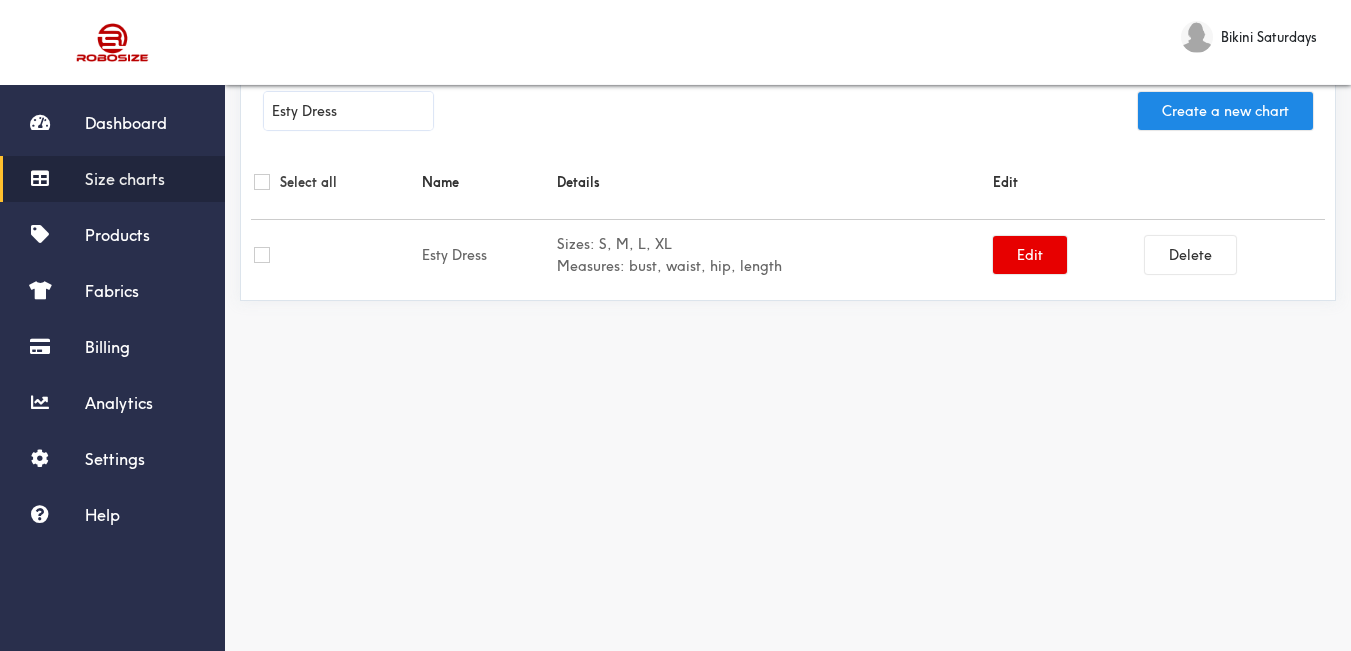 click on "Esty Dress" at bounding box center (348, 111) 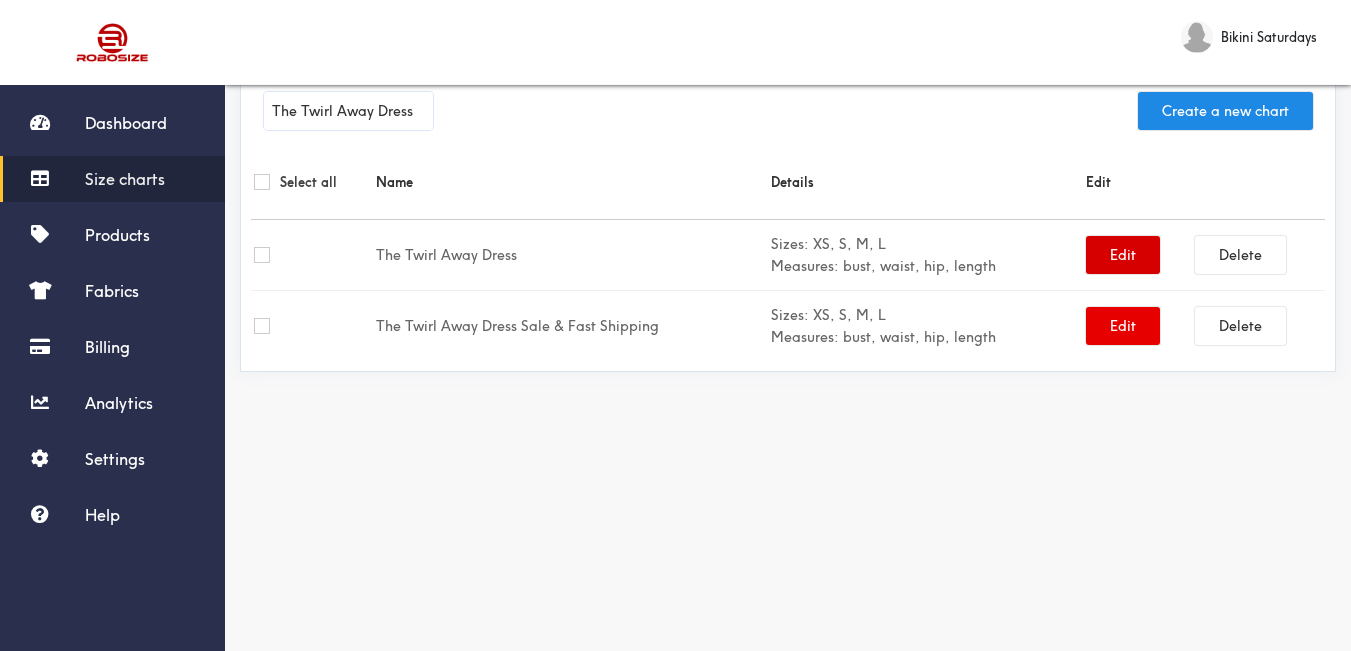 type on "The Twirl Away Dress" 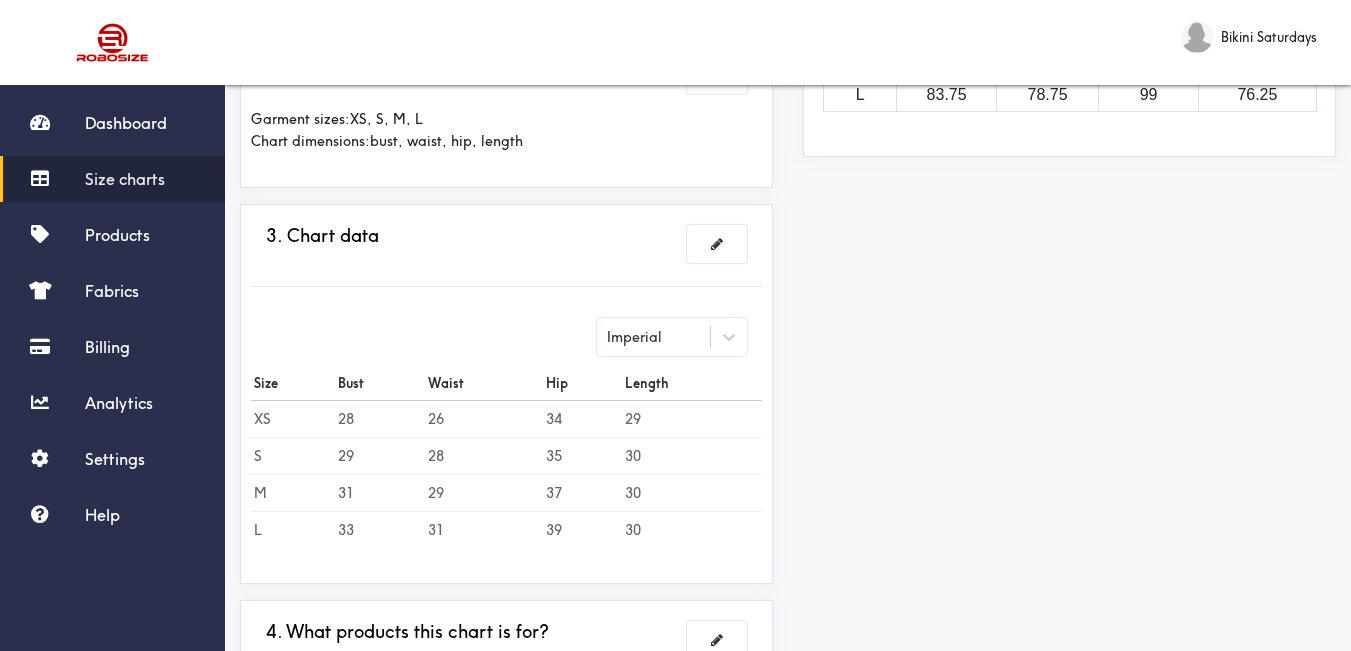 scroll, scrollTop: 224, scrollLeft: 0, axis: vertical 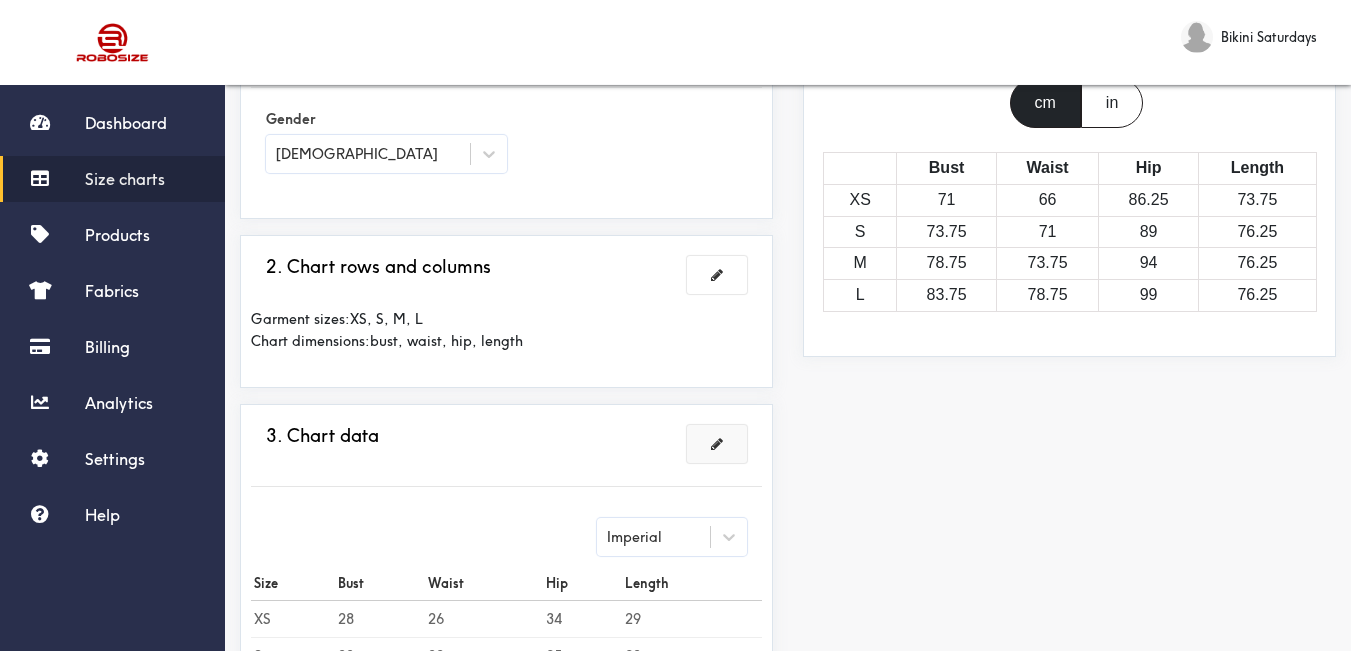 click at bounding box center (717, 444) 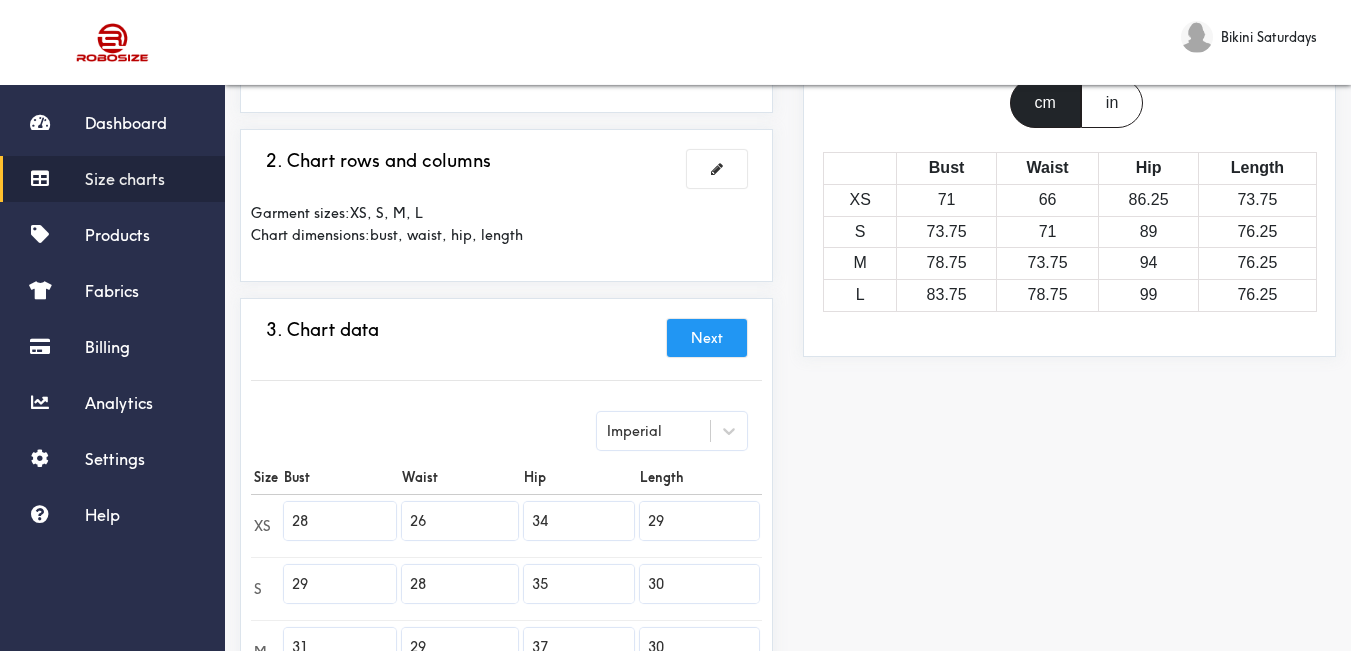 scroll, scrollTop: 124, scrollLeft: 0, axis: vertical 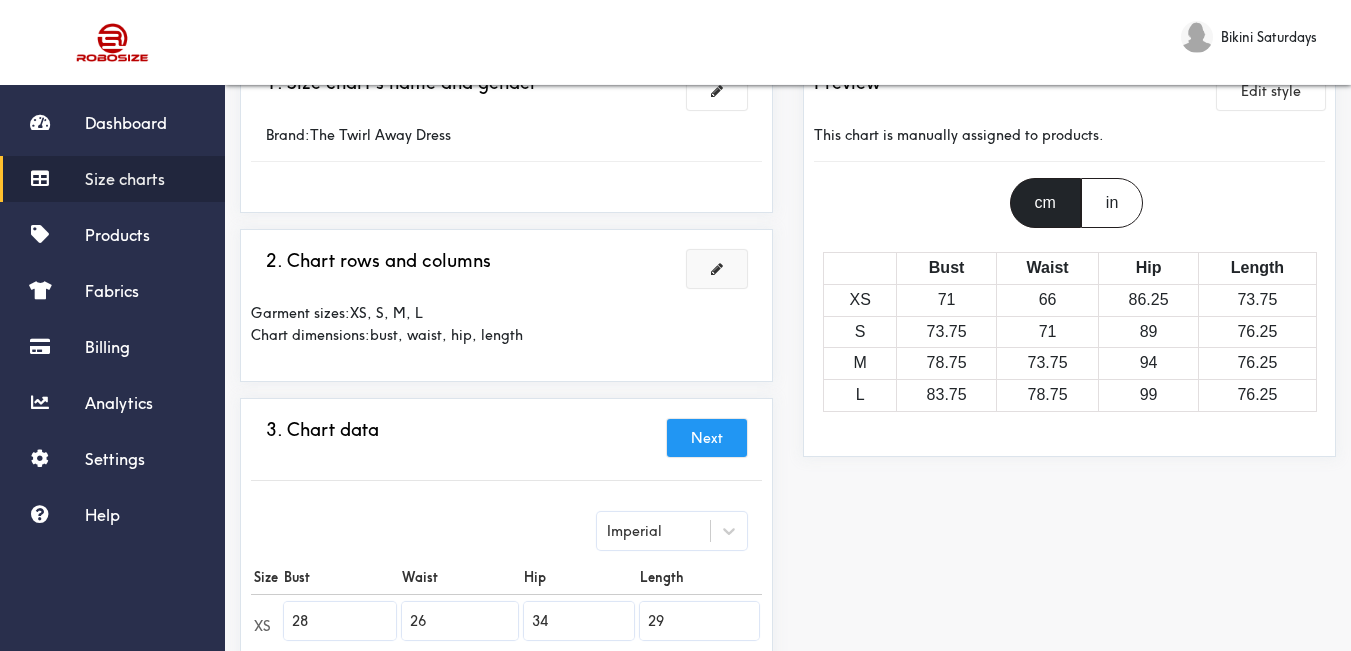 click at bounding box center (717, 269) 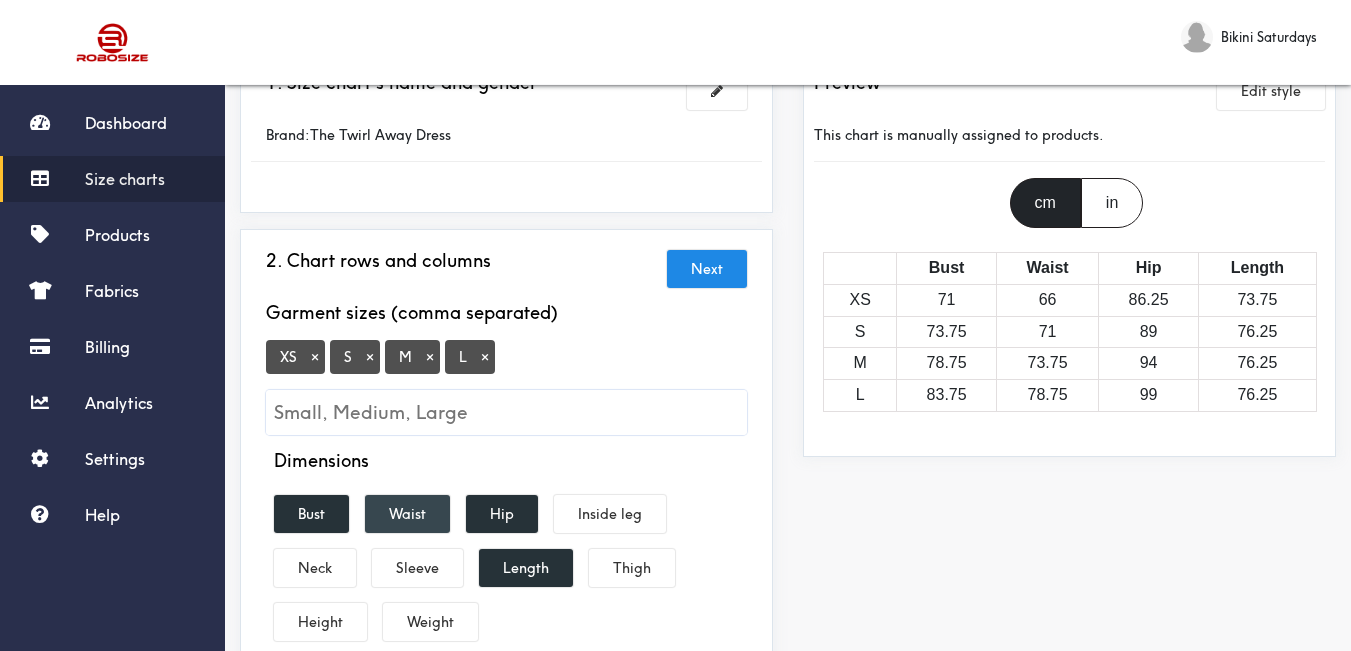 scroll, scrollTop: 224, scrollLeft: 0, axis: vertical 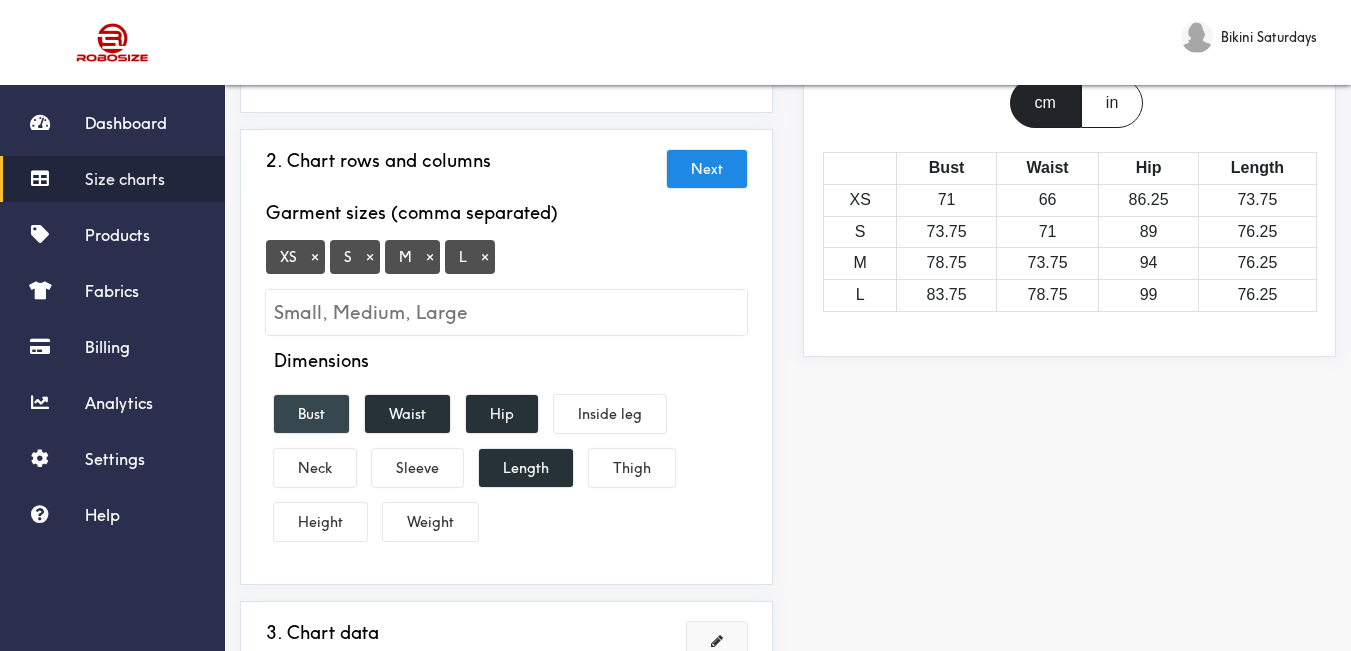 click on "Bust" at bounding box center [311, 414] 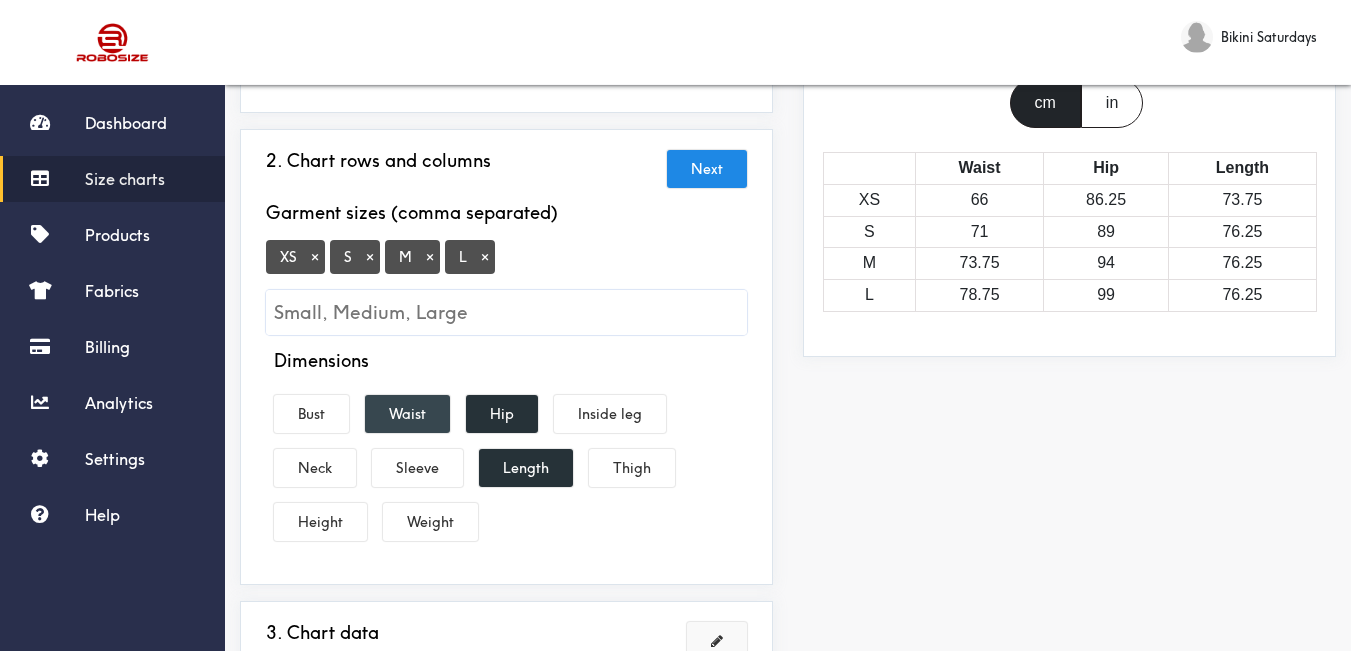 click on "Waist" at bounding box center [407, 414] 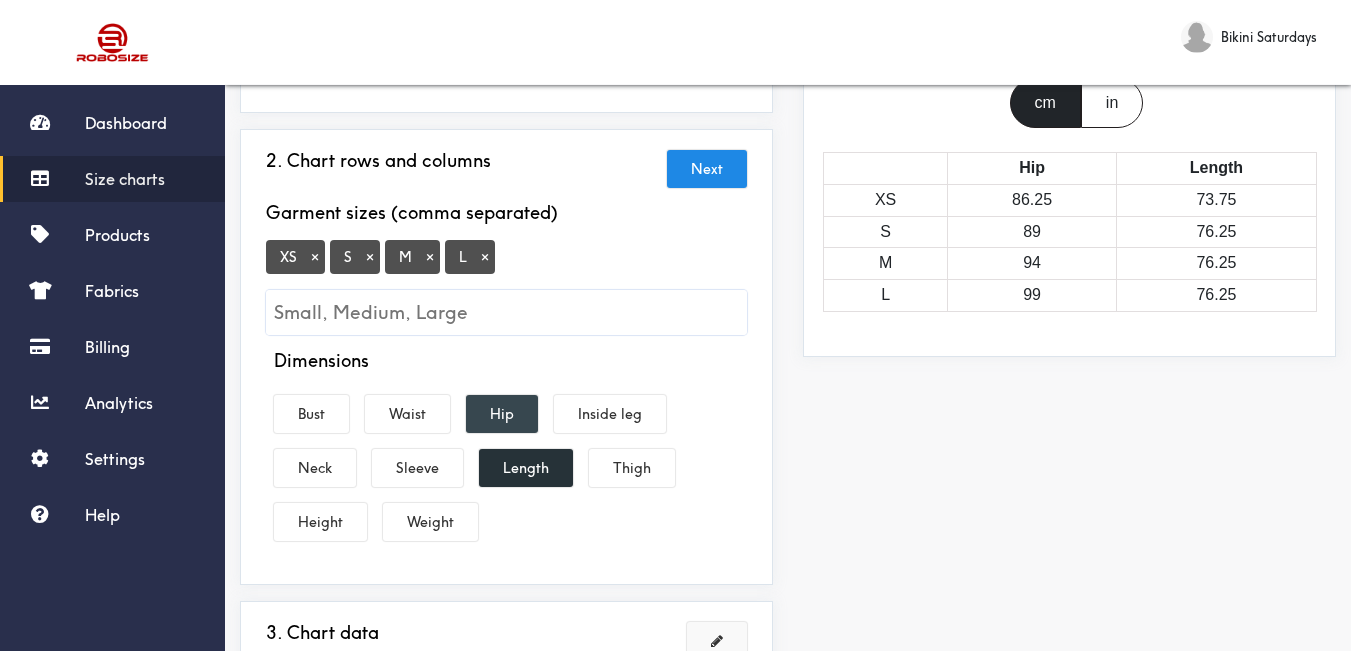 click on "Hip" at bounding box center (502, 414) 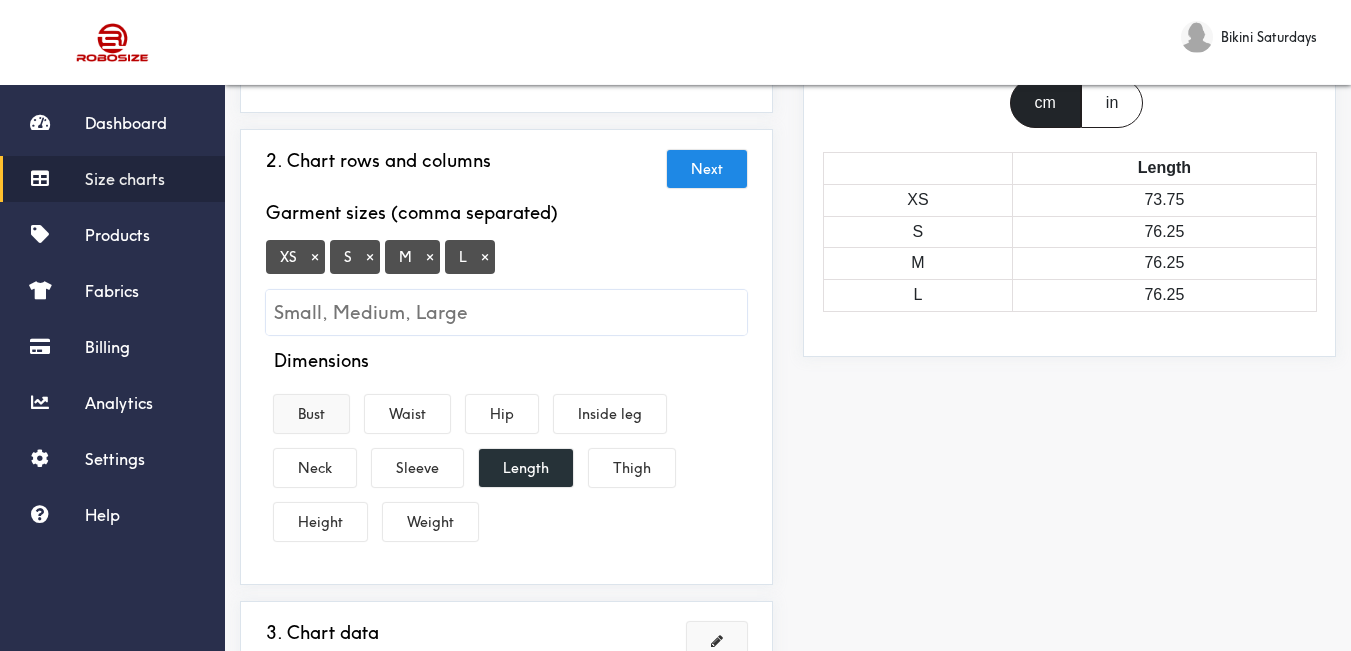click on "Bust" at bounding box center (311, 414) 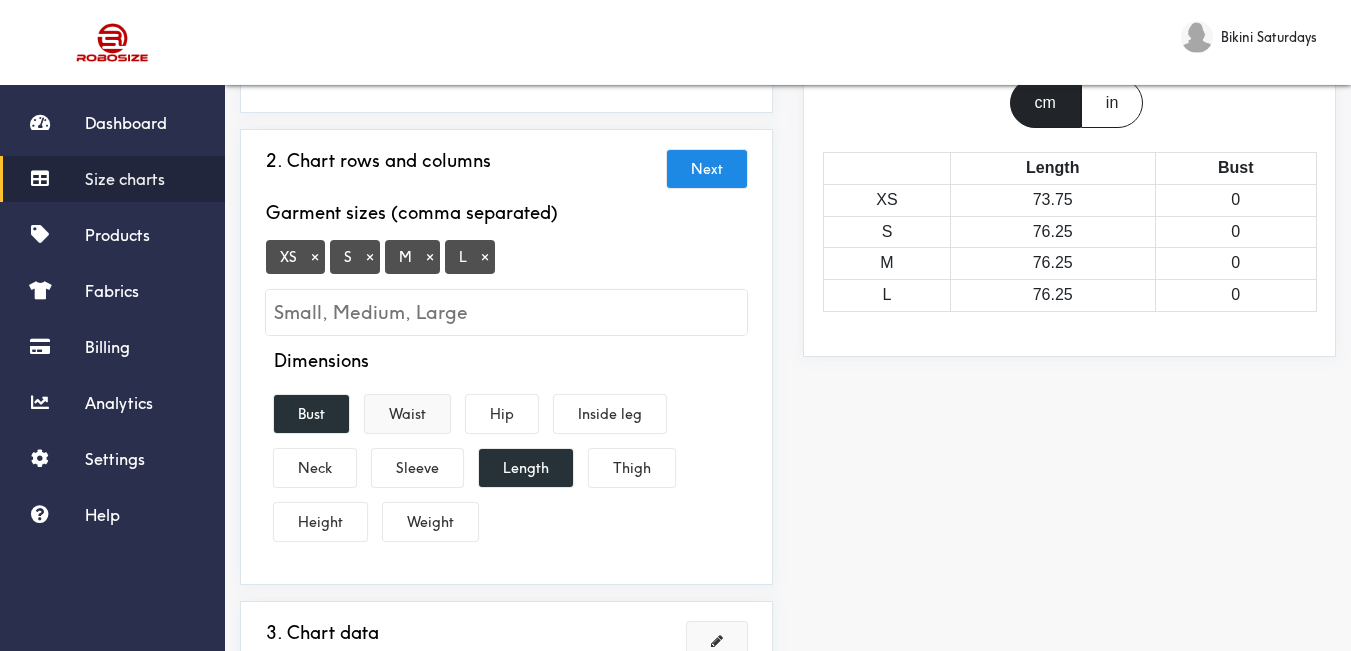 click on "Waist" at bounding box center [407, 414] 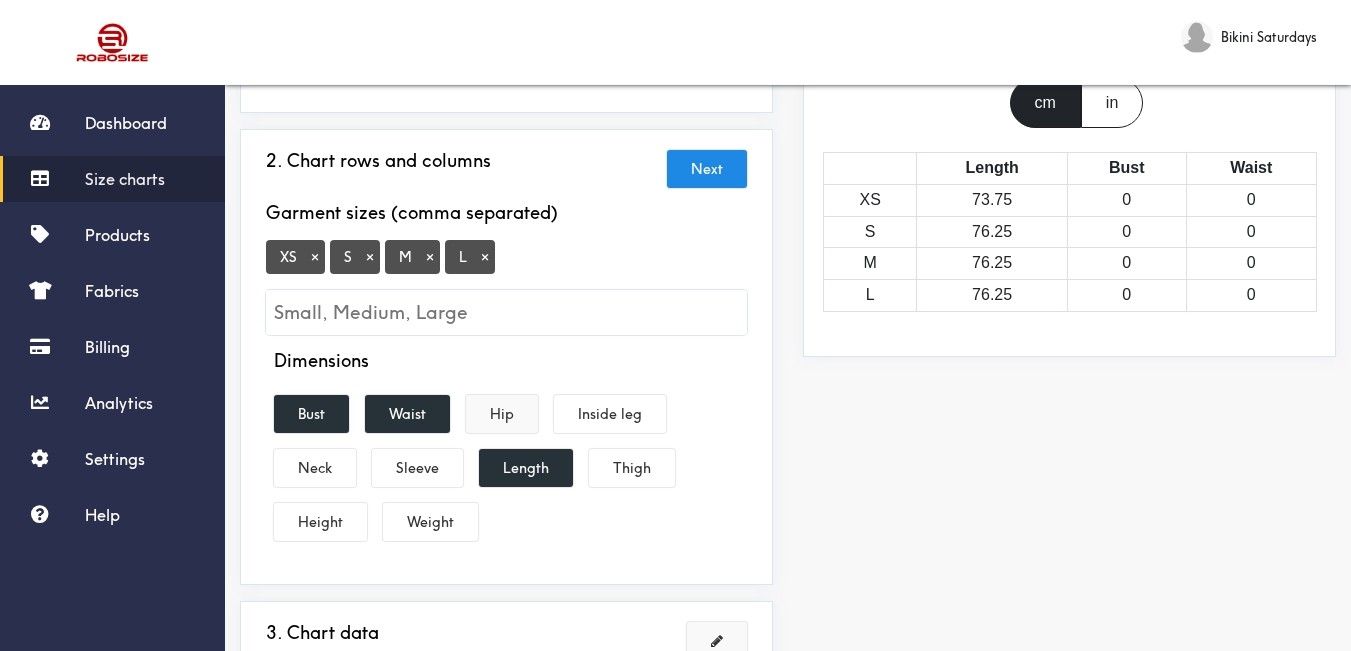 click on "Hip" at bounding box center (502, 414) 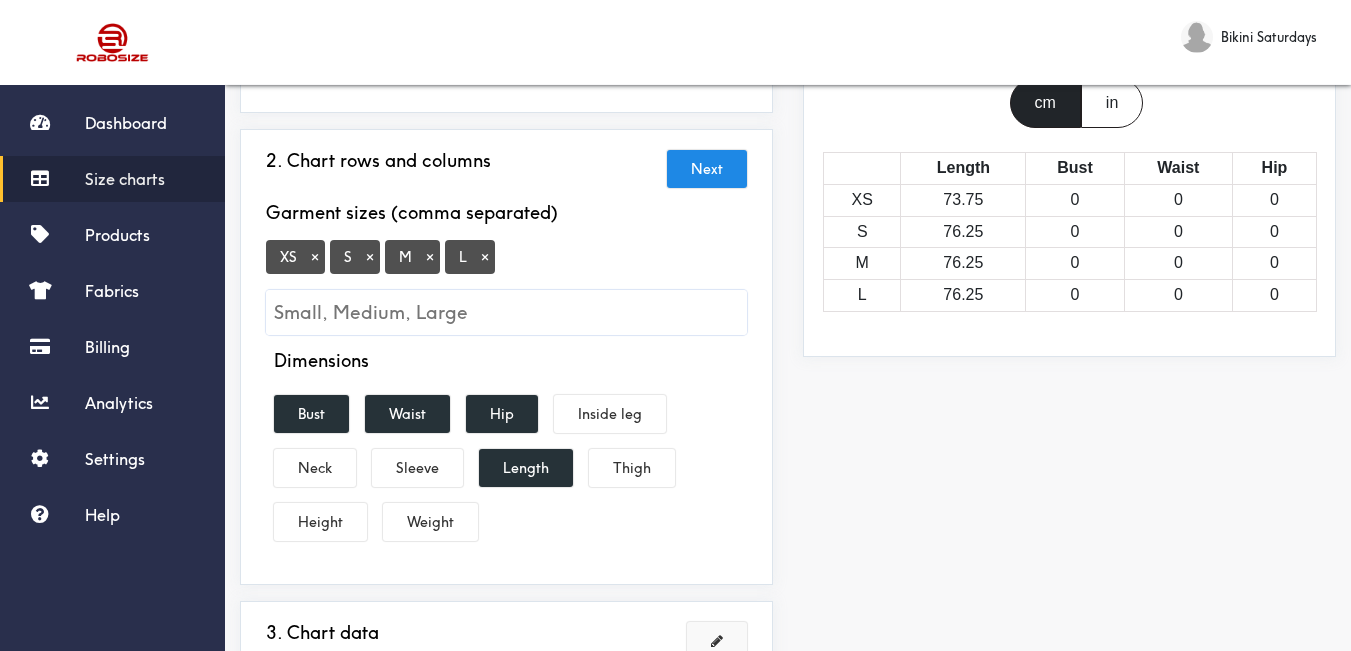 scroll, scrollTop: 524, scrollLeft: 0, axis: vertical 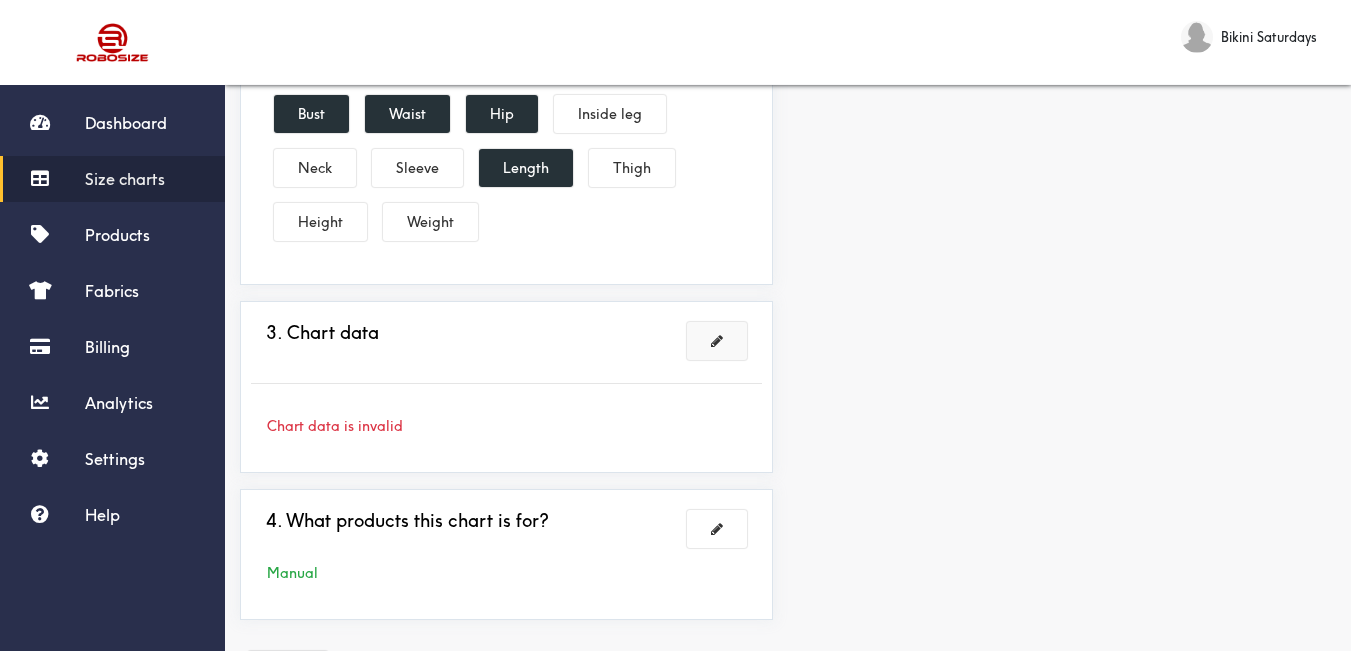 click at bounding box center (717, 341) 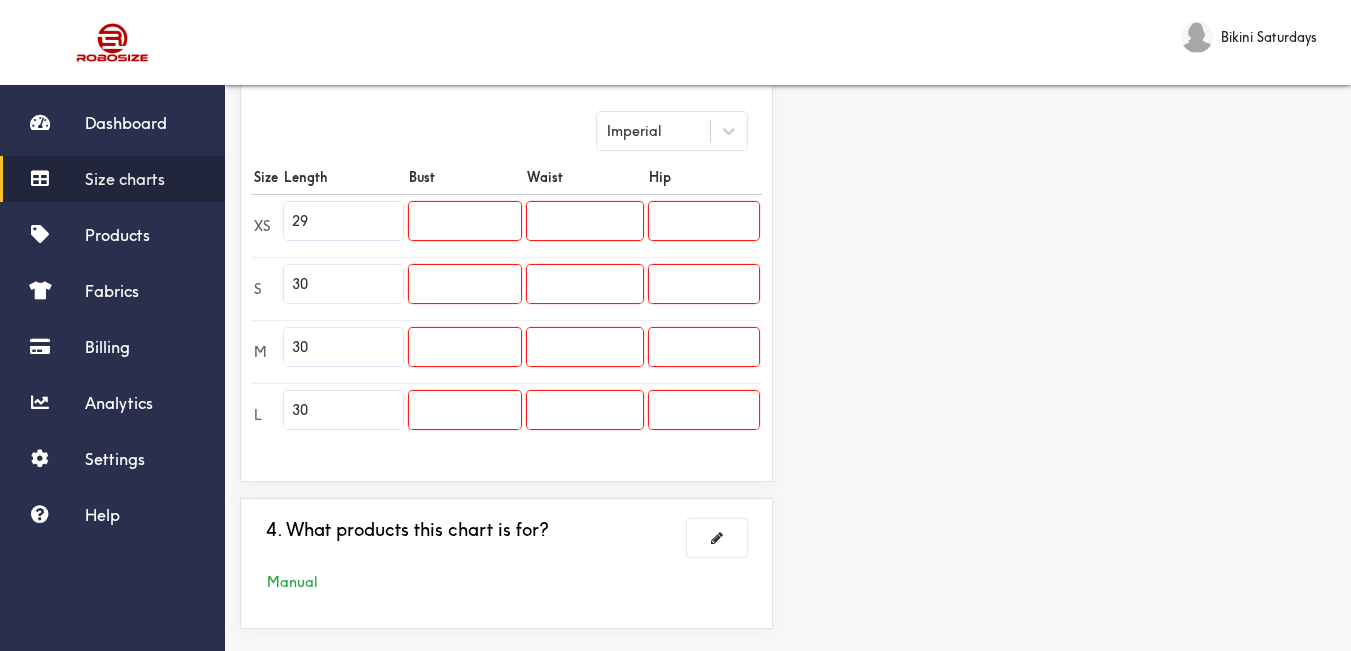 scroll, scrollTop: 424, scrollLeft: 0, axis: vertical 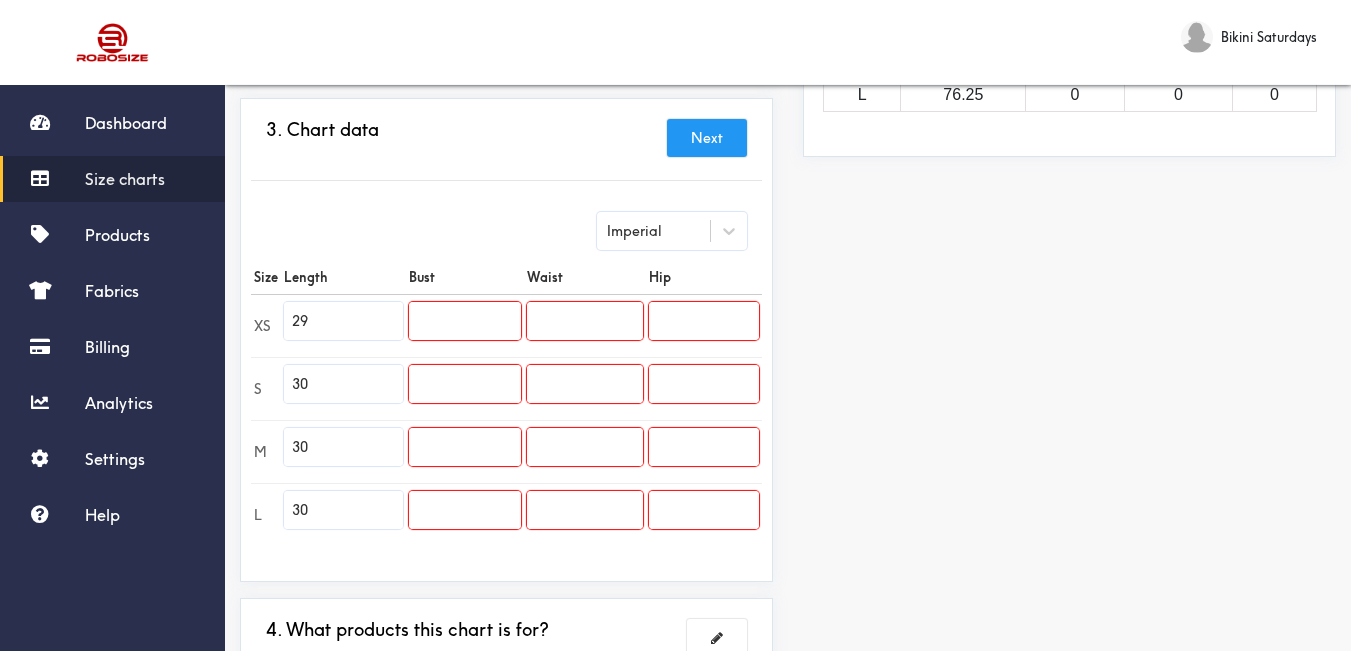 click at bounding box center [465, 321] 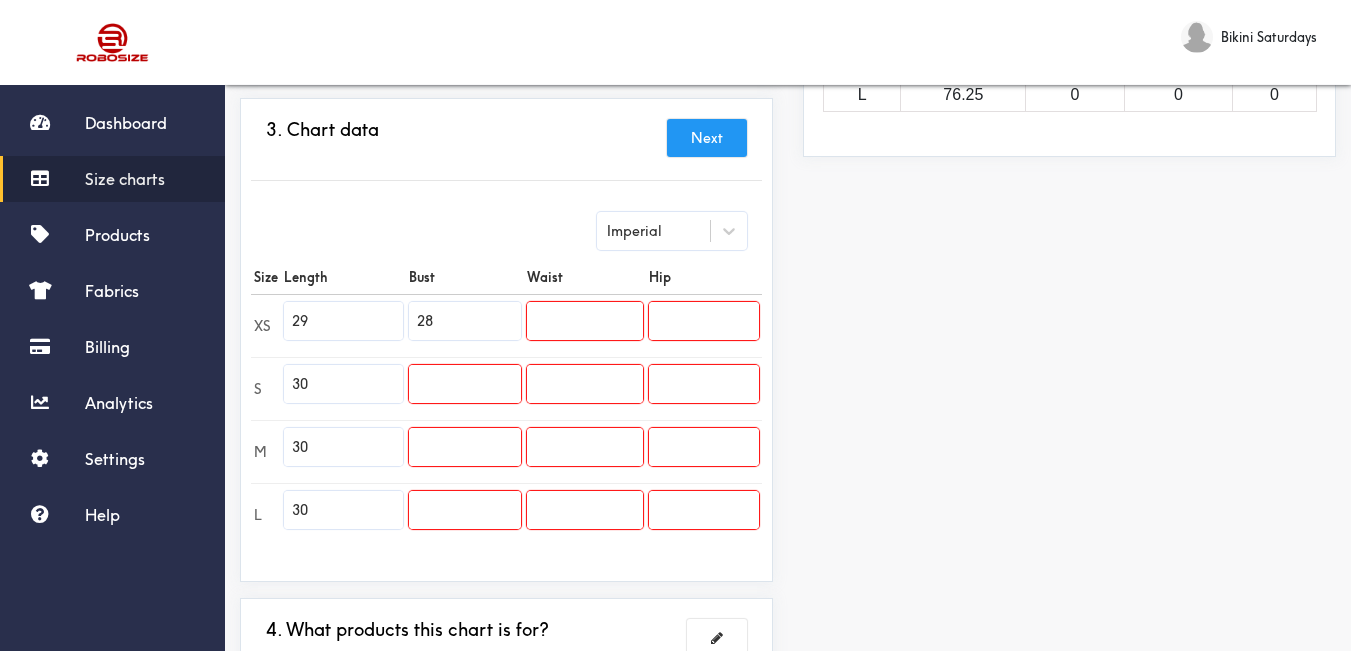 type on "28" 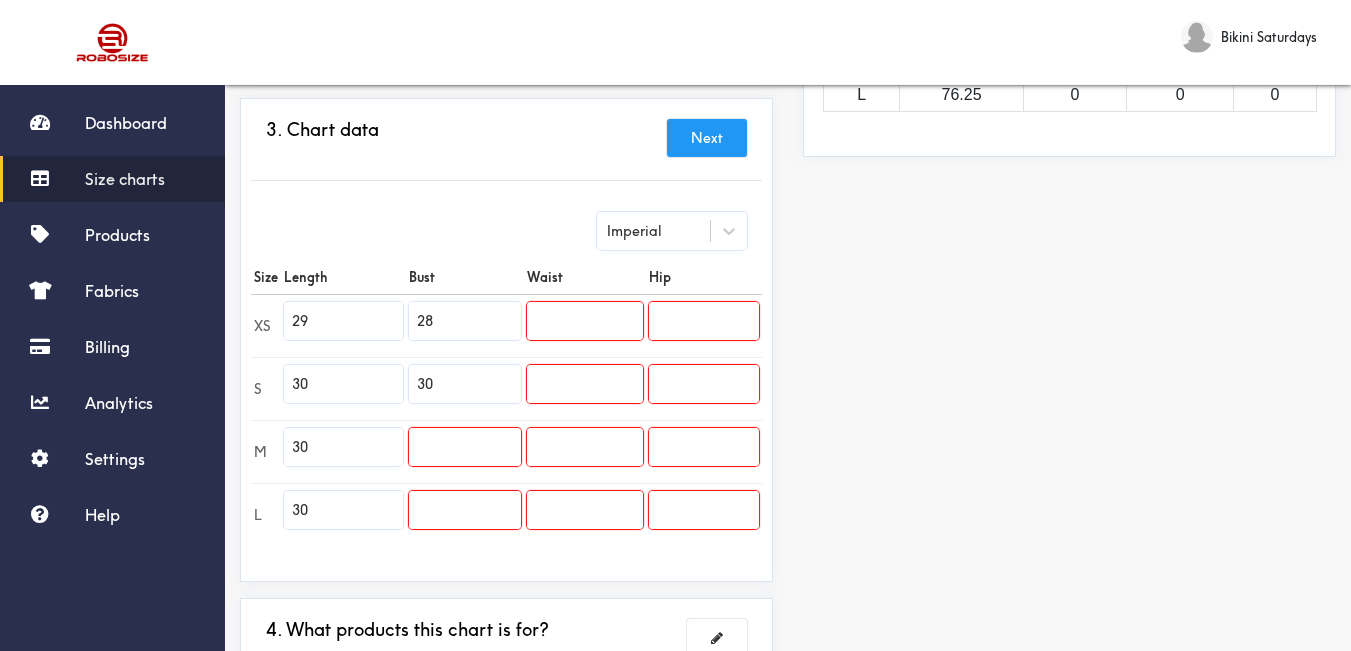 type on "30" 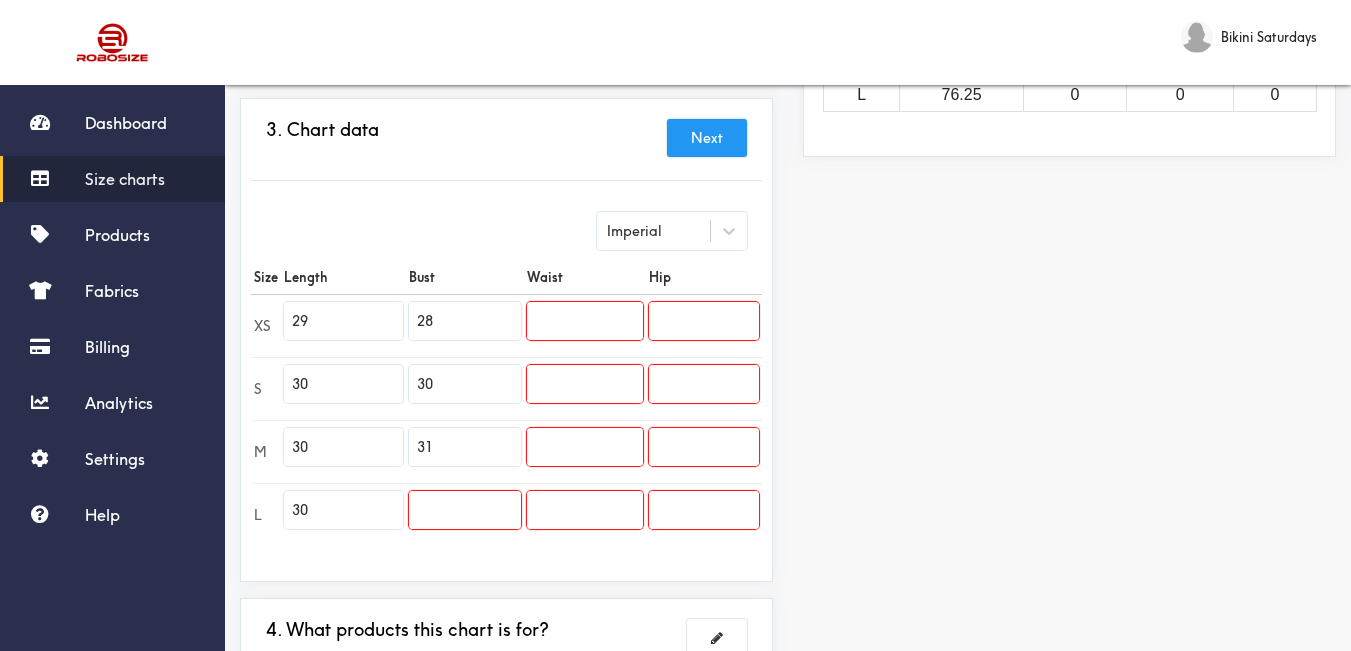 type on "31" 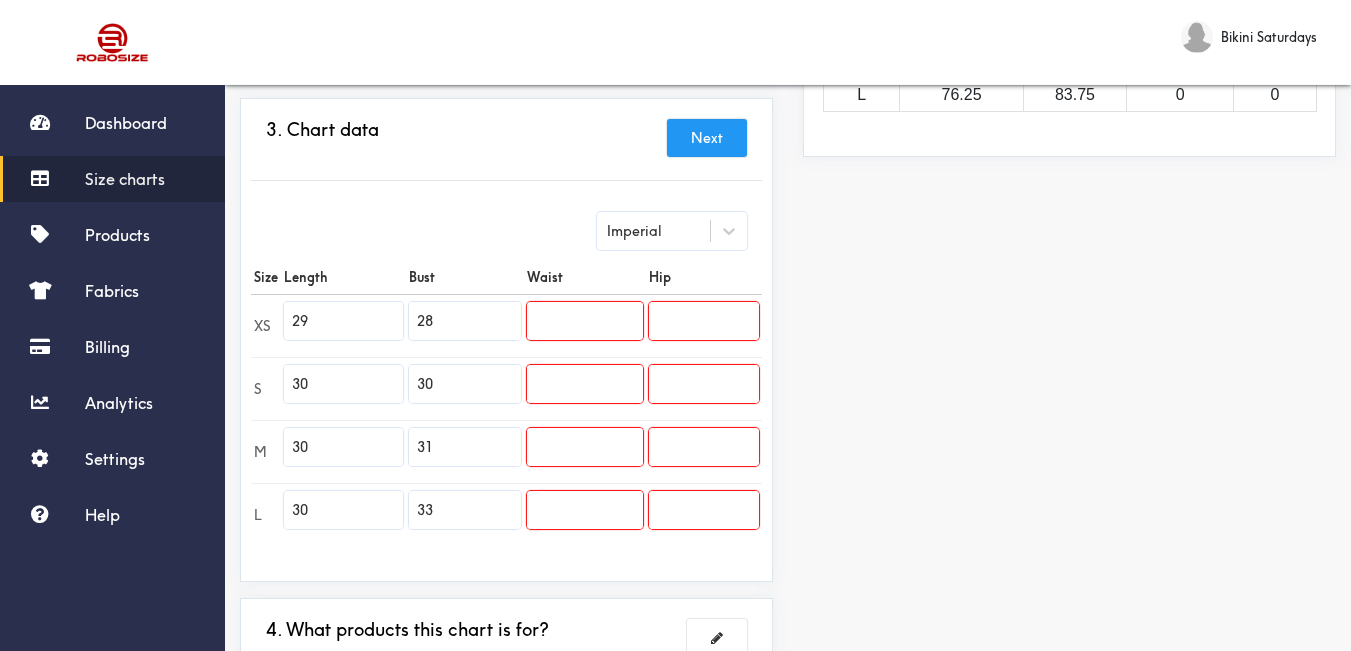 type on "33" 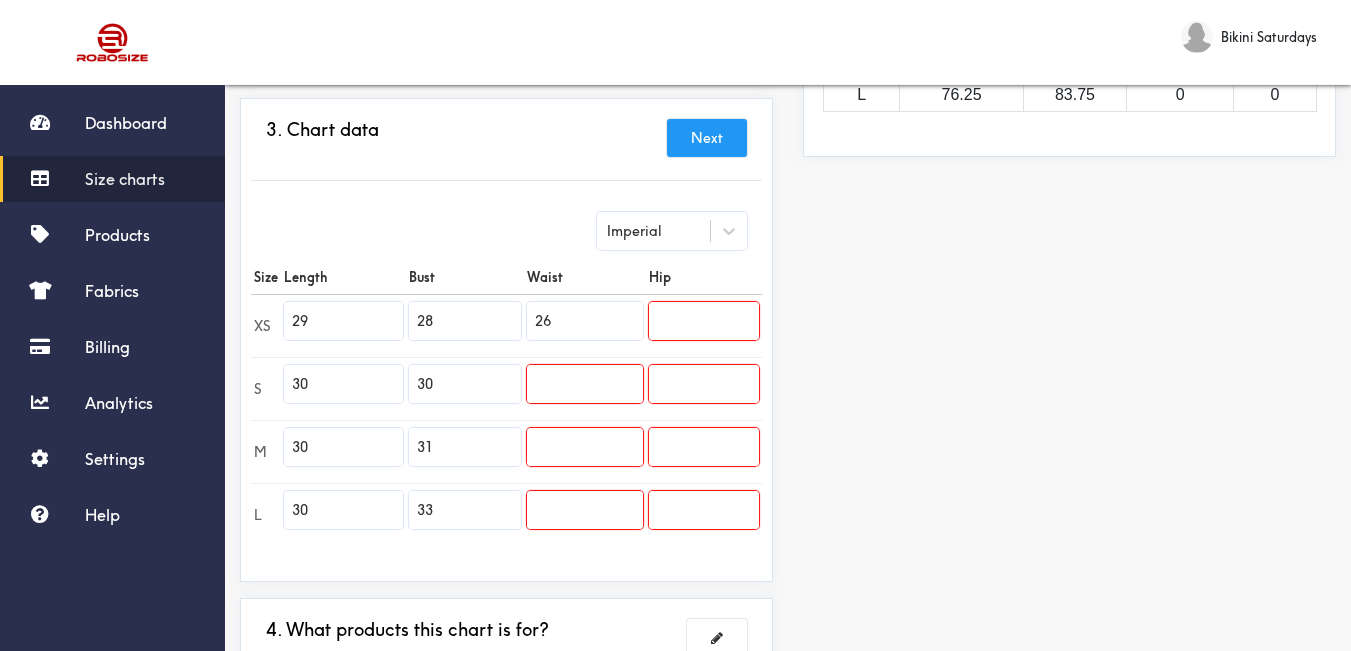 type on "26" 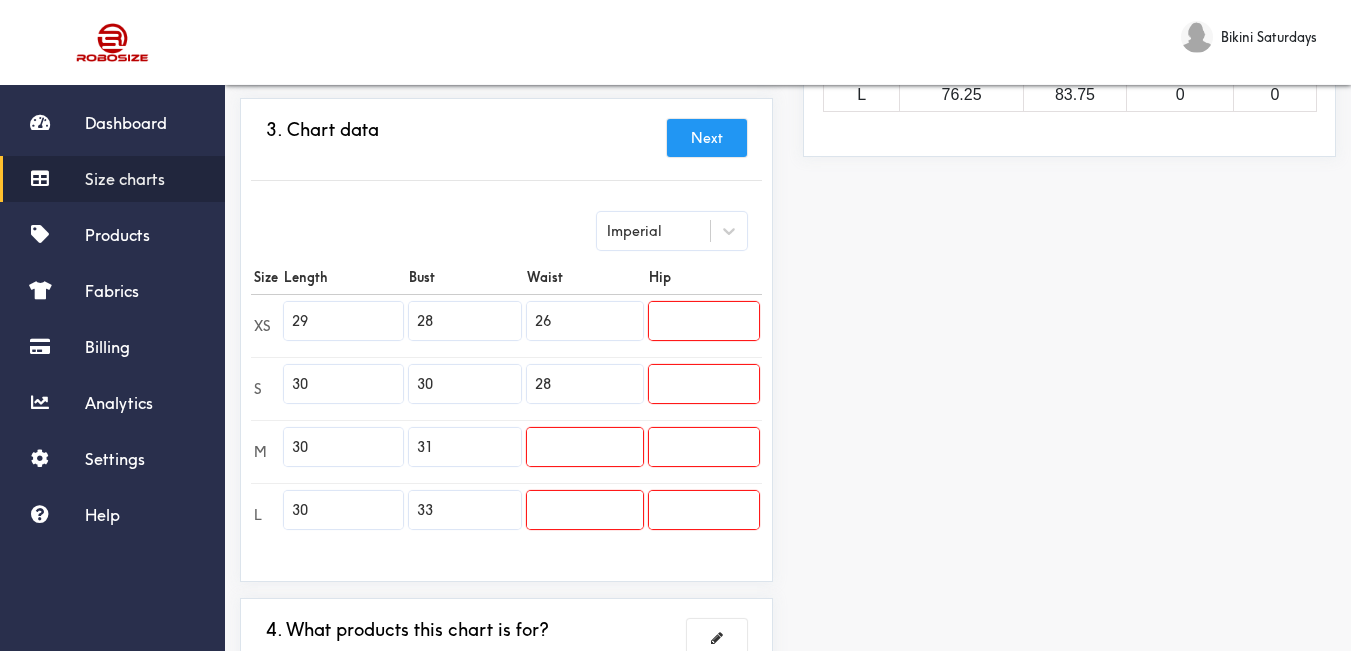 type on "28" 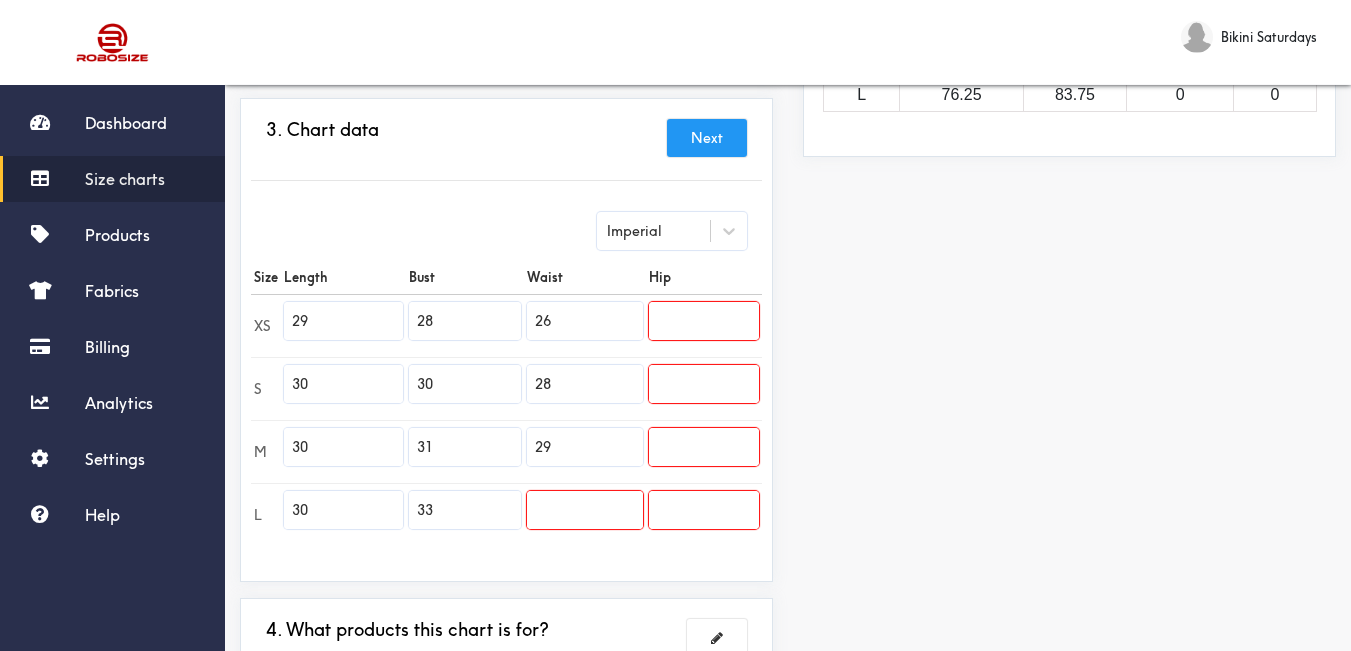 type on "29" 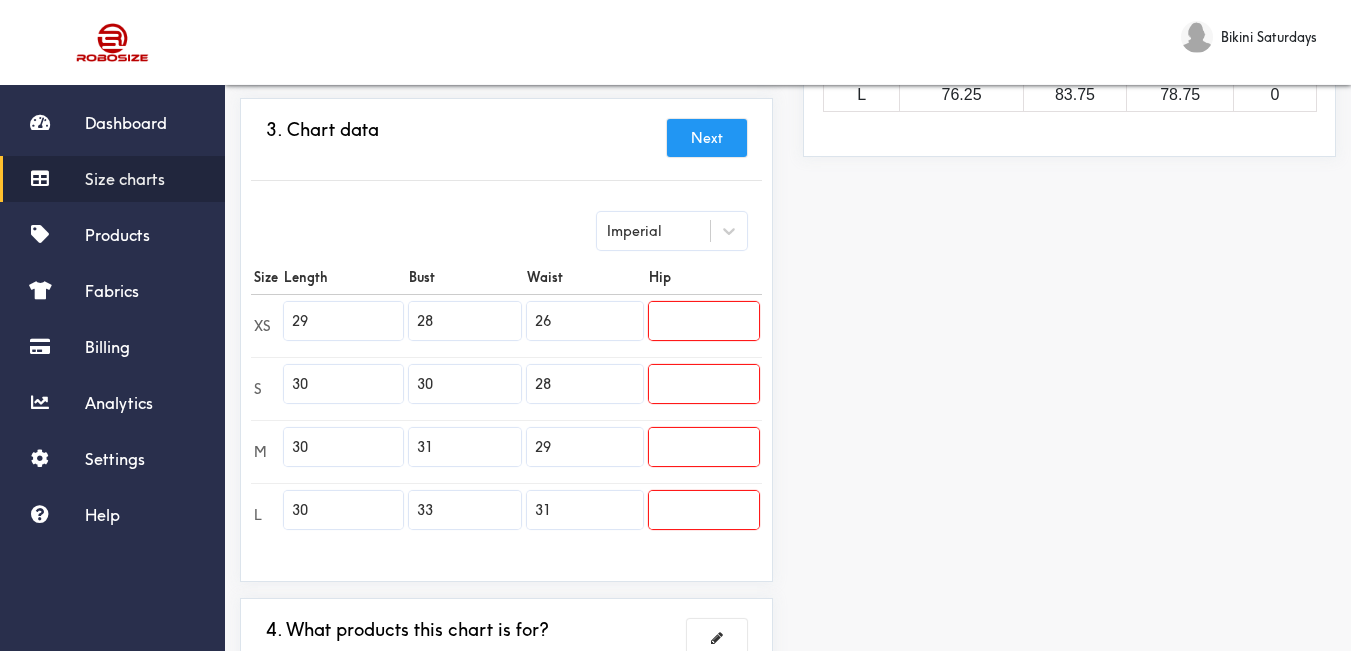 type on "31" 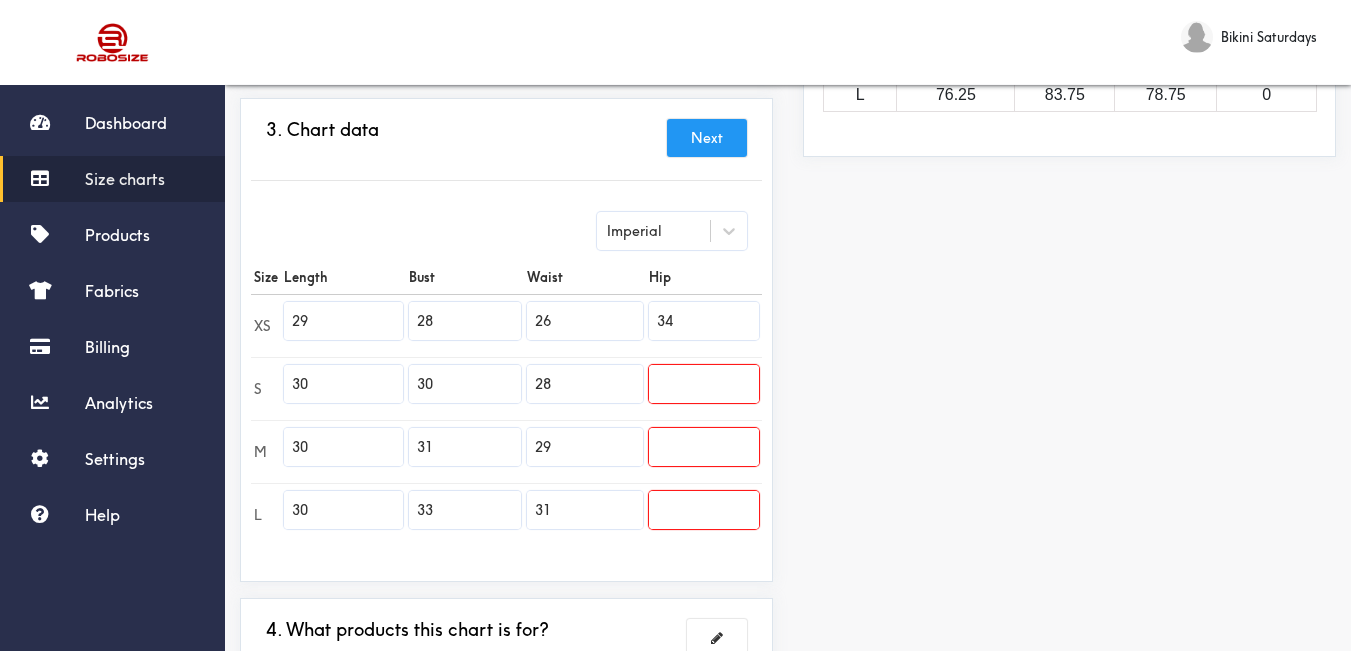 type on "34" 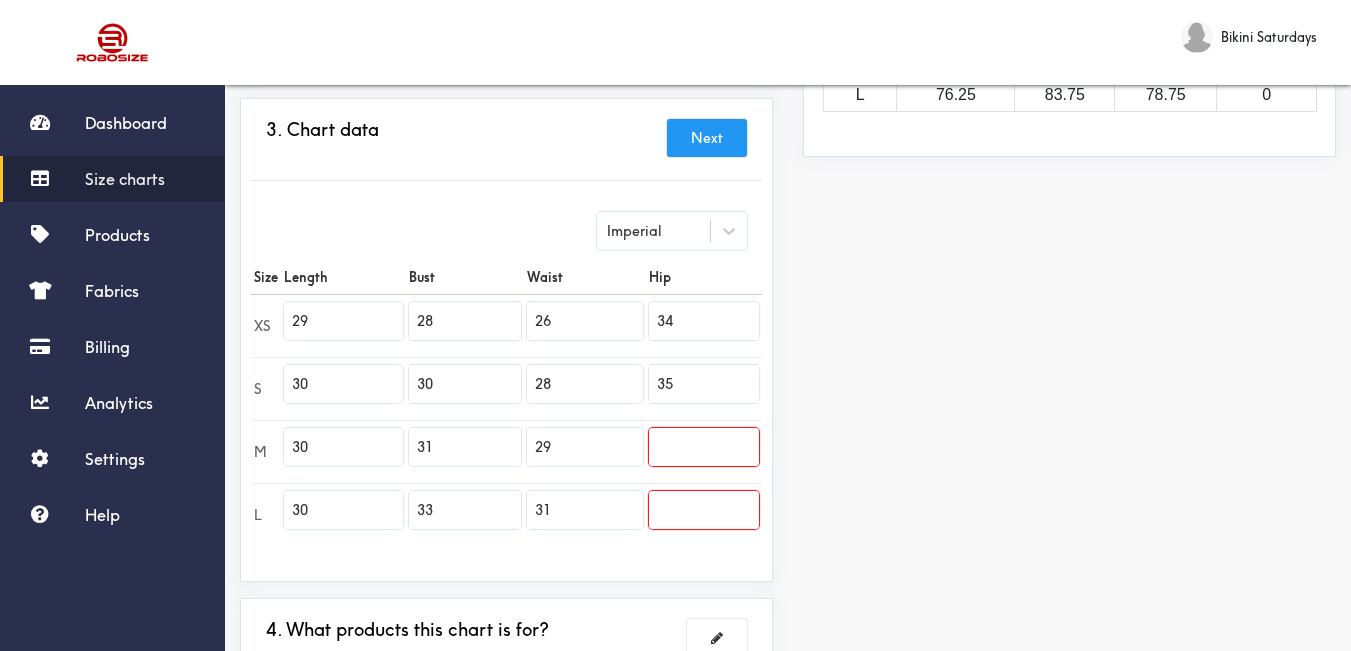 type on "35" 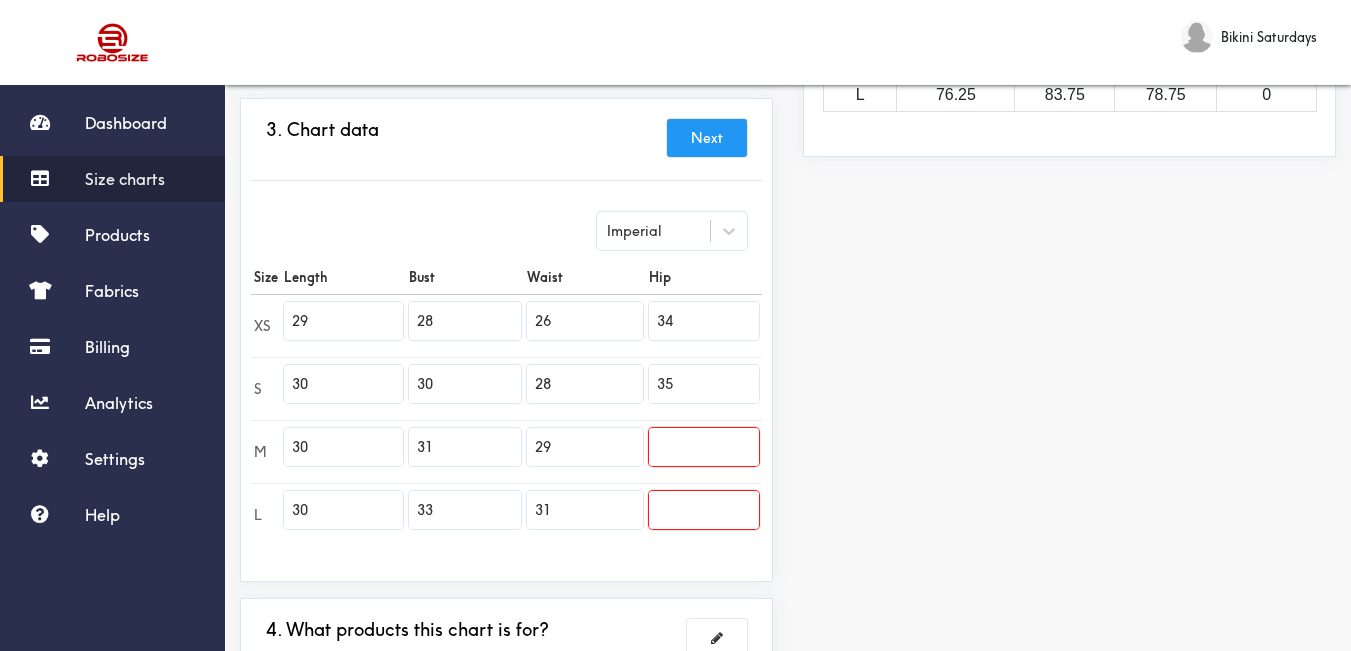 click at bounding box center [704, 447] 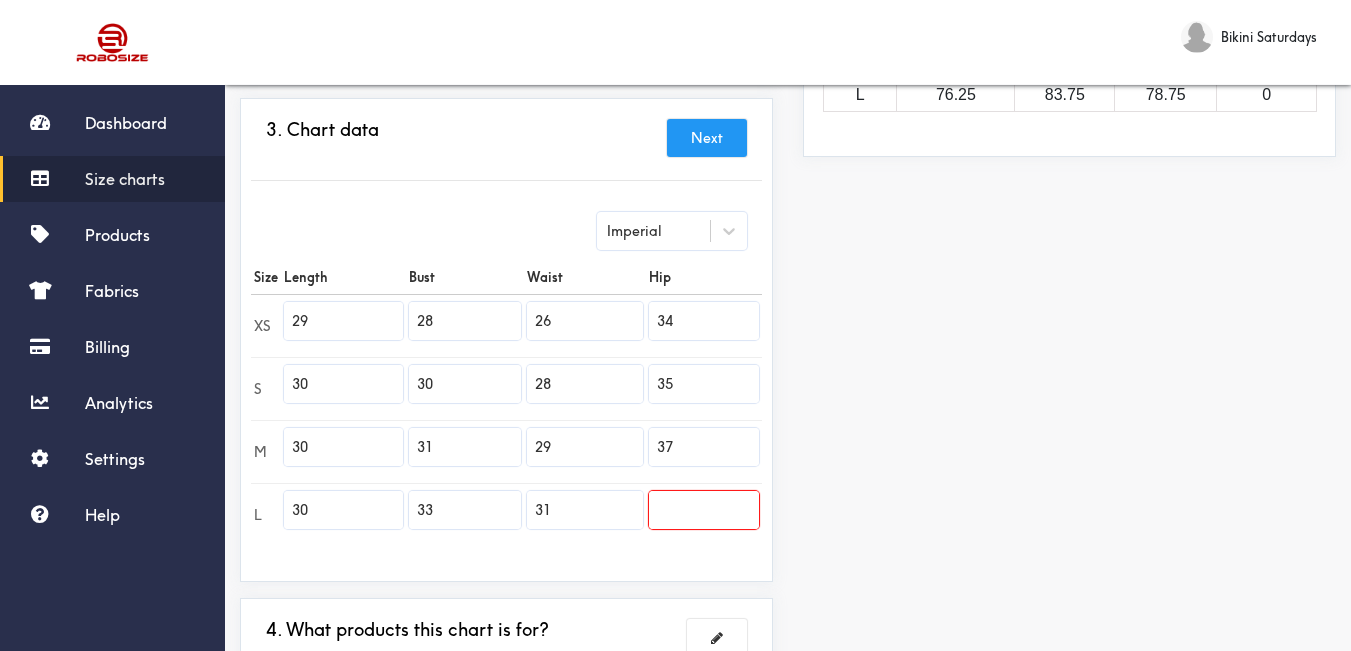 type on "37" 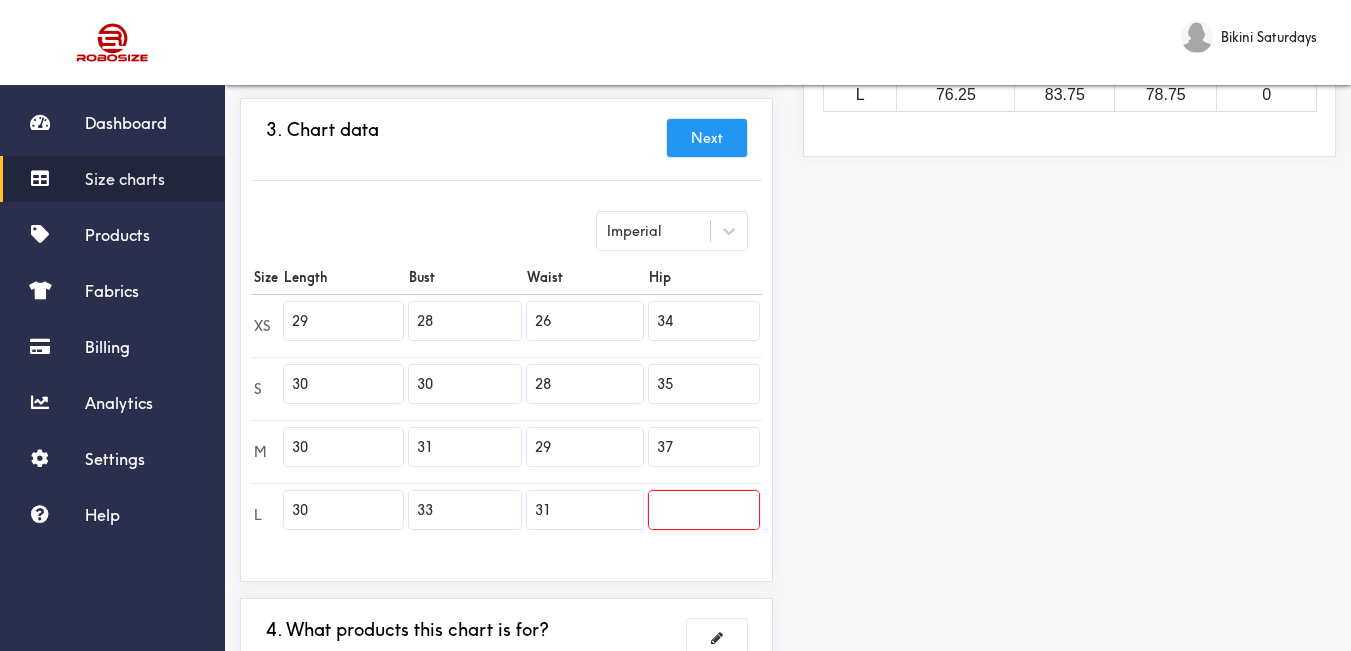 click at bounding box center [704, 510] 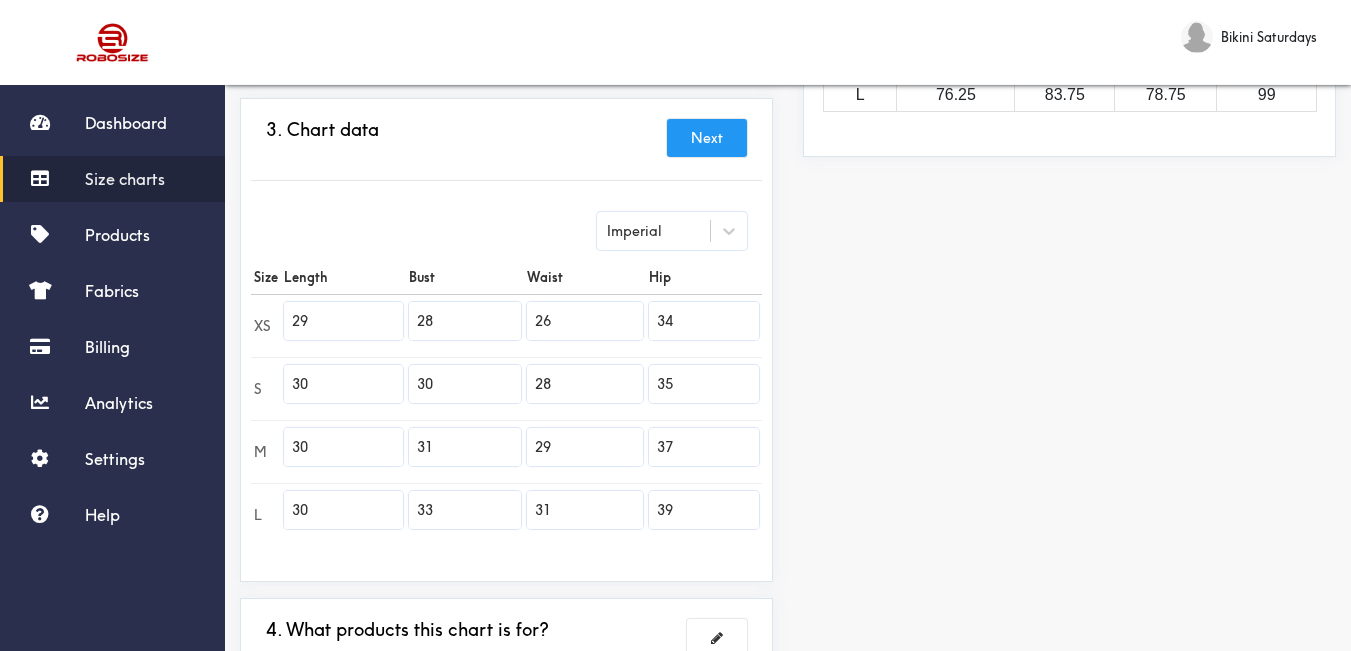 type on "39" 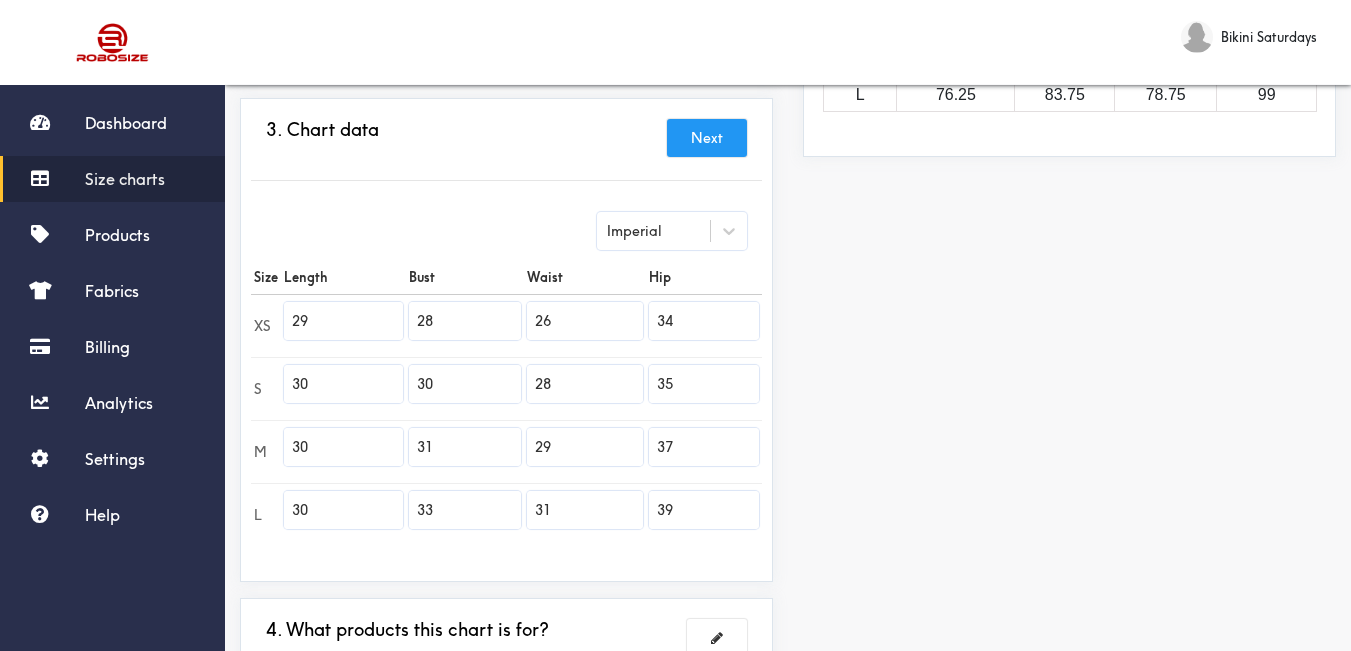 drag, startPoint x: 864, startPoint y: 509, endPoint x: 869, endPoint y: 494, distance: 15.811388 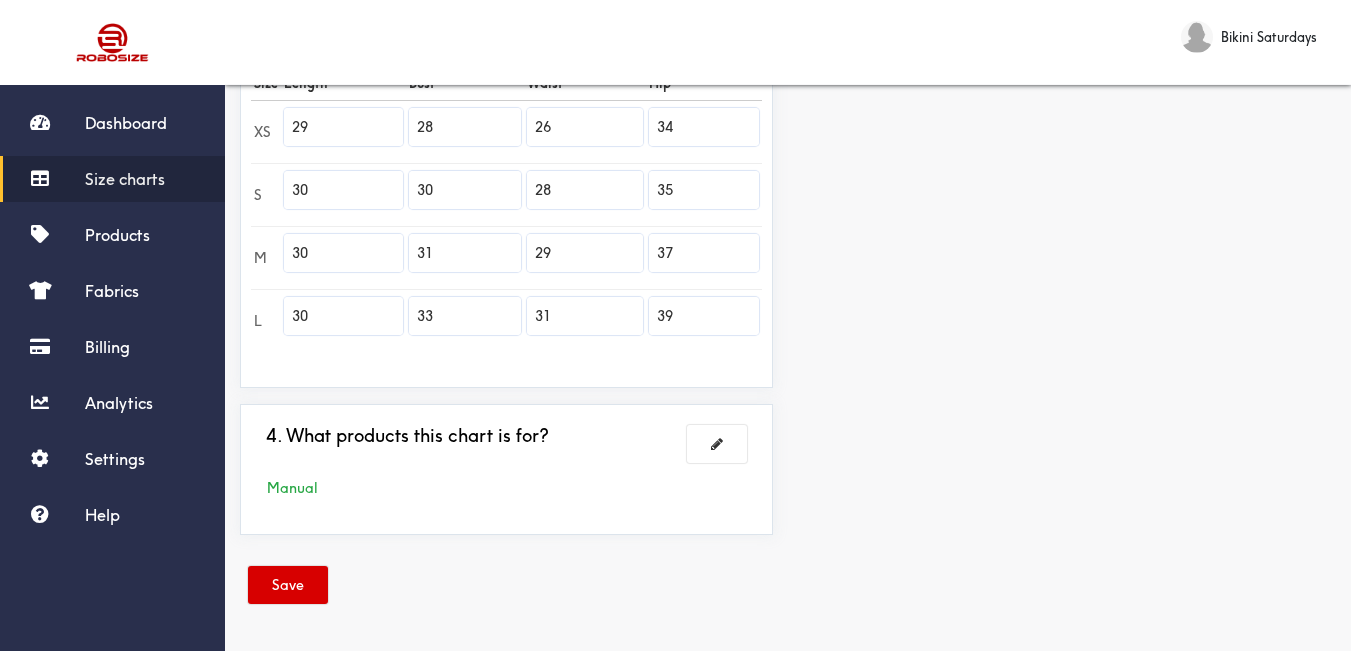 click on "Save" at bounding box center [288, 585] 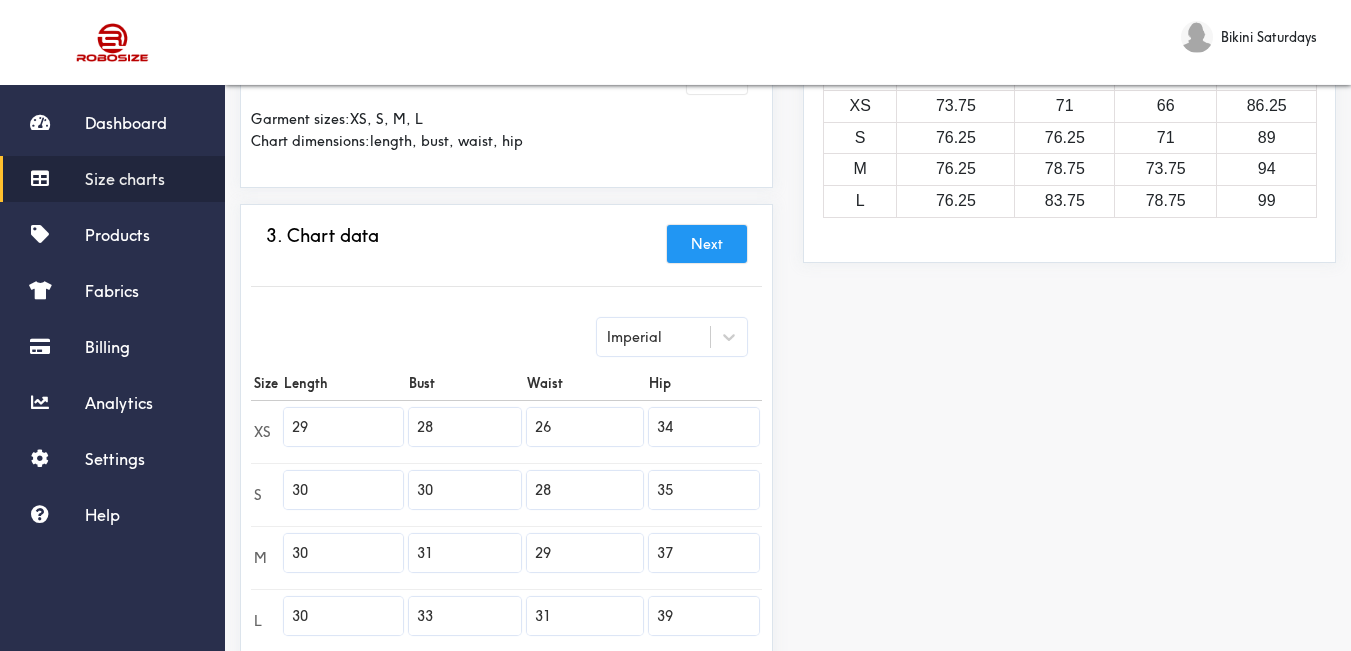 scroll, scrollTop: 0, scrollLeft: 0, axis: both 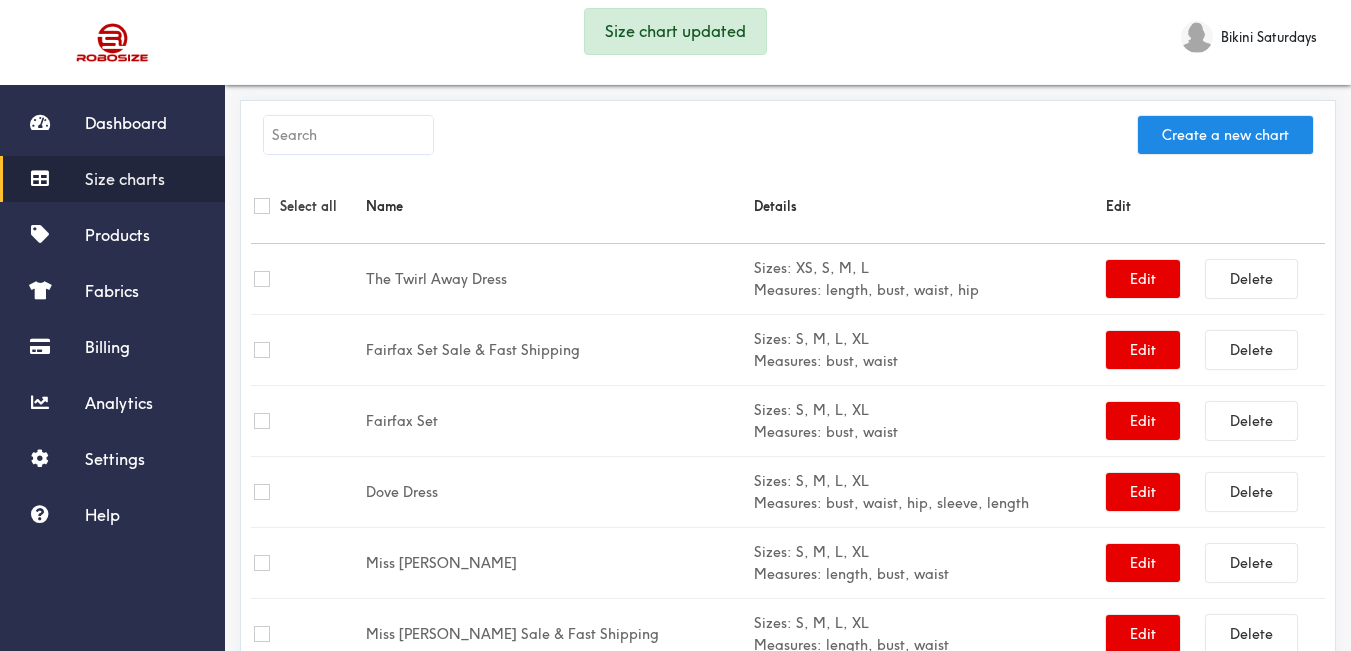 click at bounding box center [348, 135] 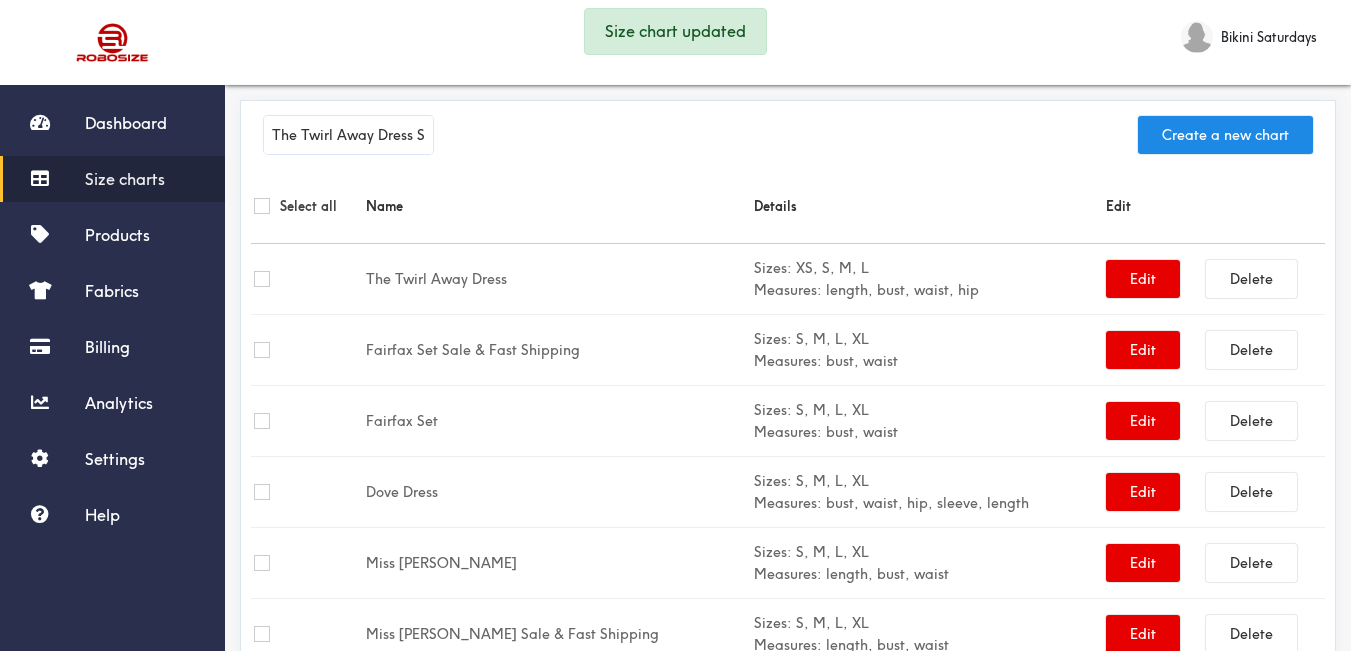scroll, scrollTop: 0, scrollLeft: 130, axis: horizontal 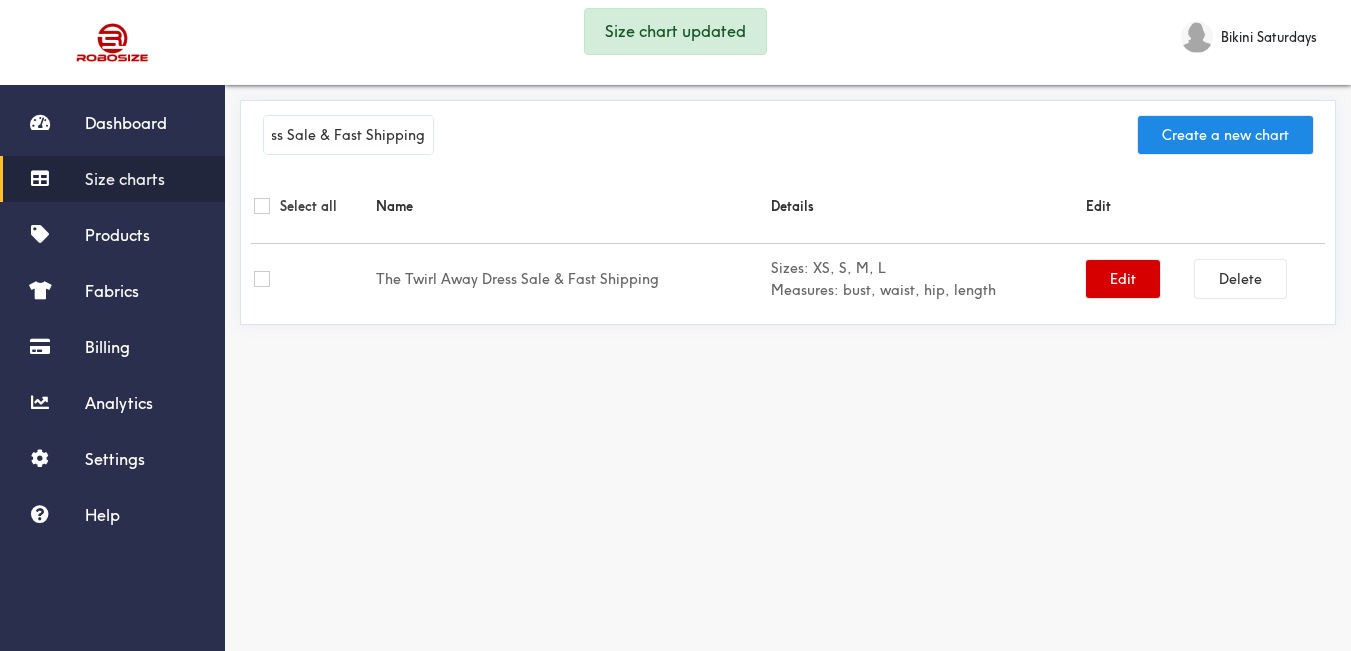 type on "The Twirl Away Dress Sale & Fast Shipping" 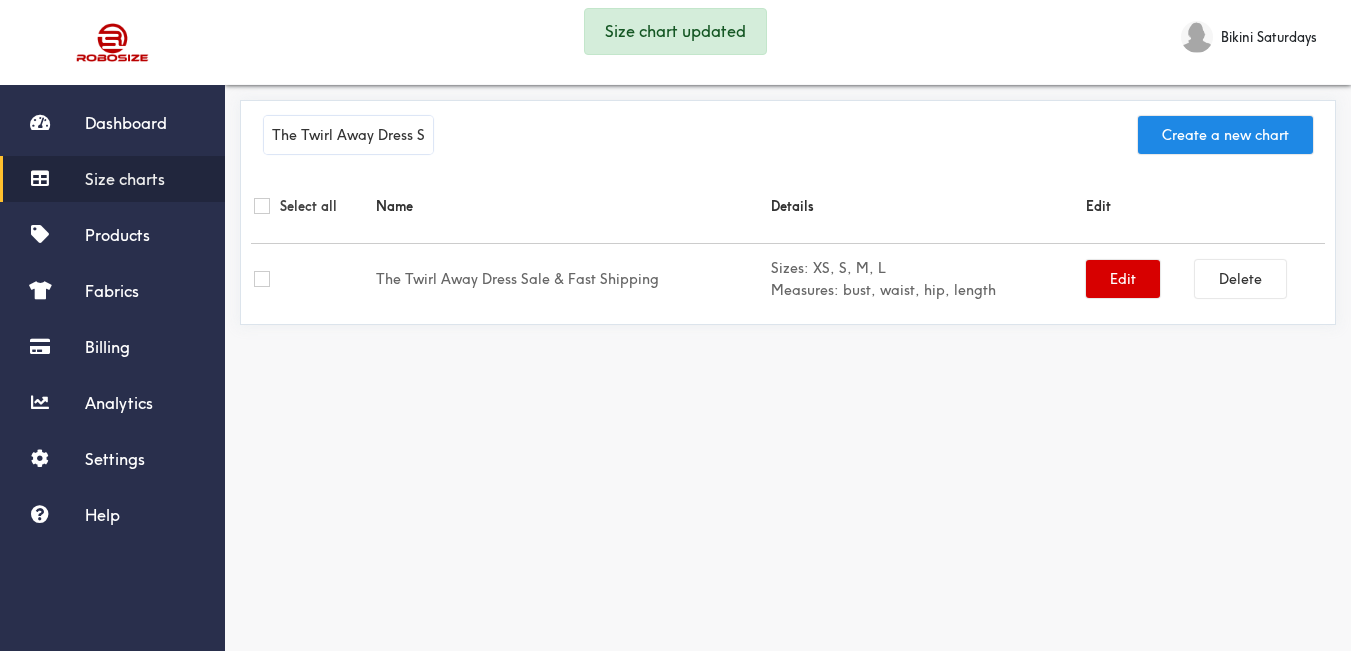 click on "Edit" at bounding box center [1123, 279] 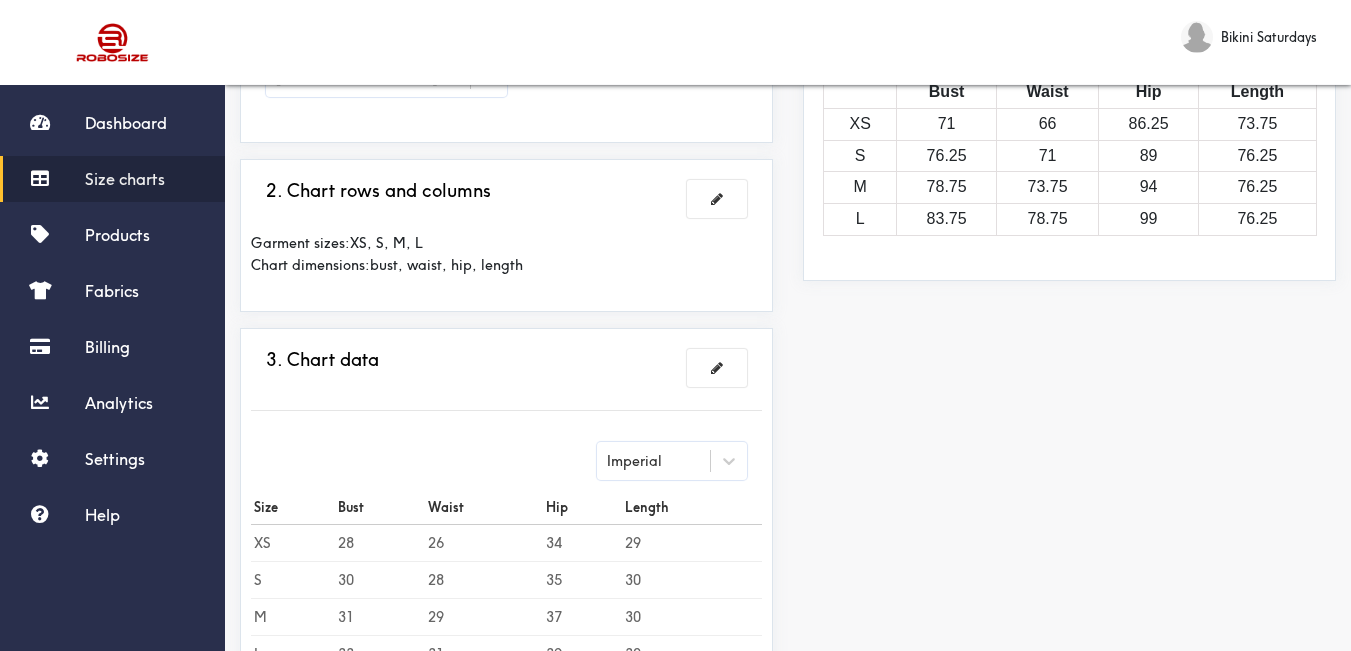 scroll, scrollTop: 400, scrollLeft: 0, axis: vertical 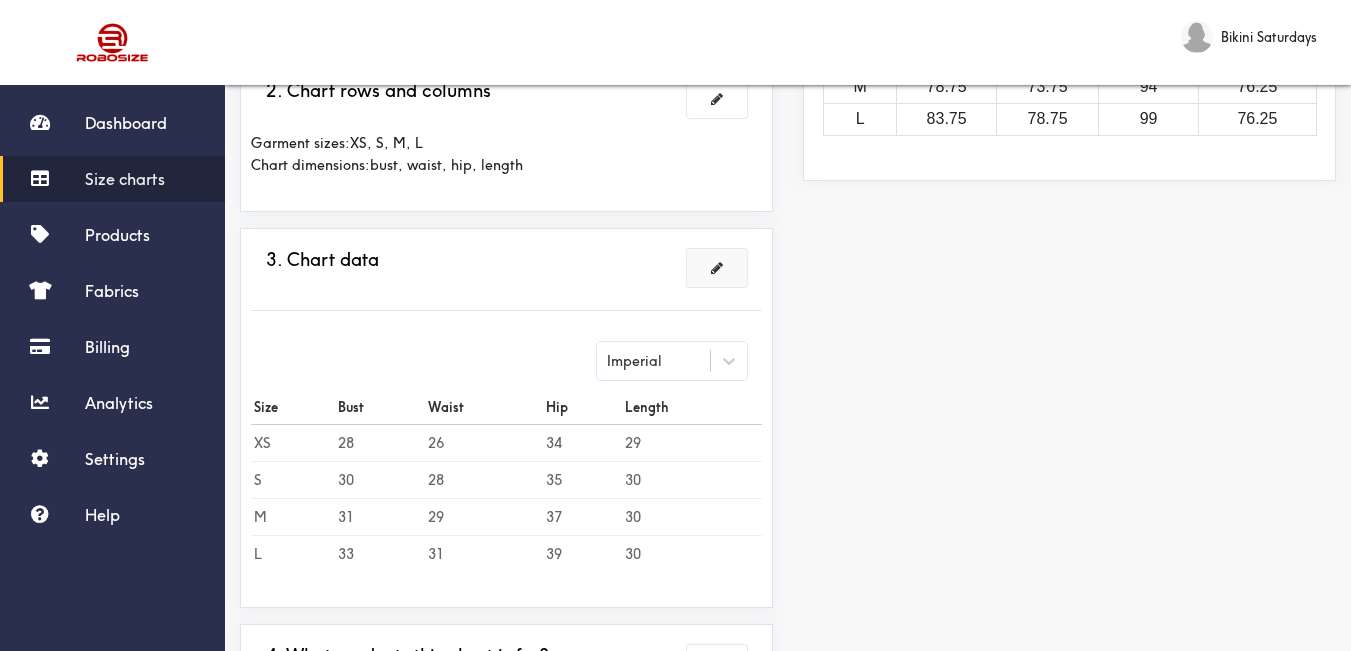 click at bounding box center (717, 268) 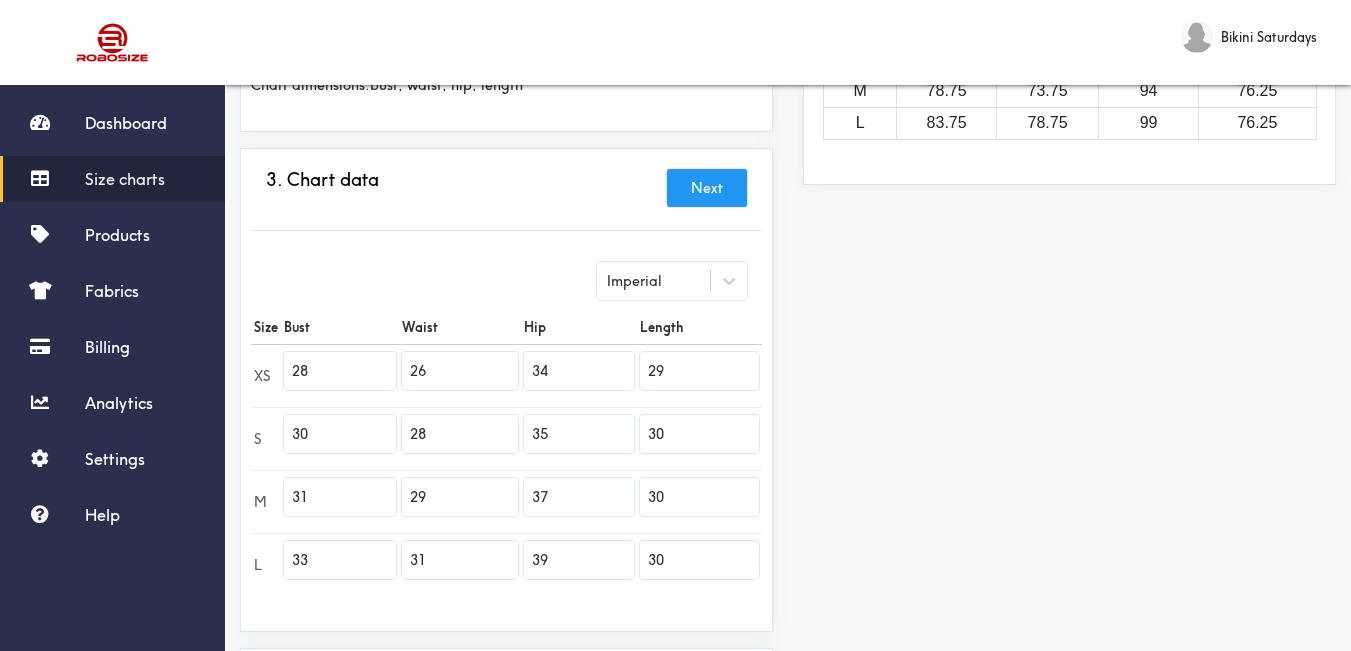 scroll, scrollTop: 0, scrollLeft: 0, axis: both 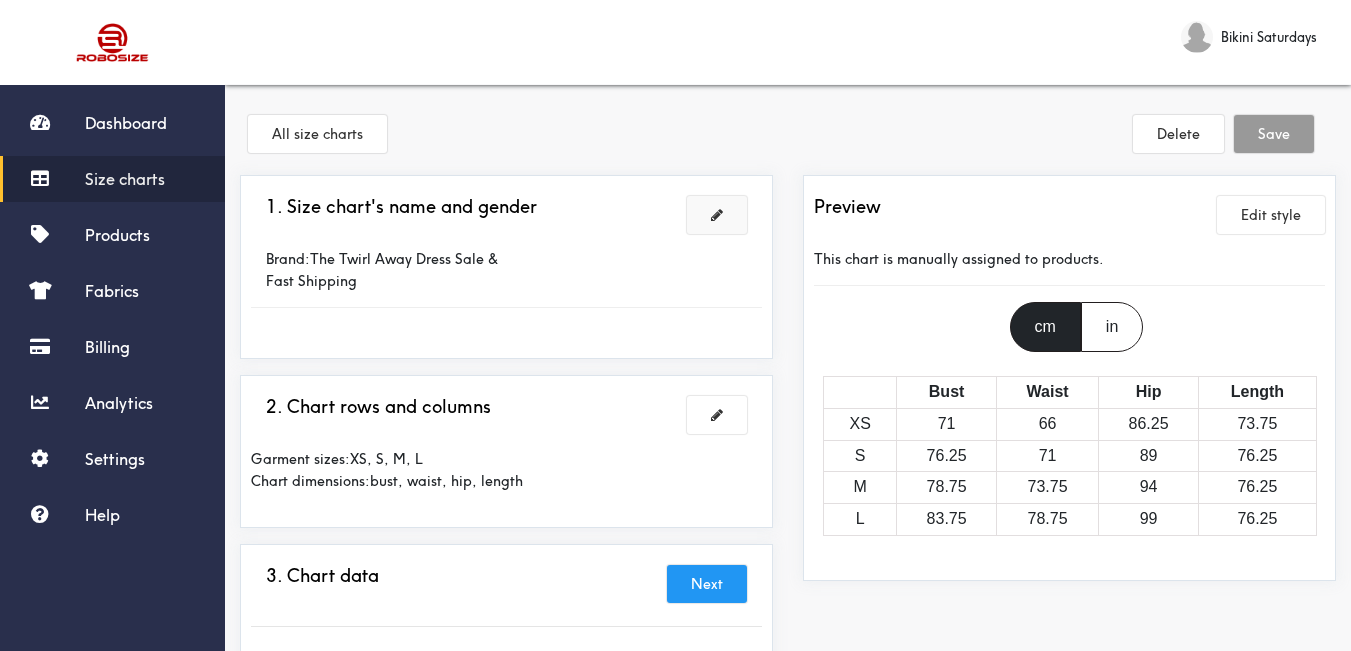 click at bounding box center [717, 215] 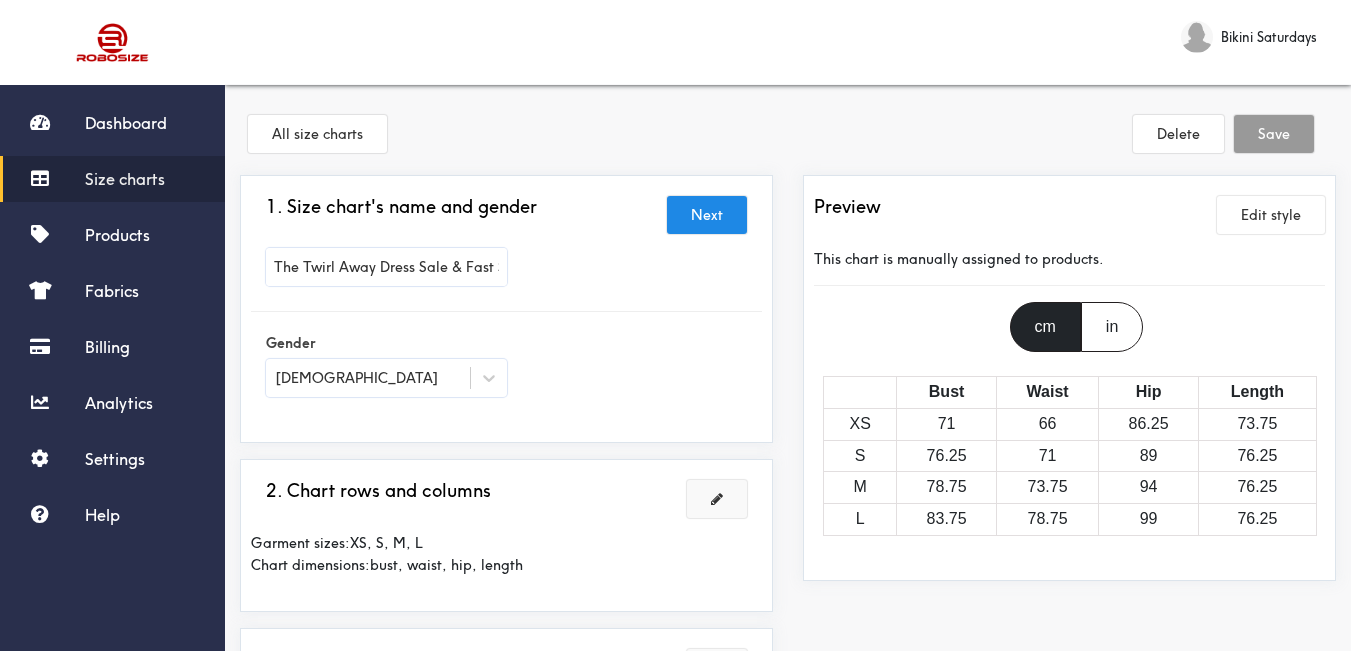scroll, scrollTop: 100, scrollLeft: 0, axis: vertical 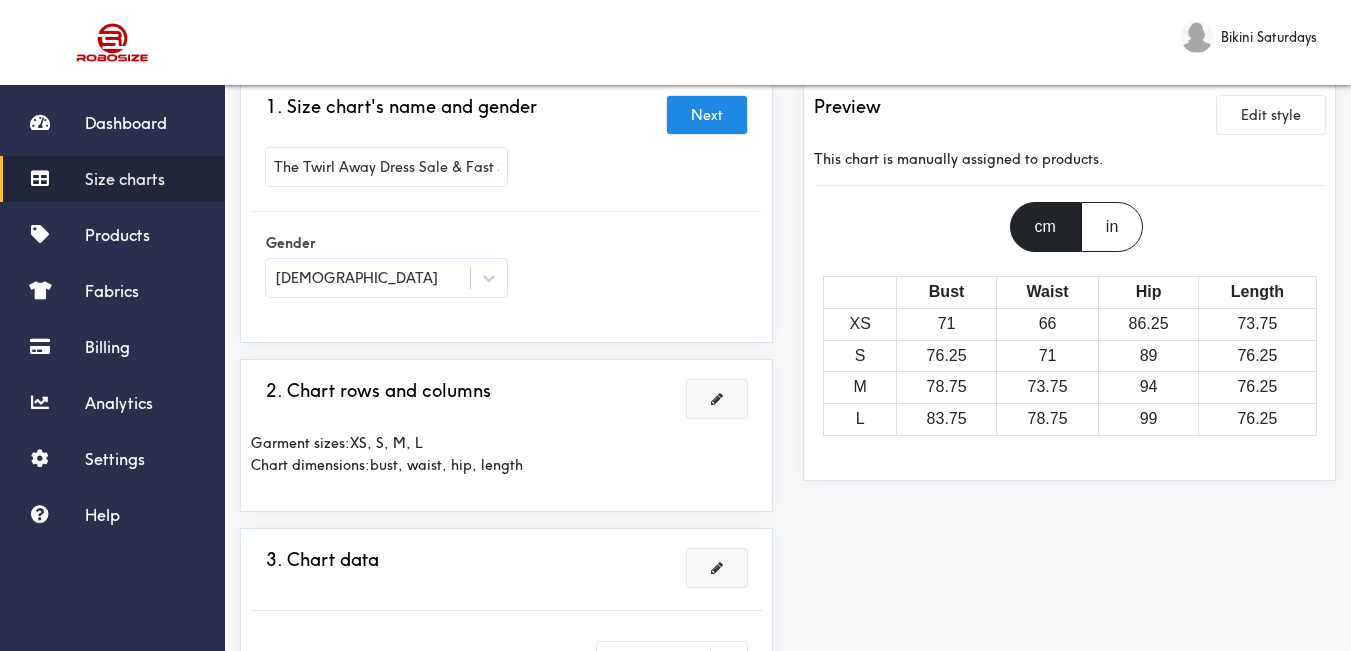 click at bounding box center [717, 399] 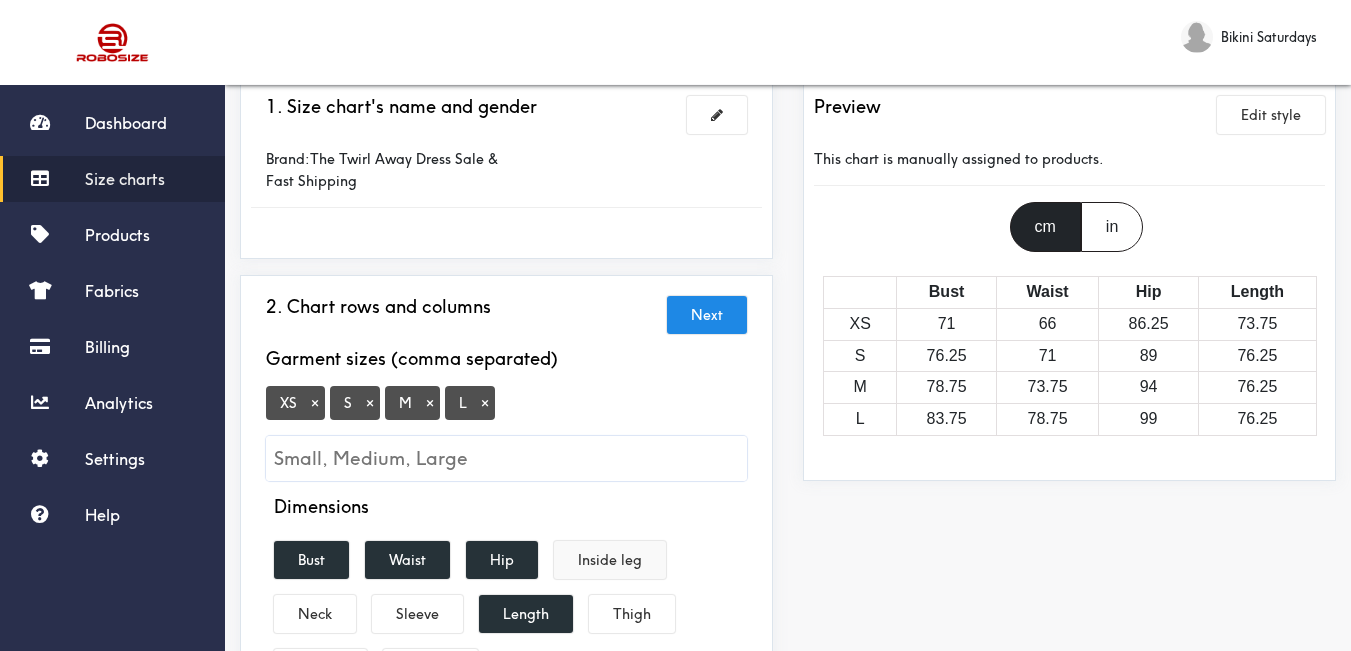 scroll, scrollTop: 300, scrollLeft: 0, axis: vertical 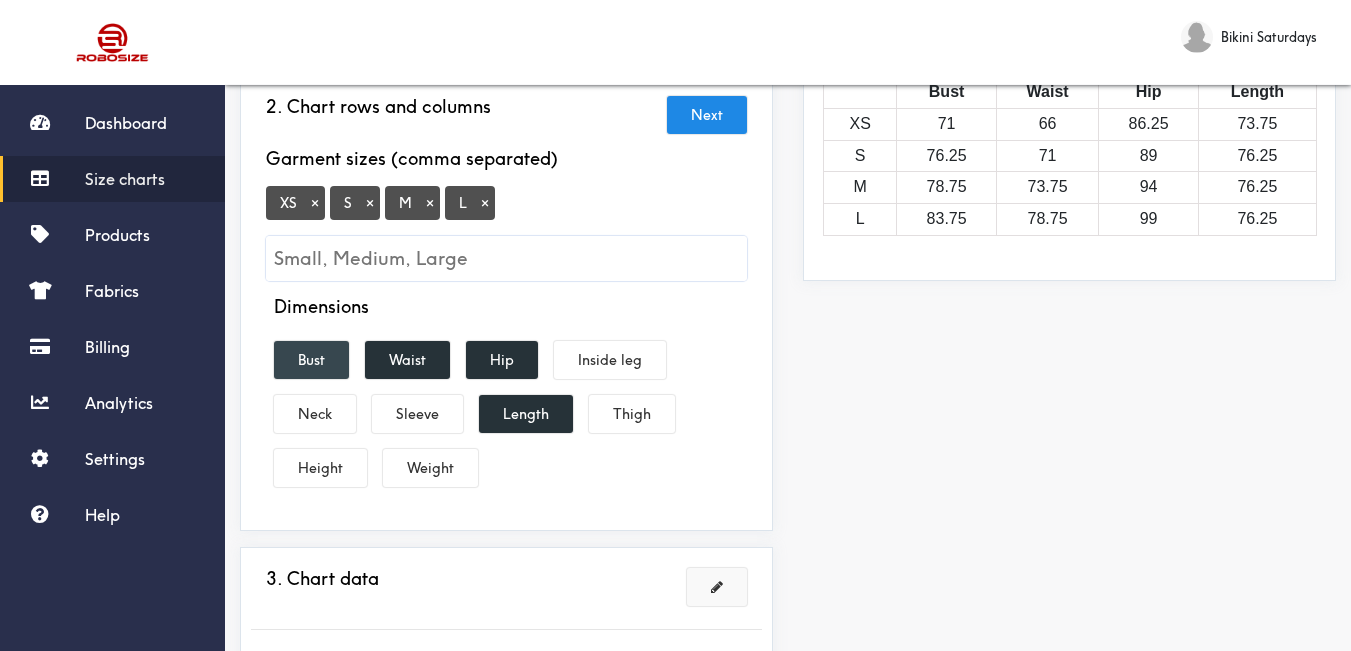 drag, startPoint x: 314, startPoint y: 361, endPoint x: 387, endPoint y: 349, distance: 73.97973 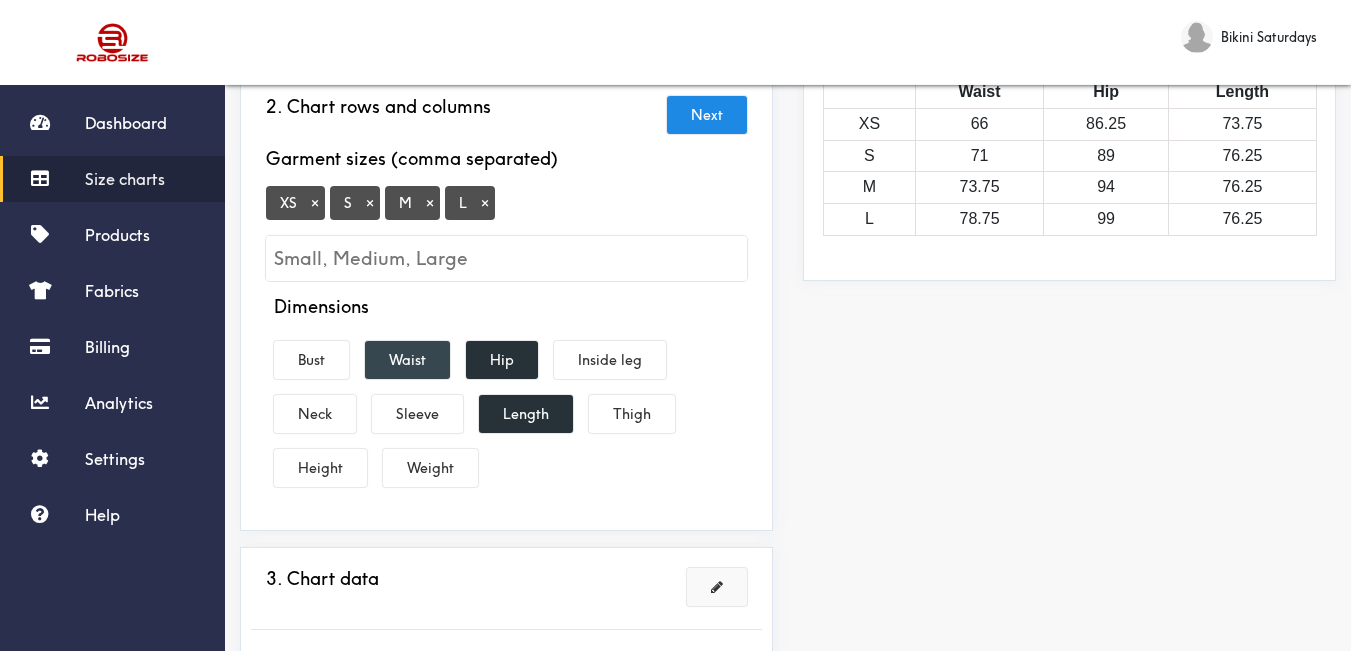 click on "Waist" at bounding box center [407, 360] 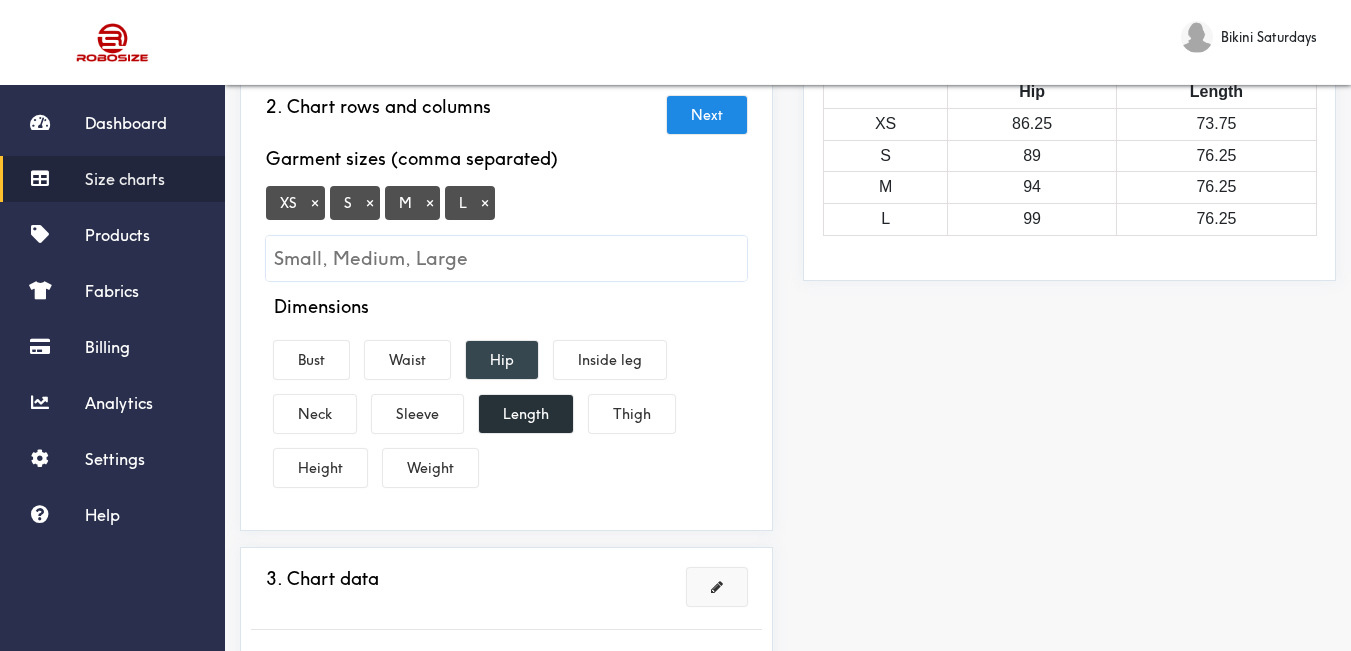 click on "Hip" at bounding box center [502, 360] 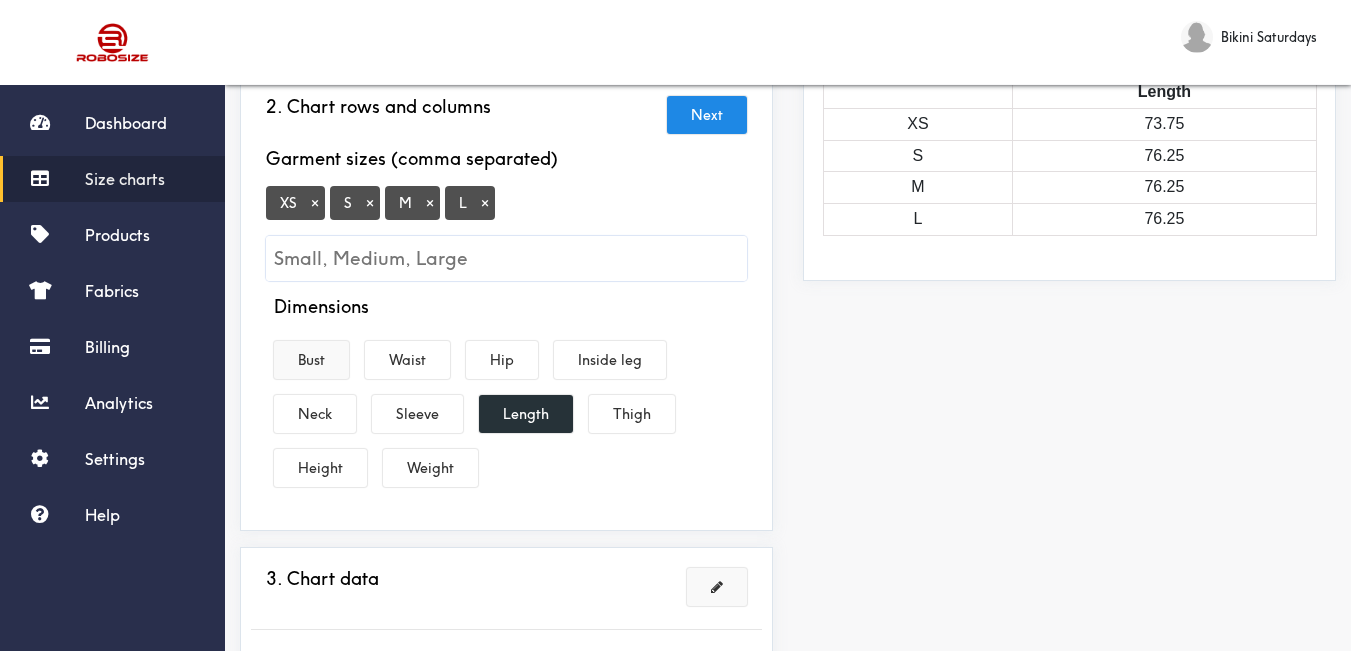 click on "Bust" at bounding box center [311, 360] 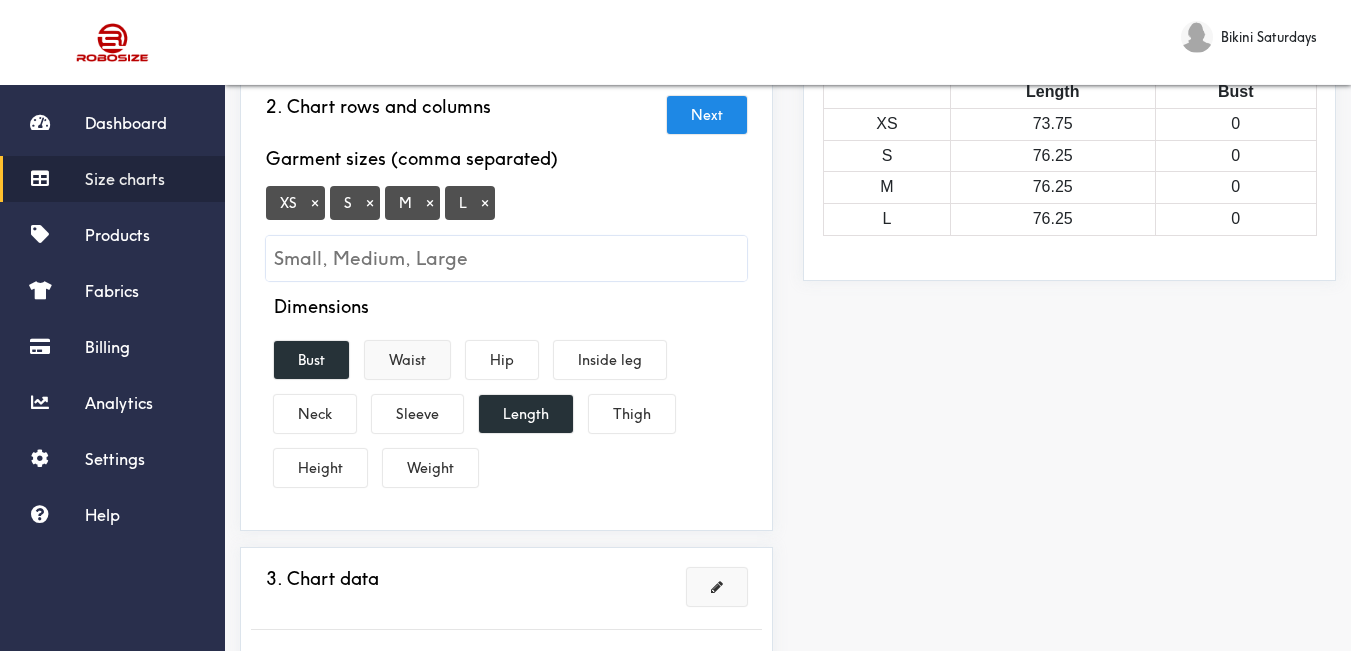 drag, startPoint x: 402, startPoint y: 350, endPoint x: 470, endPoint y: 356, distance: 68.26419 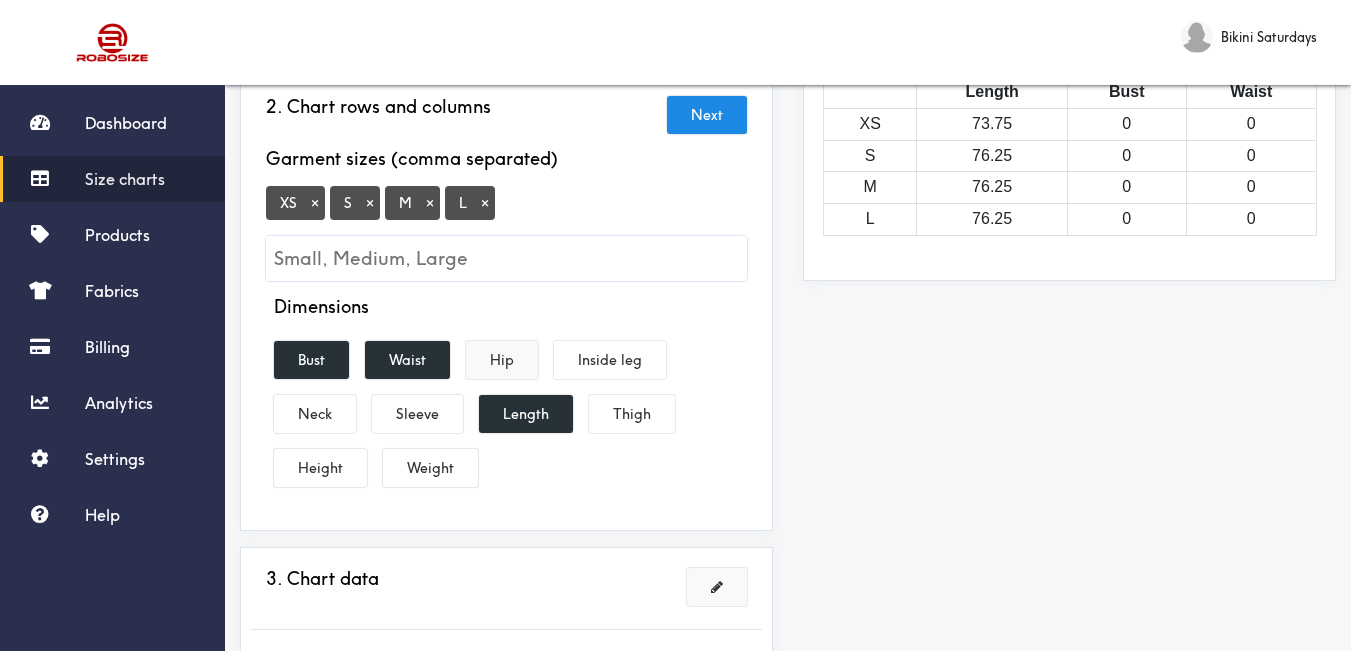 click on "Hip" at bounding box center [502, 360] 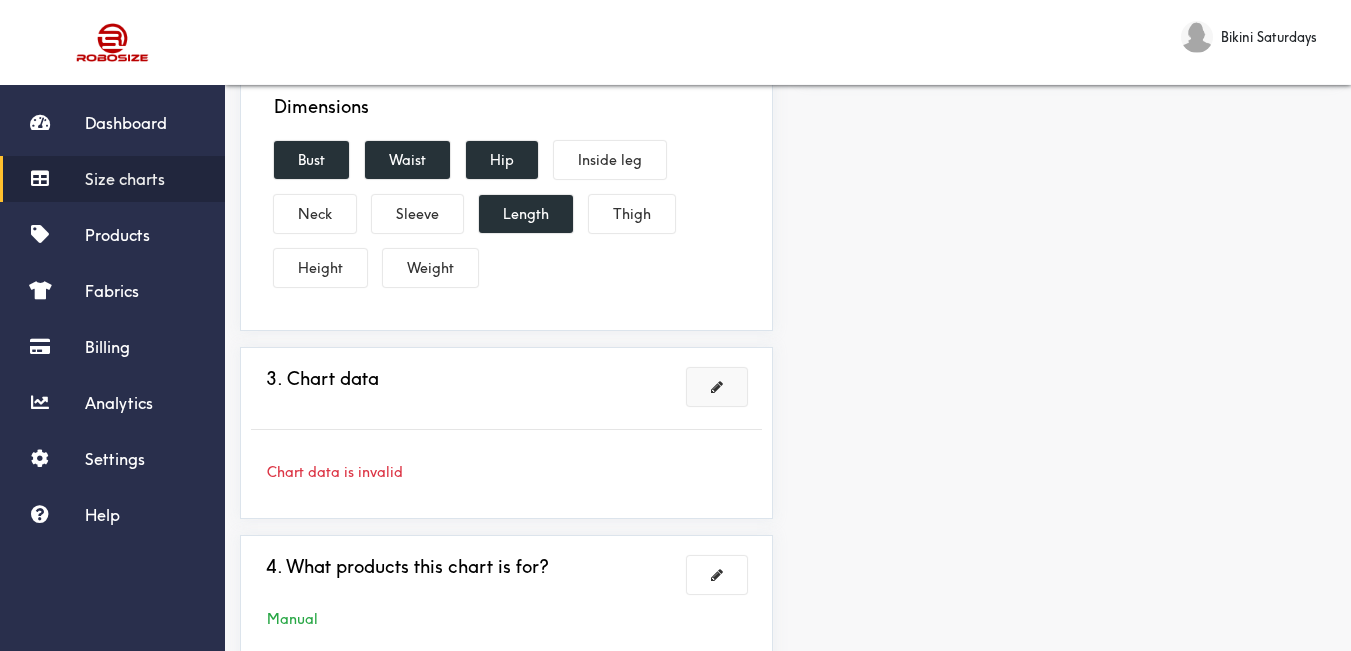 scroll, scrollTop: 631, scrollLeft: 0, axis: vertical 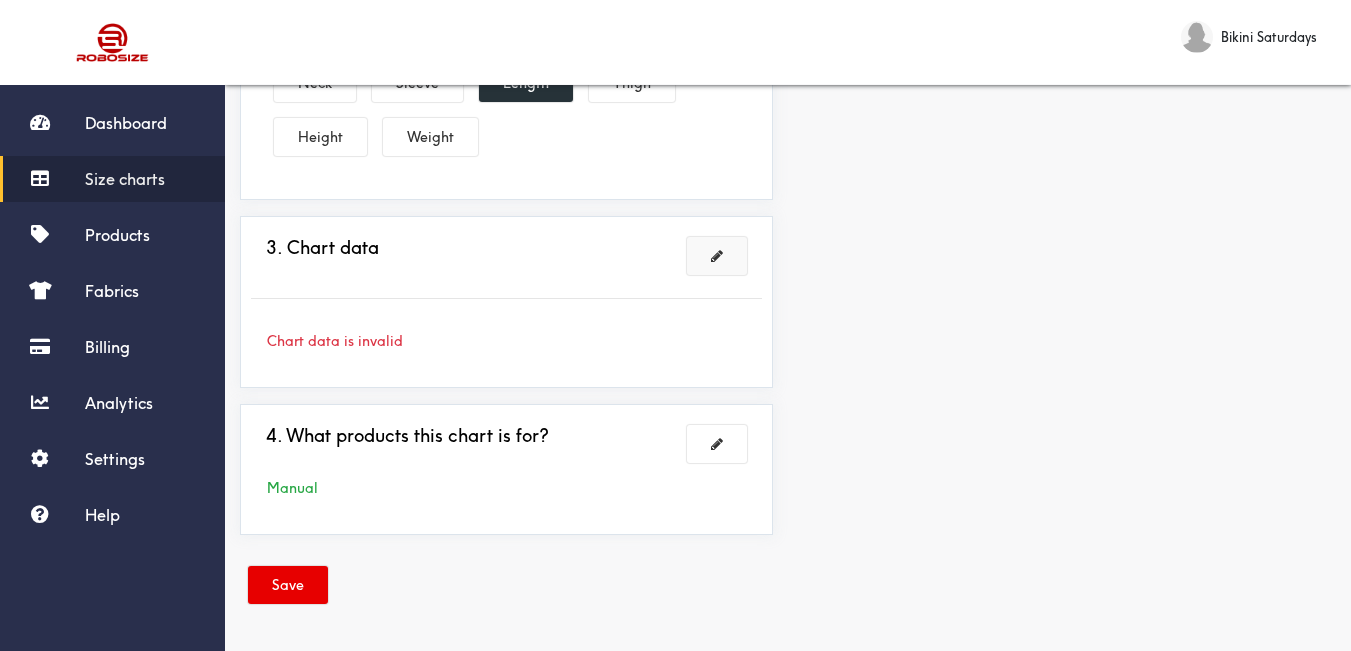 click at bounding box center [717, 256] 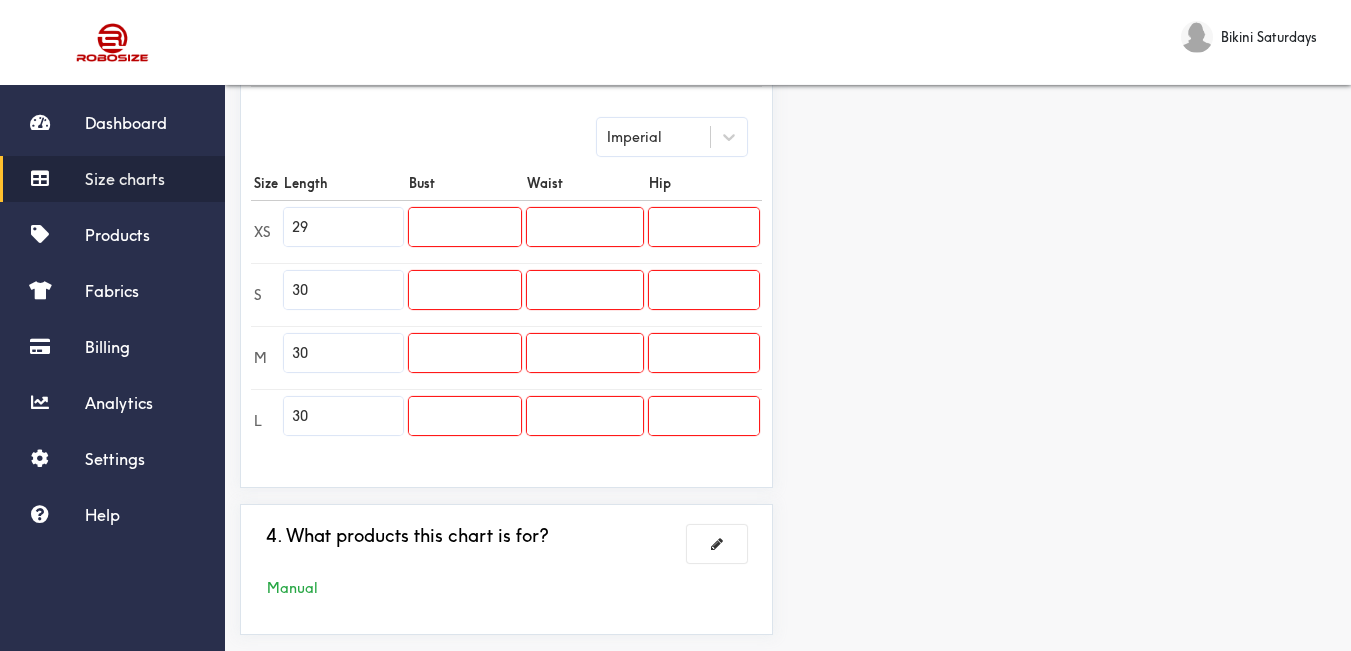 scroll, scrollTop: 440, scrollLeft: 0, axis: vertical 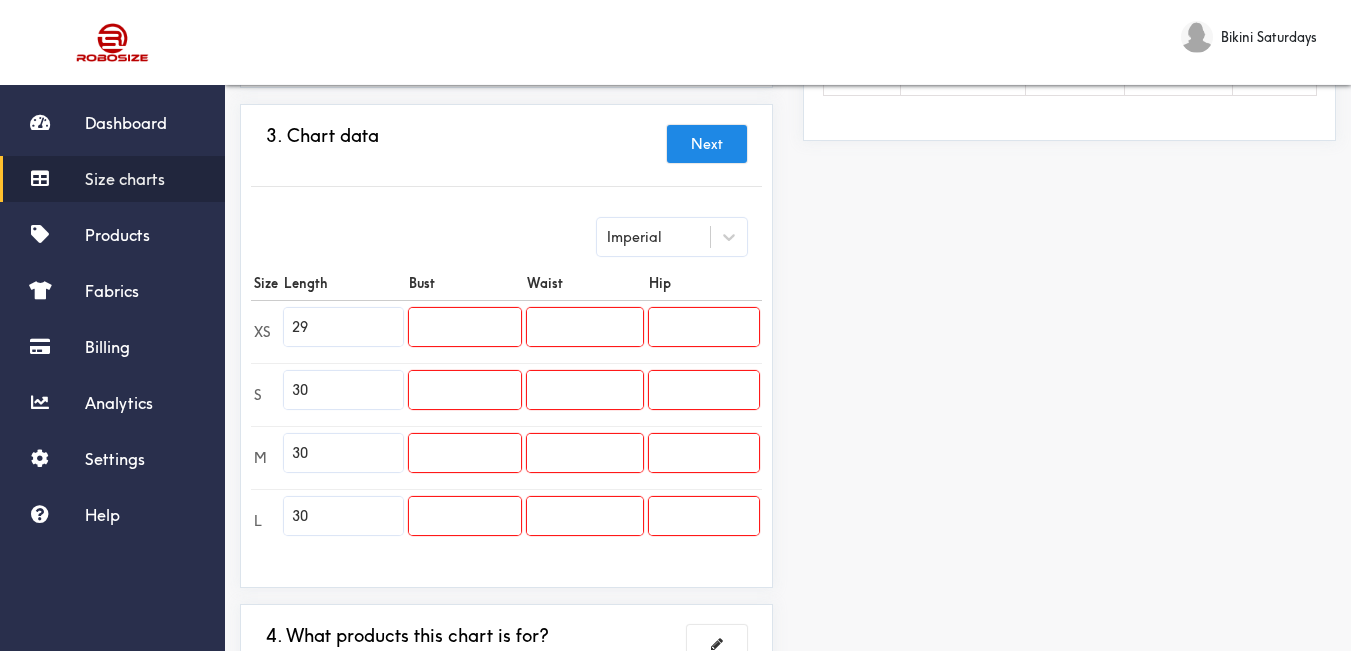 click at bounding box center [465, 327] 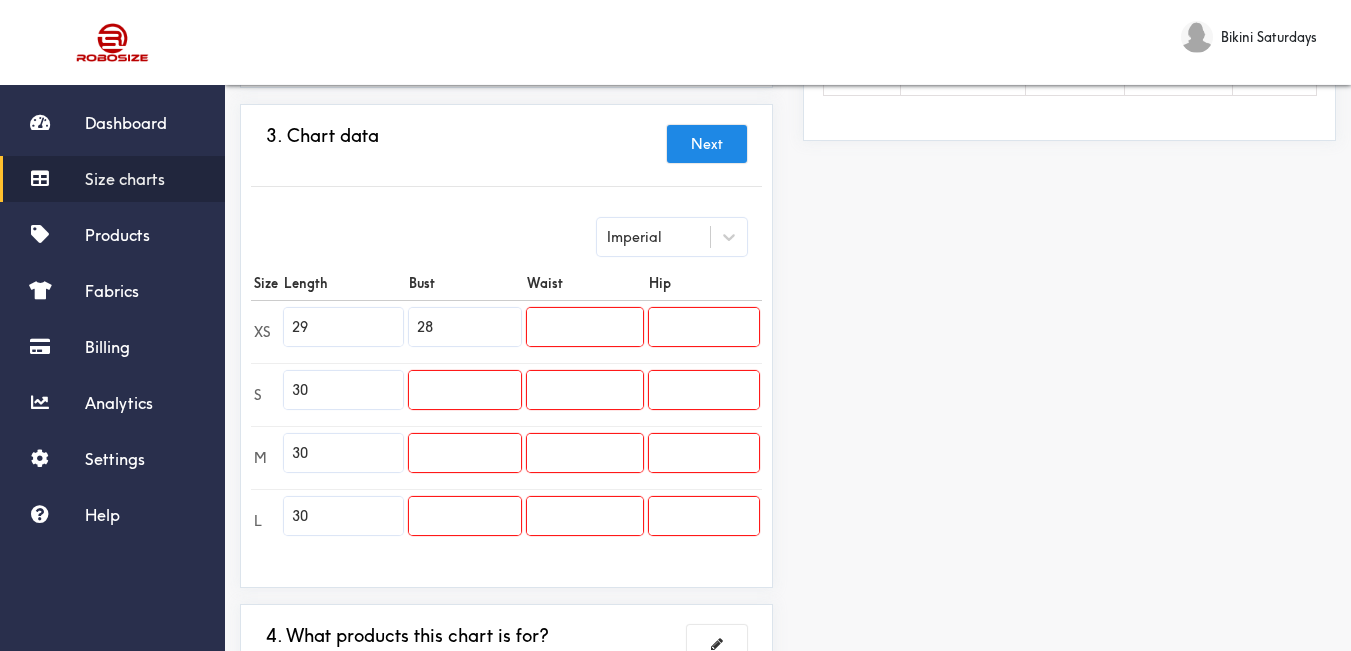 type on "28" 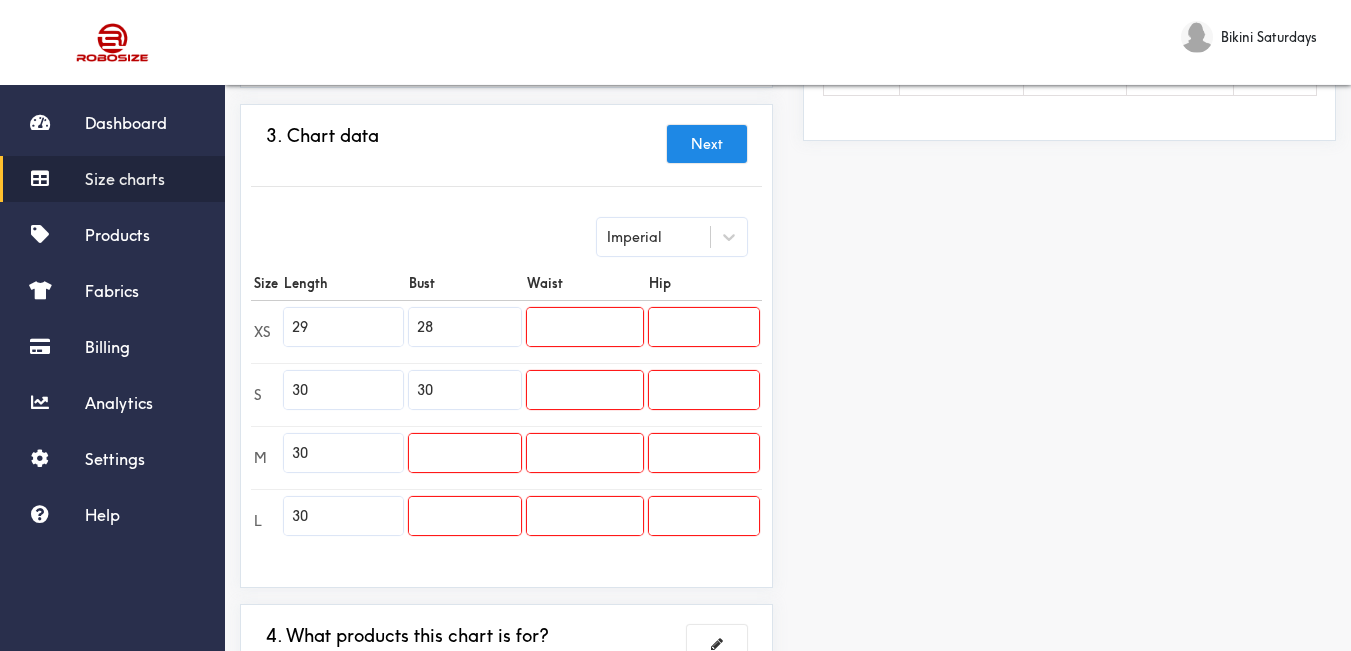type on "30" 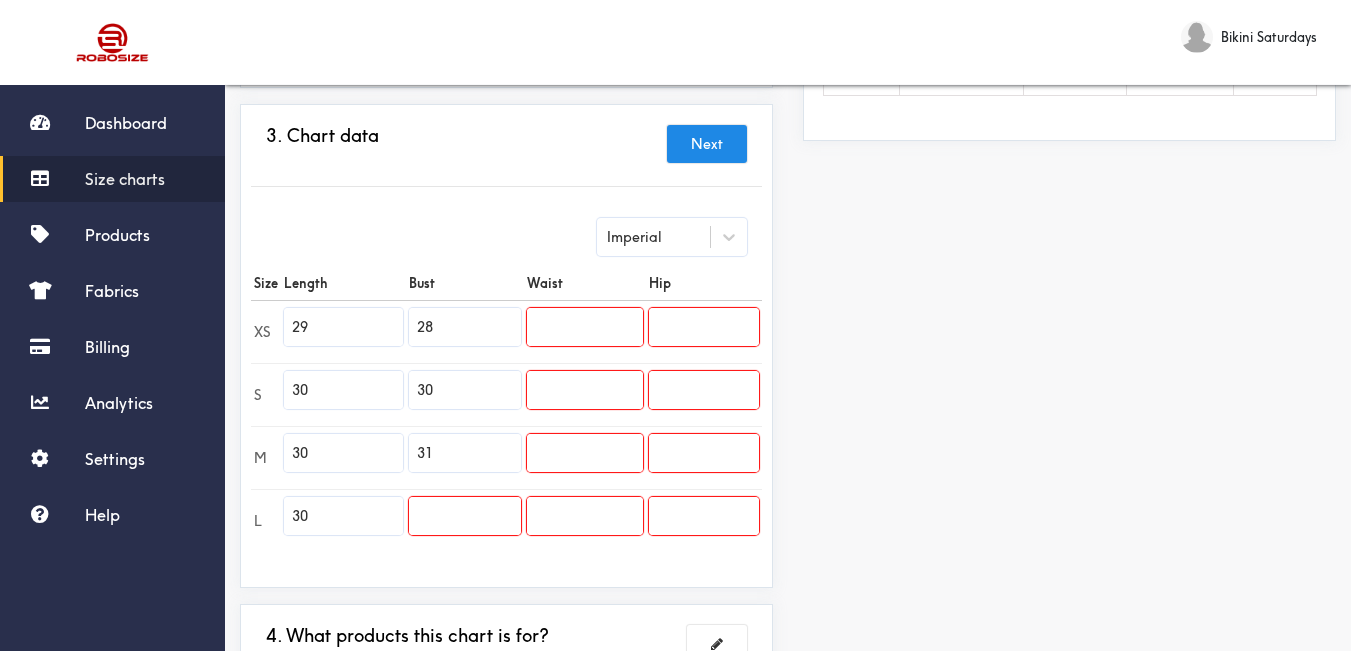 type on "31" 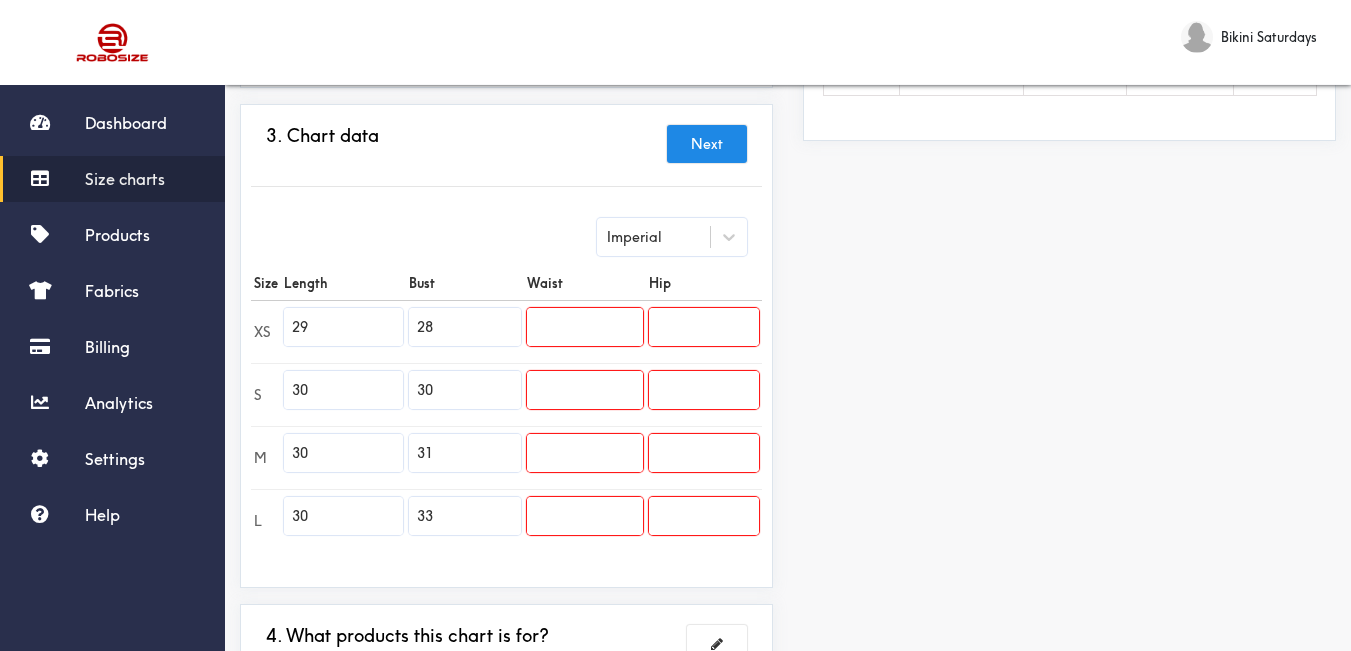 type on "33" 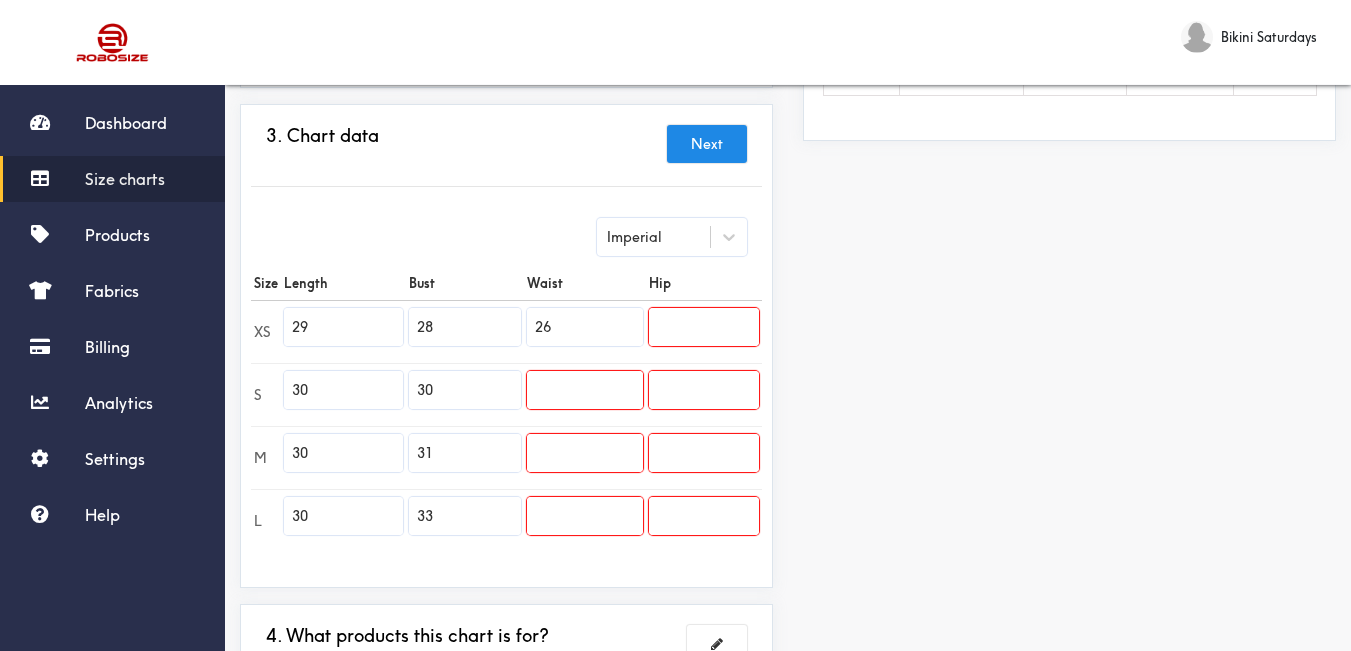 type on "26" 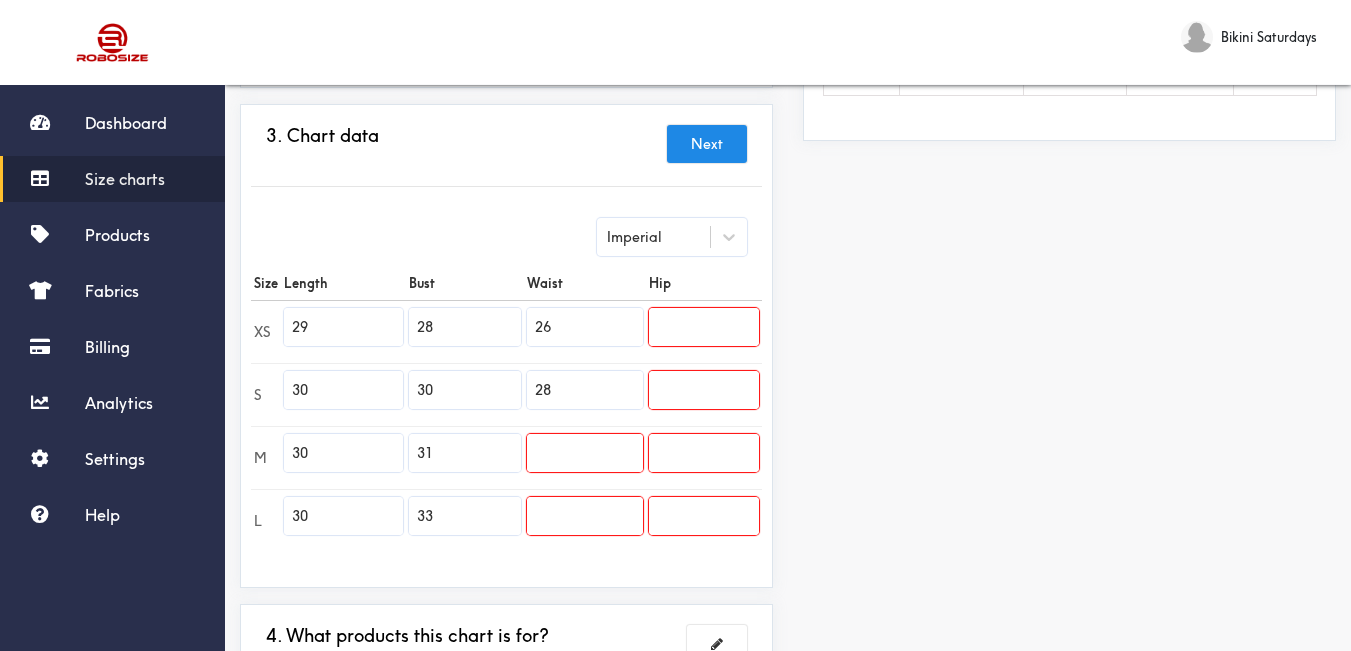 type on "28" 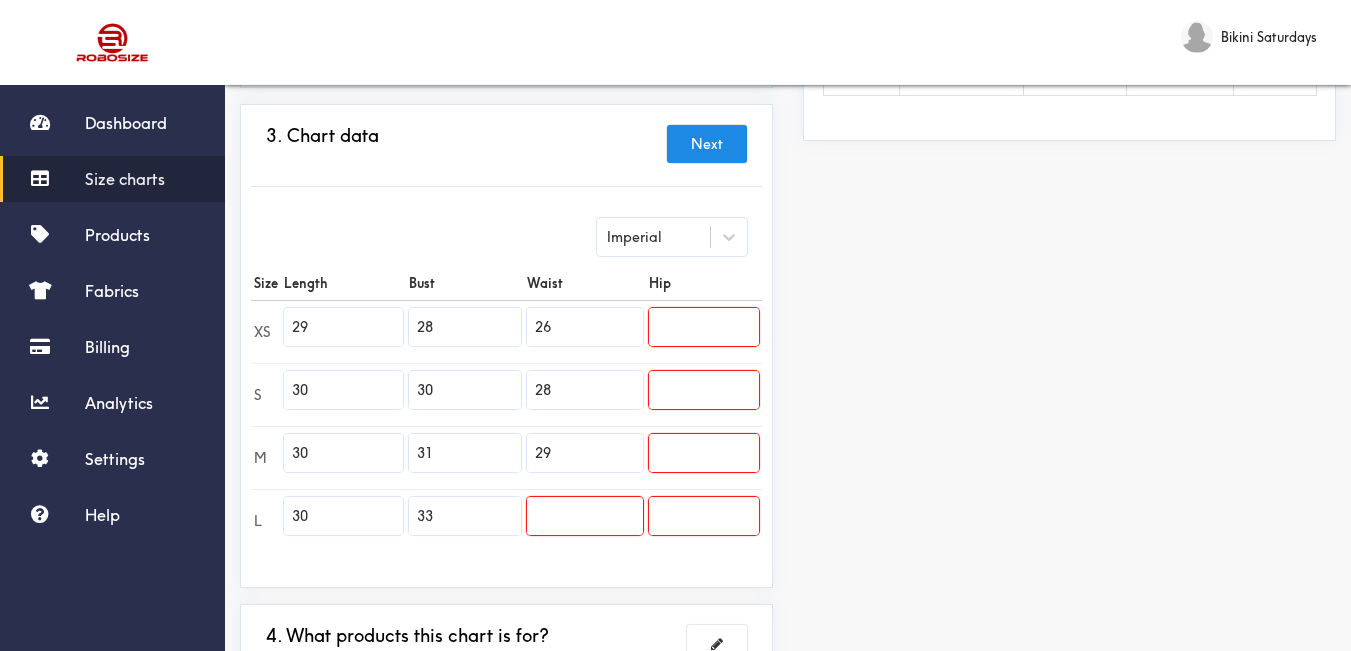 type on "29" 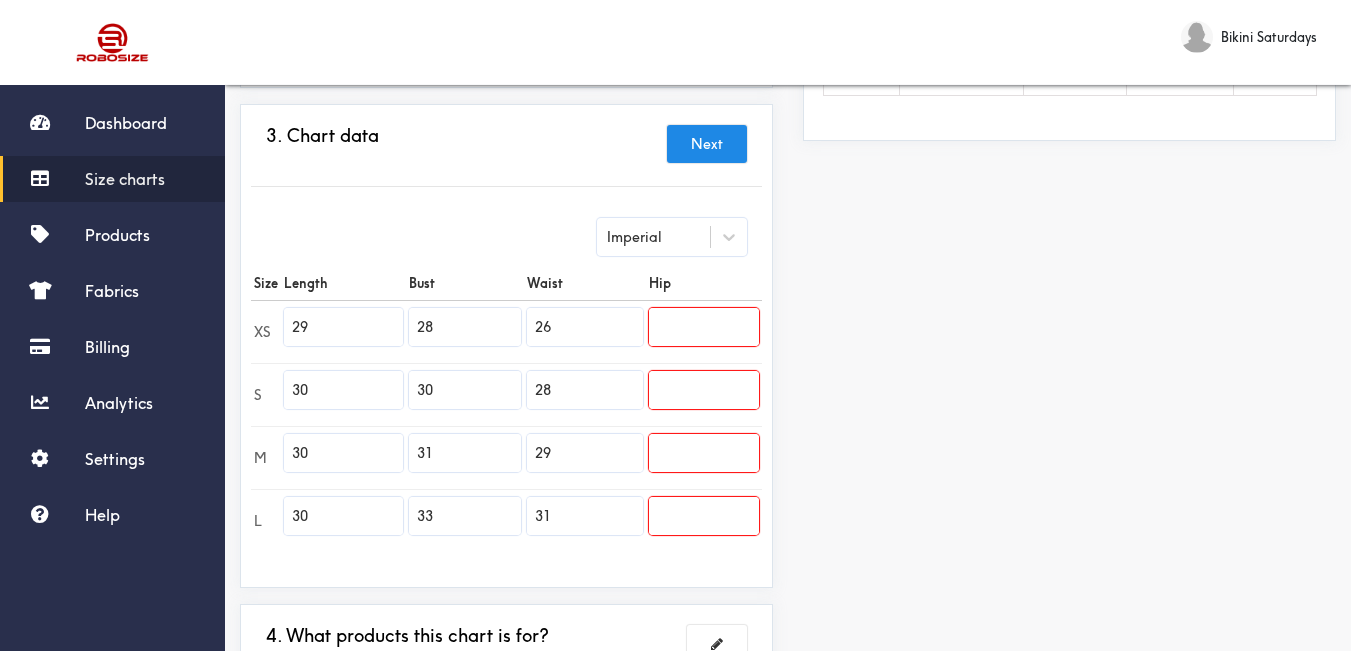 type on "31" 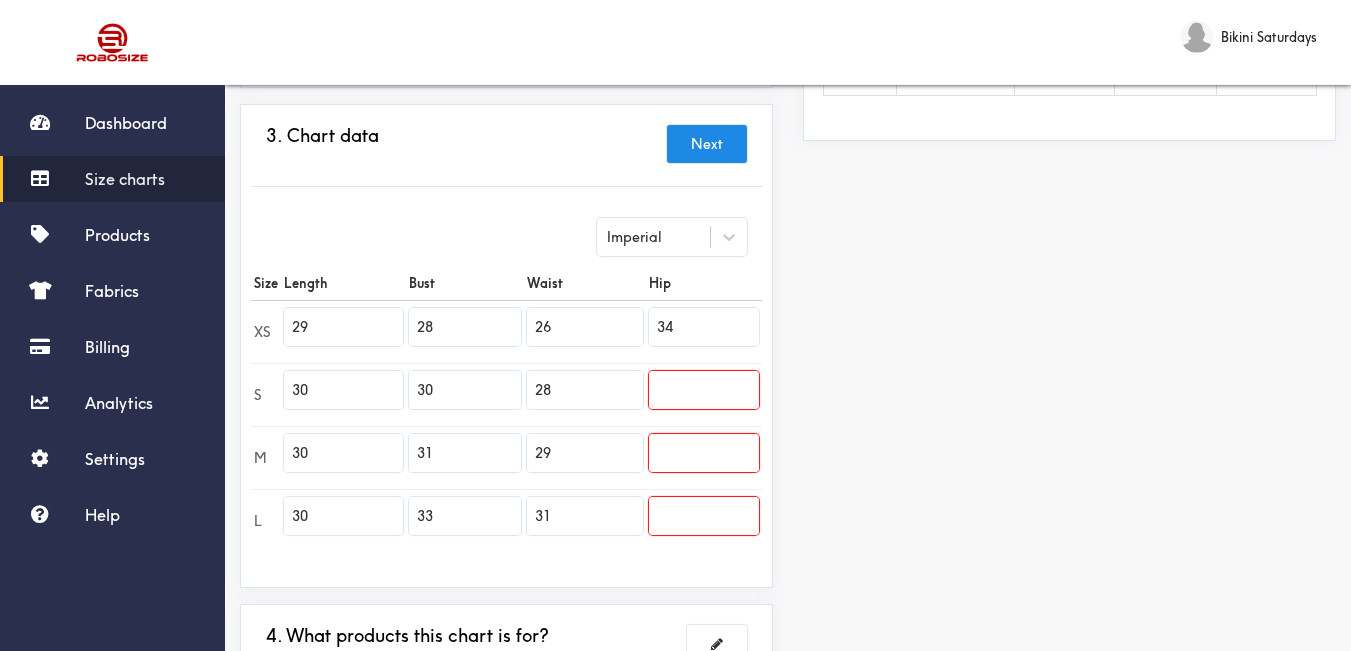 type on "34" 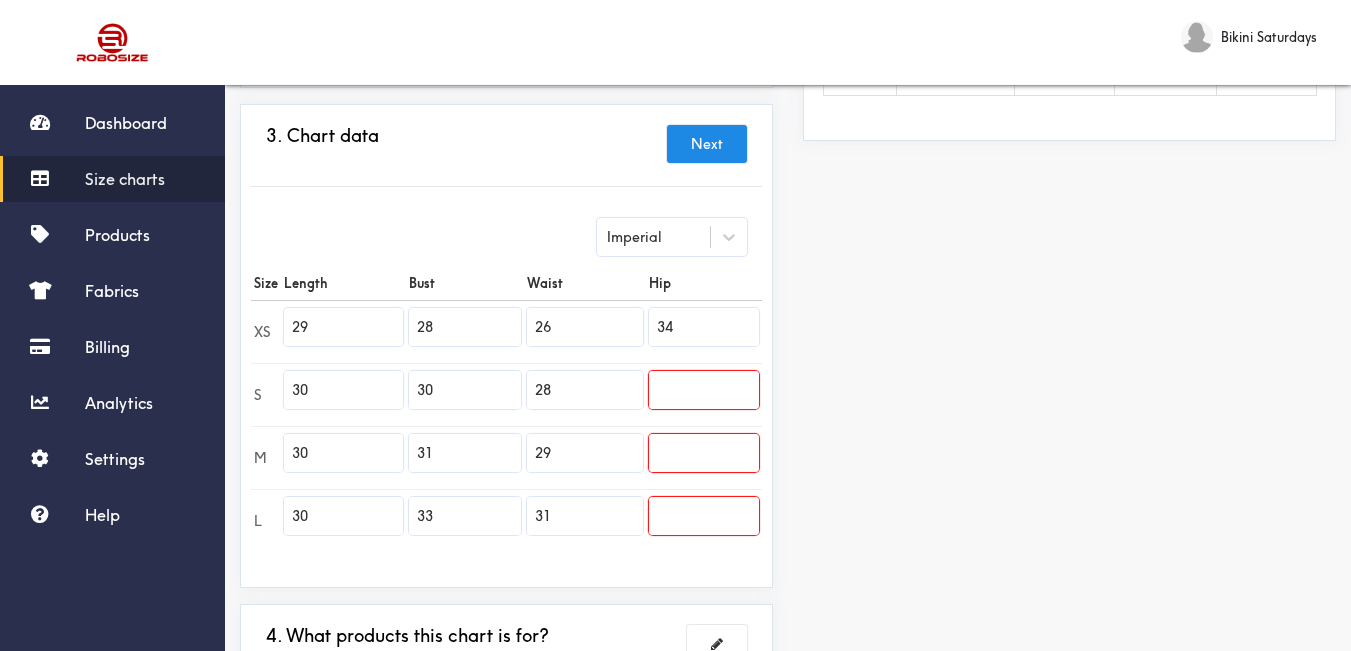 click at bounding box center (704, 390) 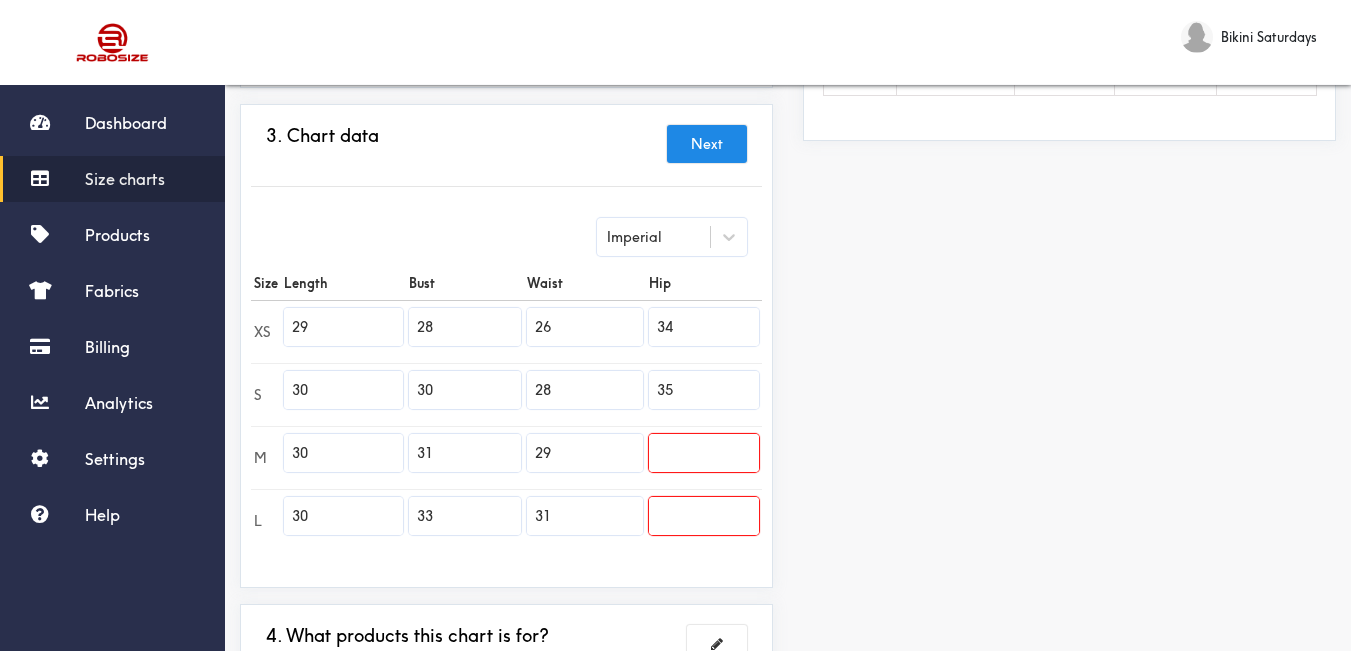 type on "35" 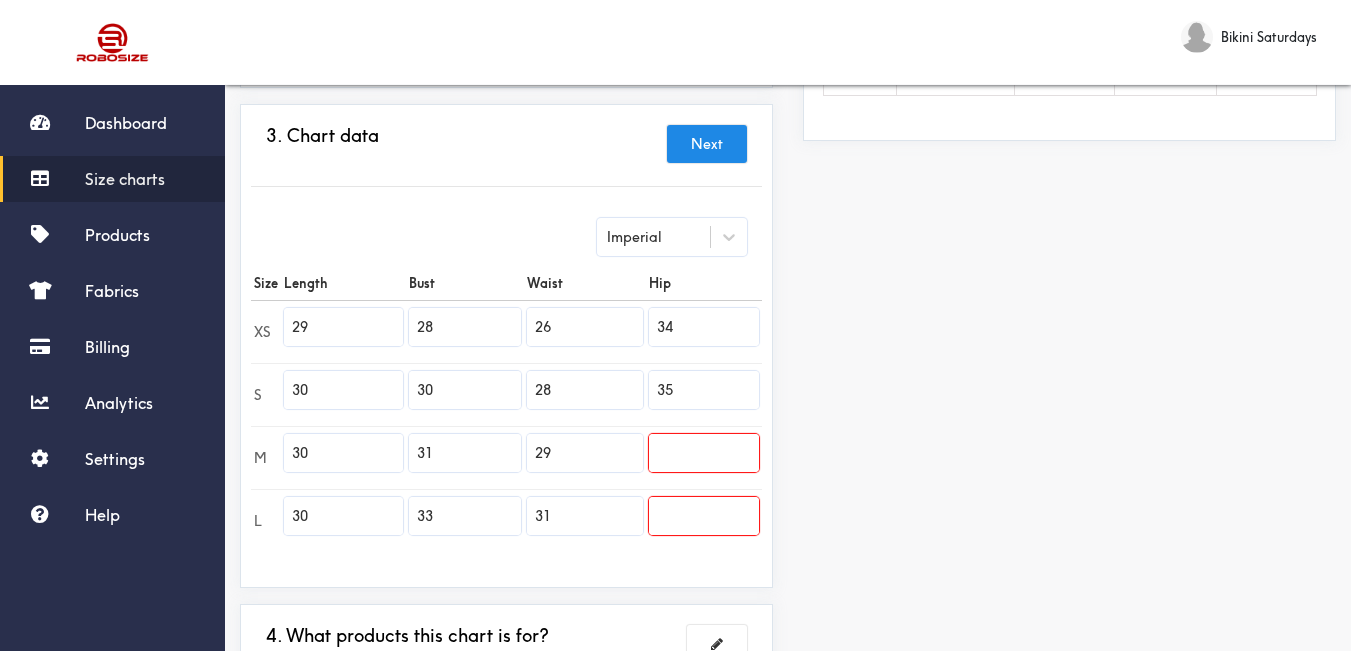 click at bounding box center (704, 453) 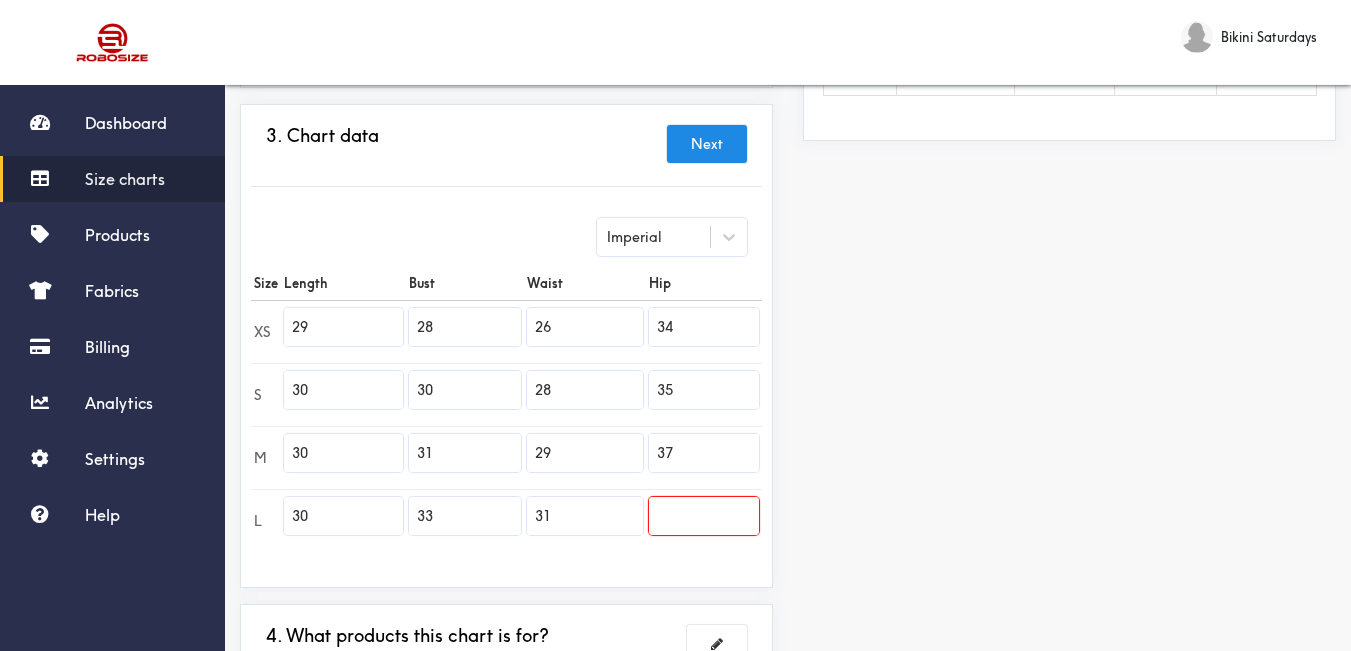 type on "37" 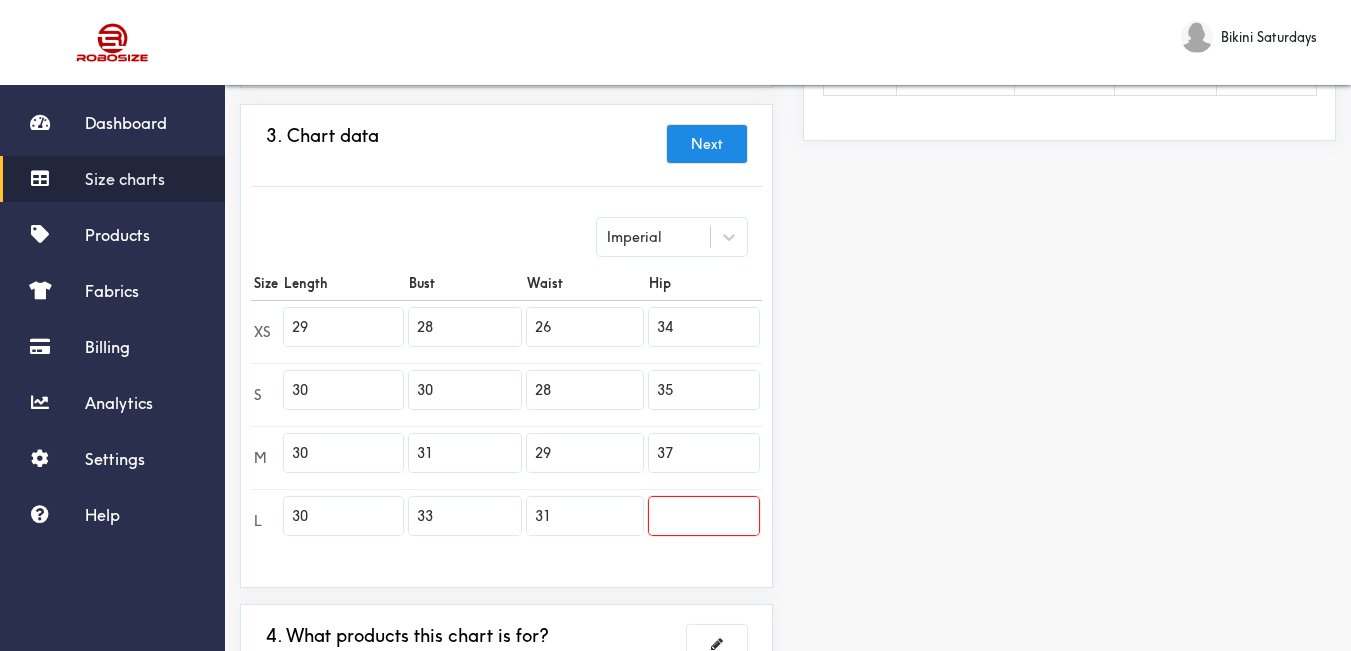 click at bounding box center [704, 516] 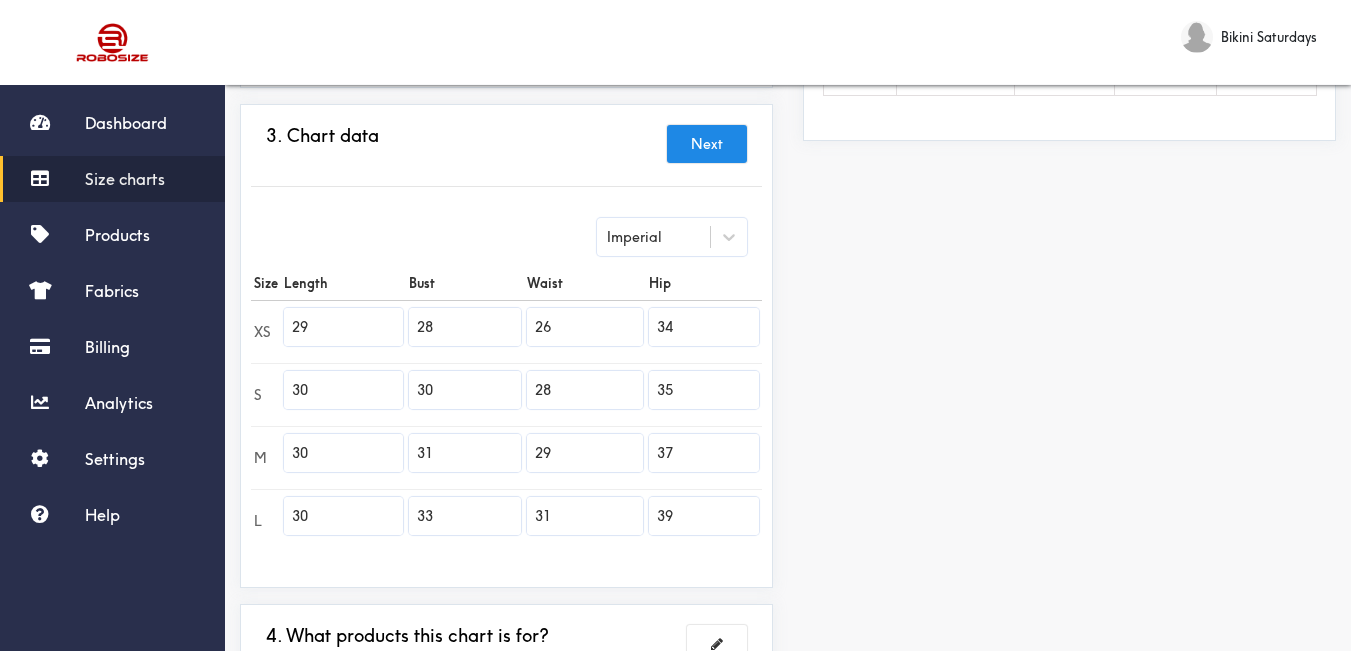 type on "39" 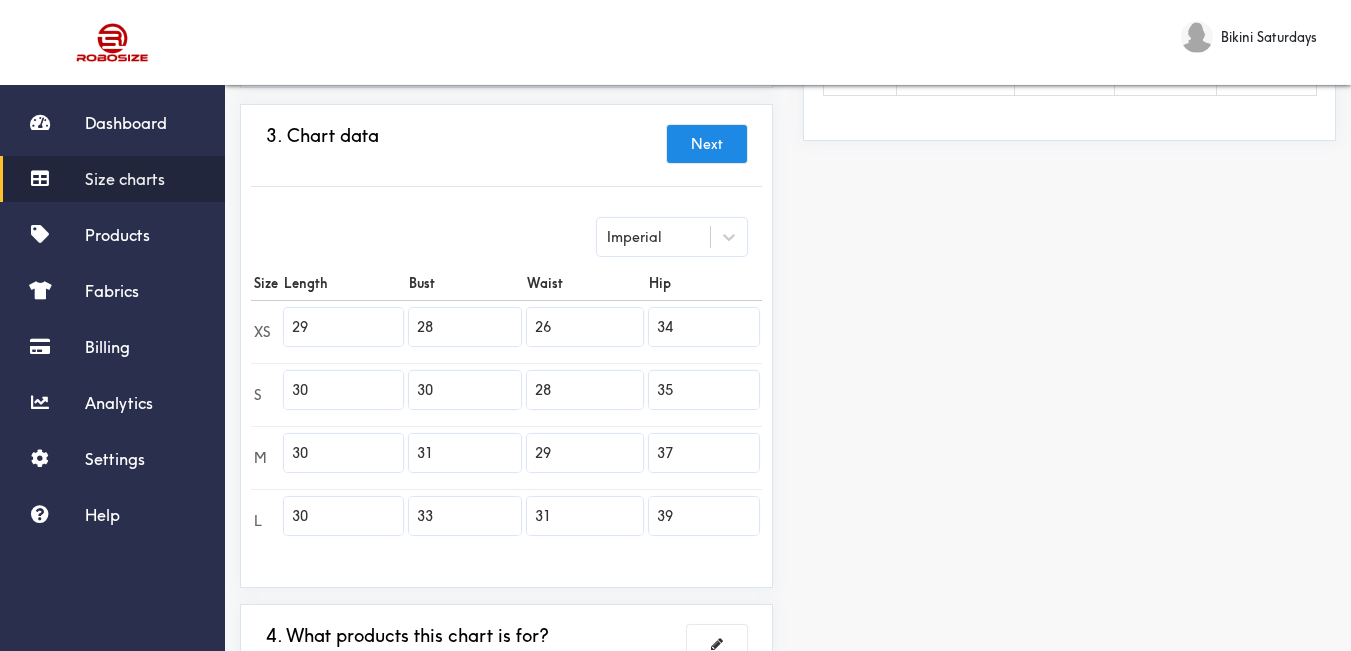 click on "Preview Edit style This chart is manually assigned to products. cm in Length Bust Waist Hip XS 73.75 71 66 86.25 S 76.25 76.25 71 89 M 76.25 78.75 73.75 94 L 76.25 83.75 78.75 99" at bounding box center (1069, 243) 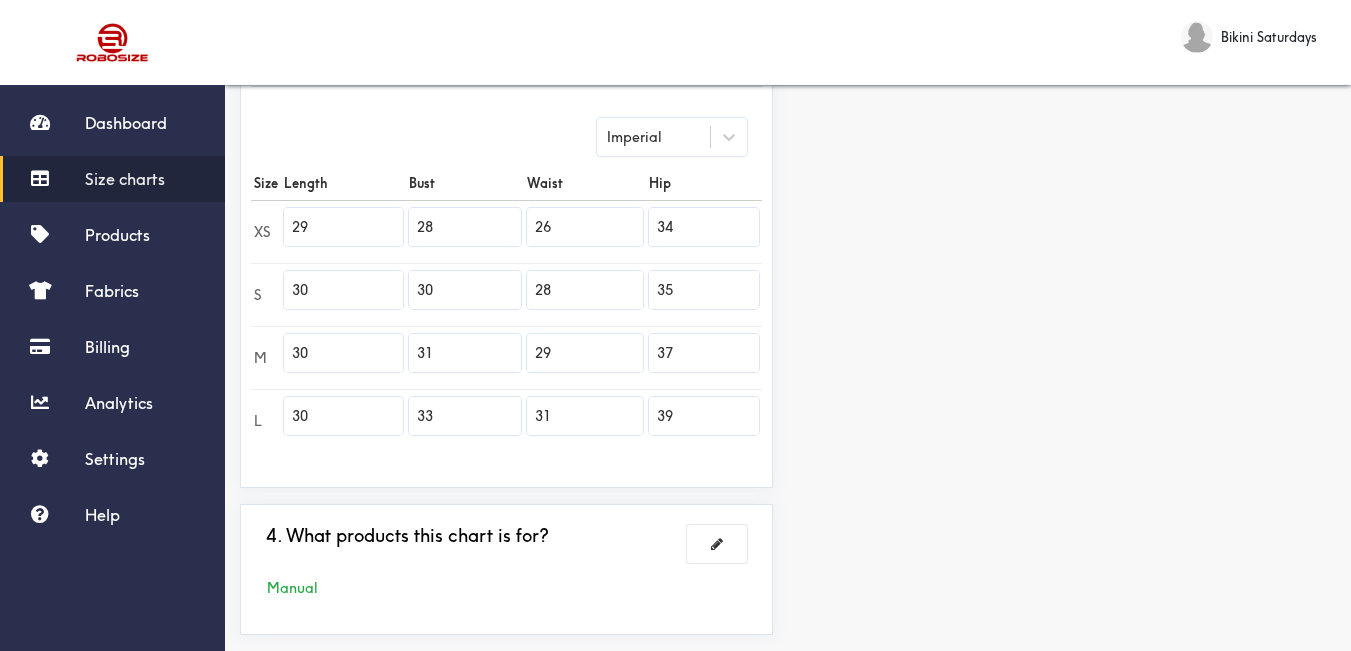scroll, scrollTop: 640, scrollLeft: 0, axis: vertical 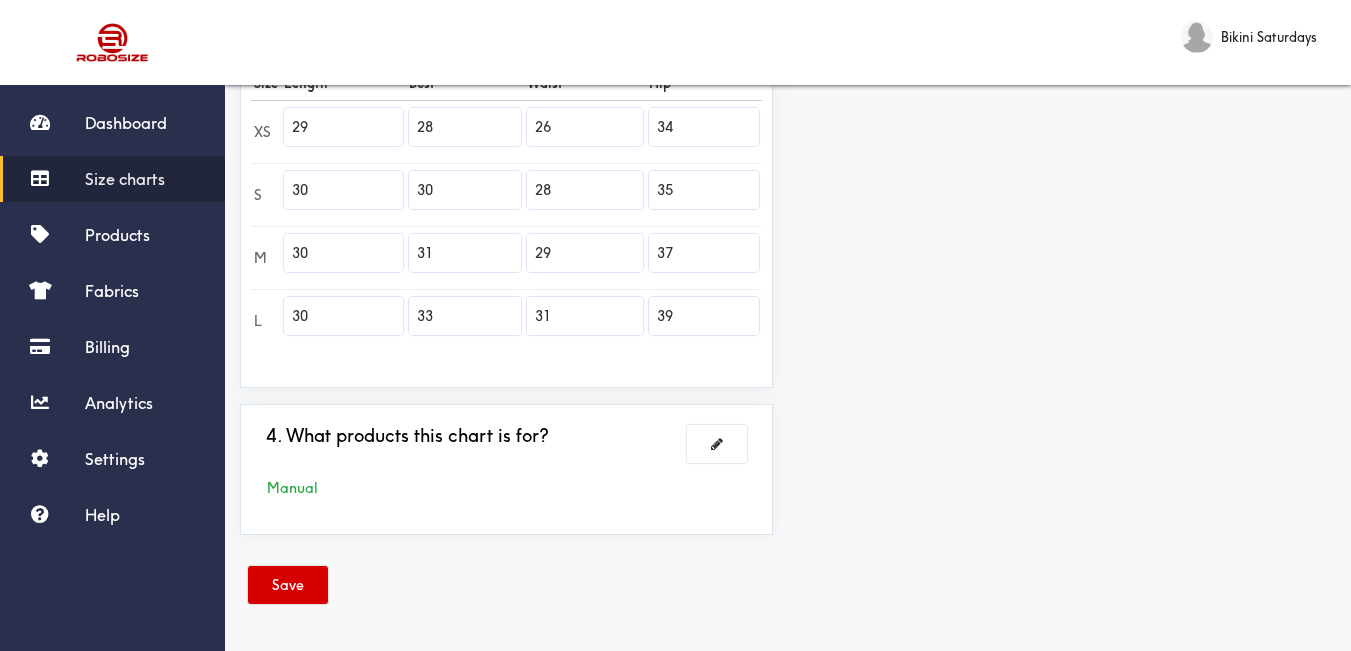 click on "Save" at bounding box center (288, 585) 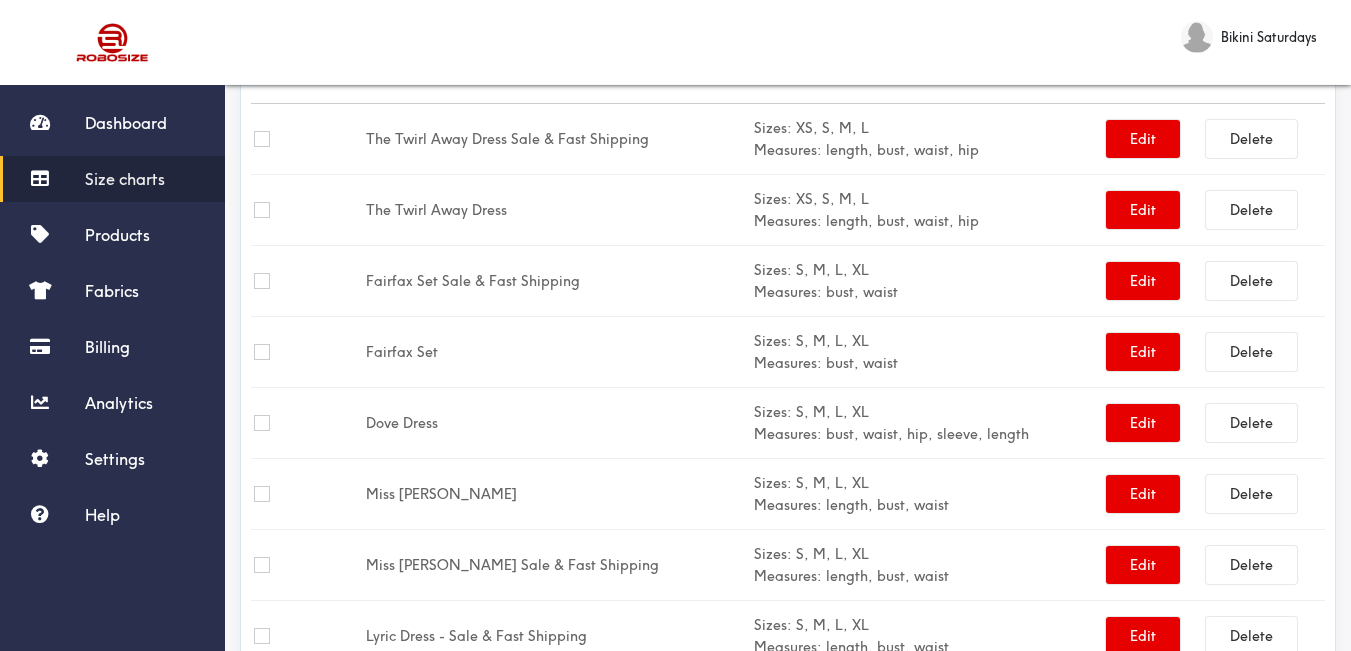 scroll, scrollTop: 0, scrollLeft: 0, axis: both 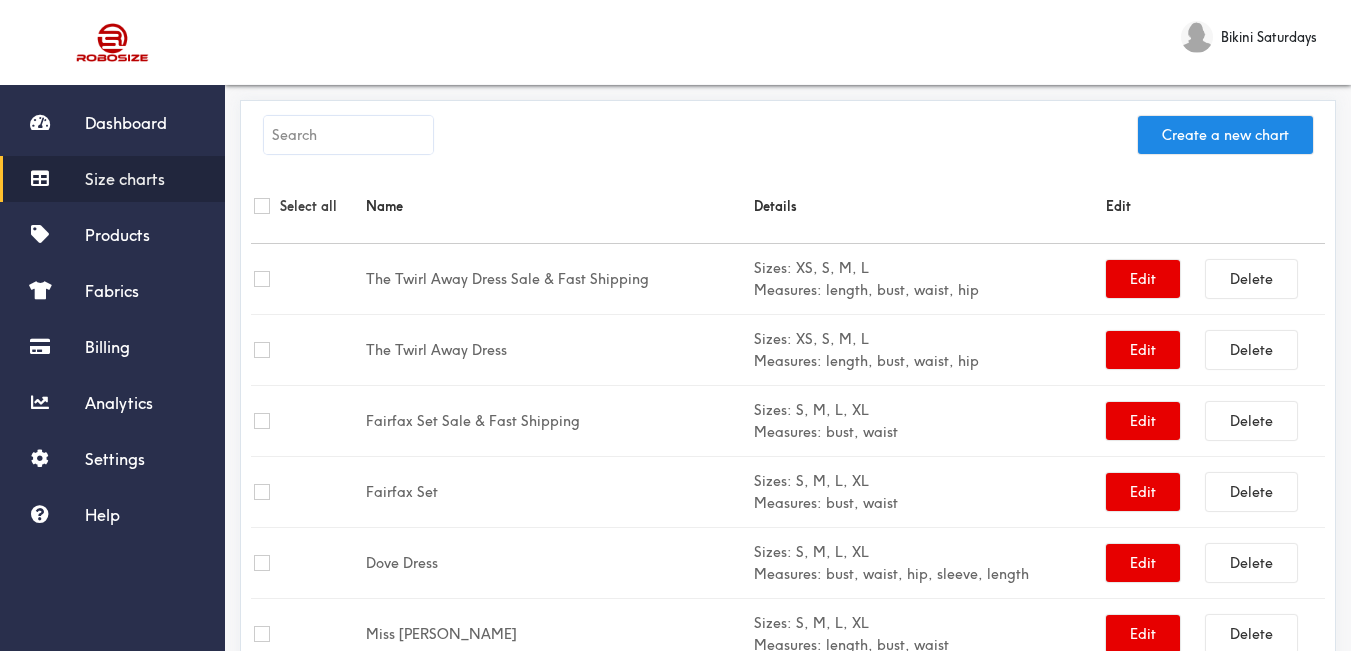 click at bounding box center (348, 135) 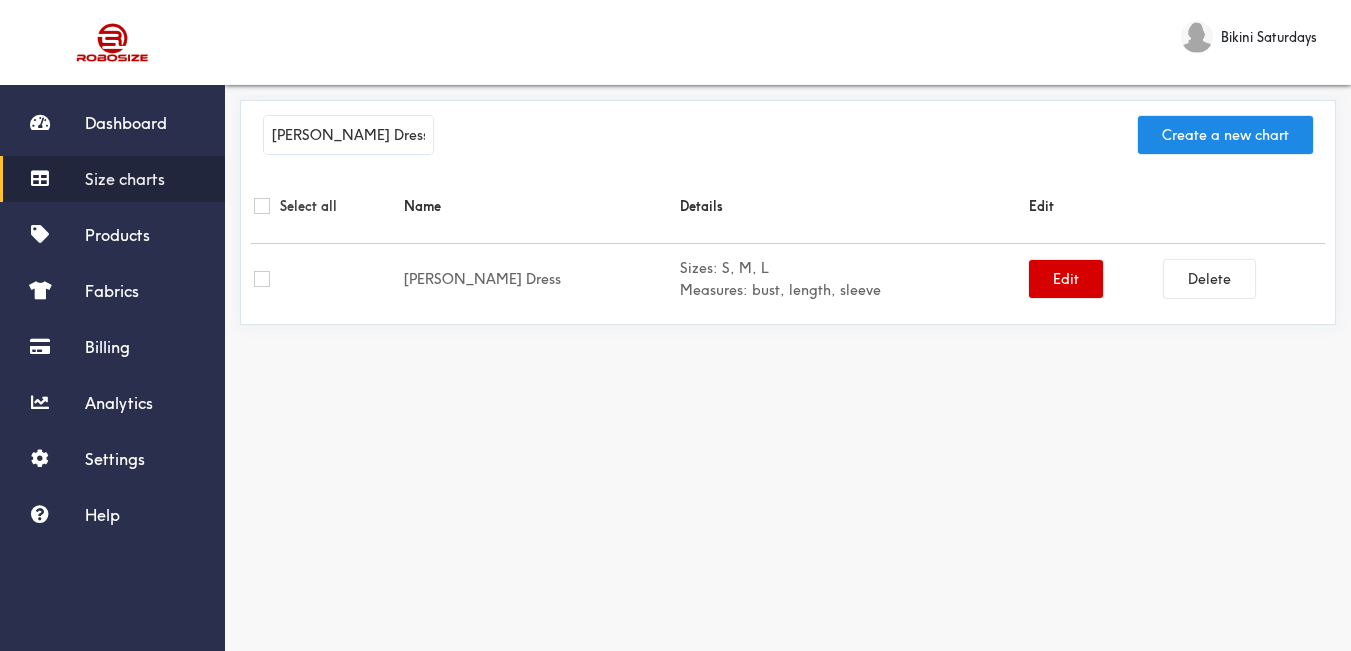 type on "[PERSON_NAME] Dress" 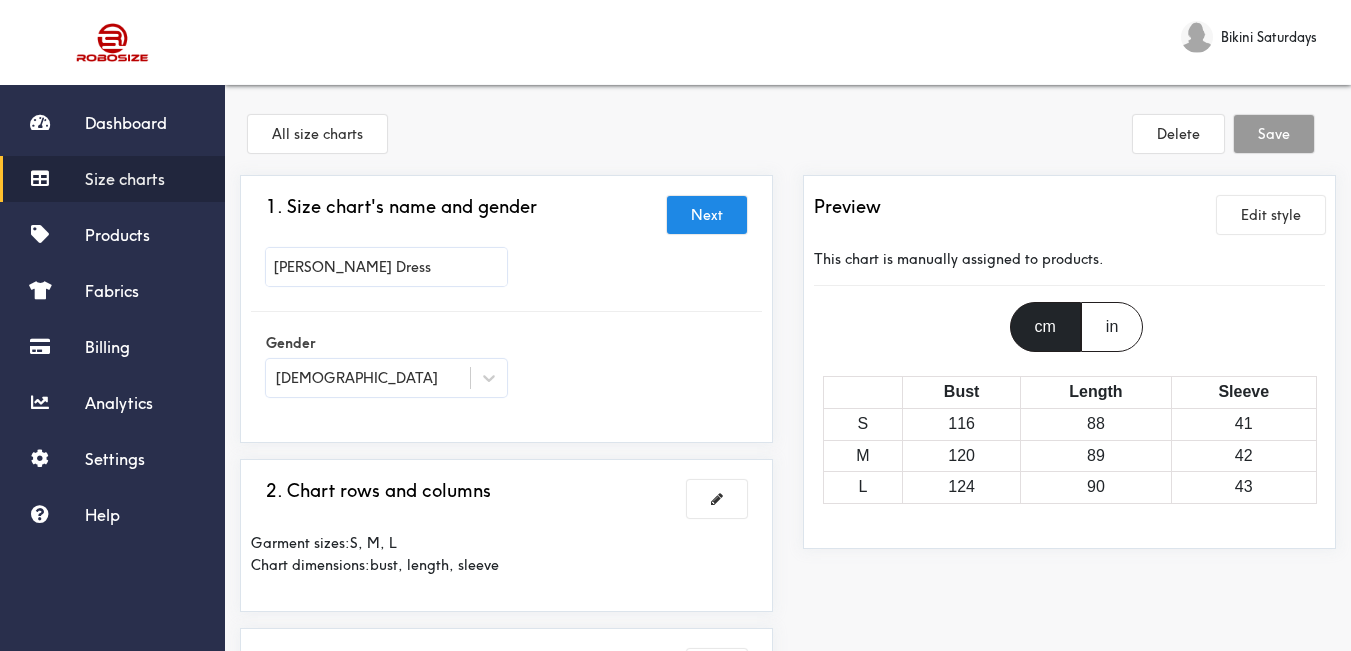 scroll, scrollTop: 300, scrollLeft: 0, axis: vertical 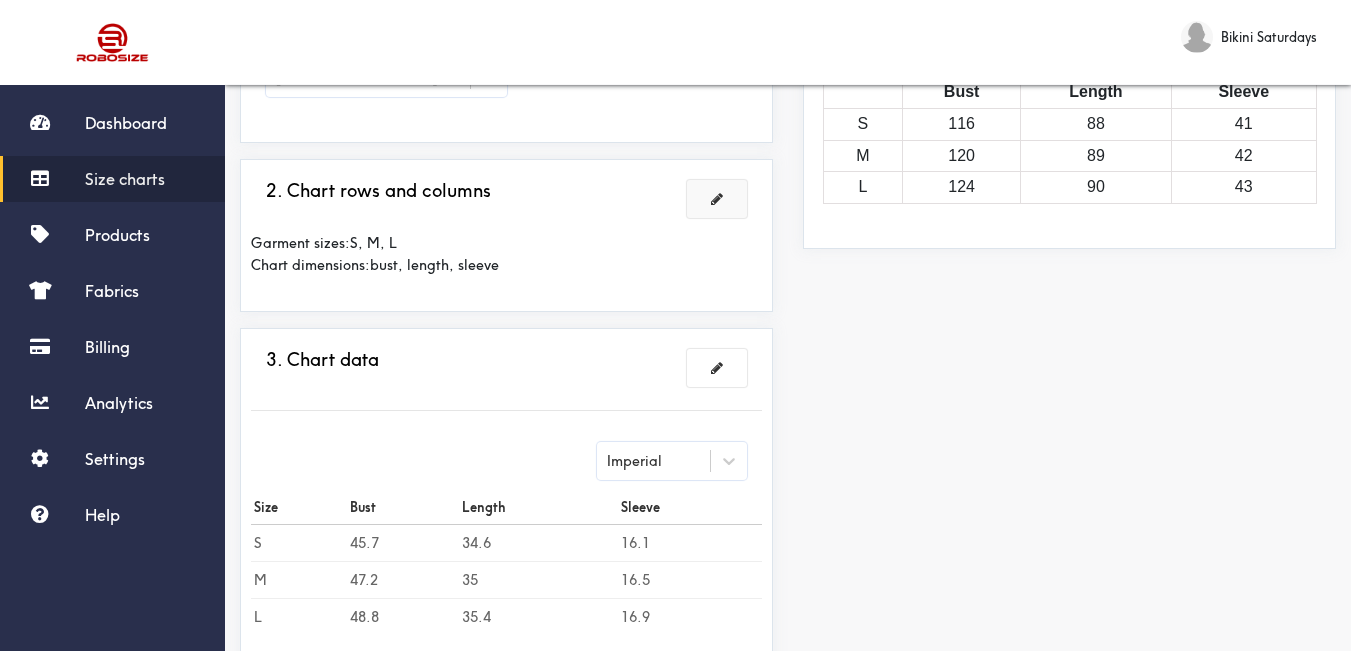 click at bounding box center [717, 199] 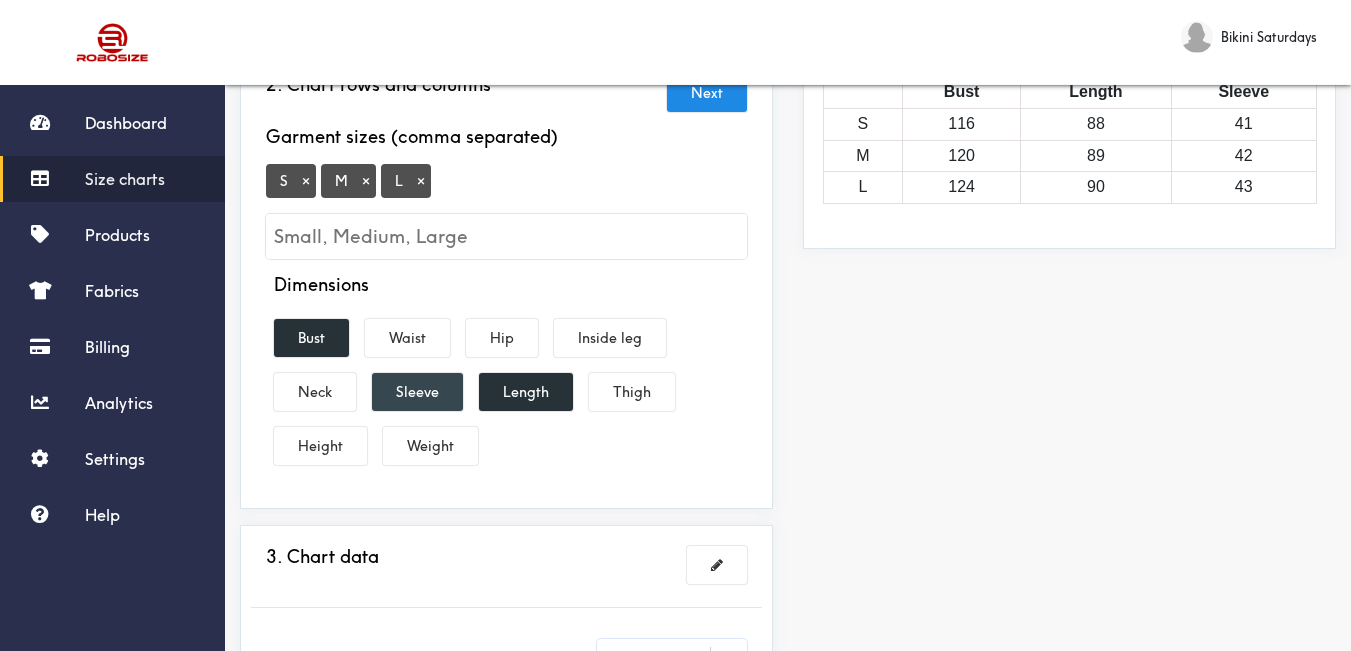 click on "Sleeve" at bounding box center (417, 392) 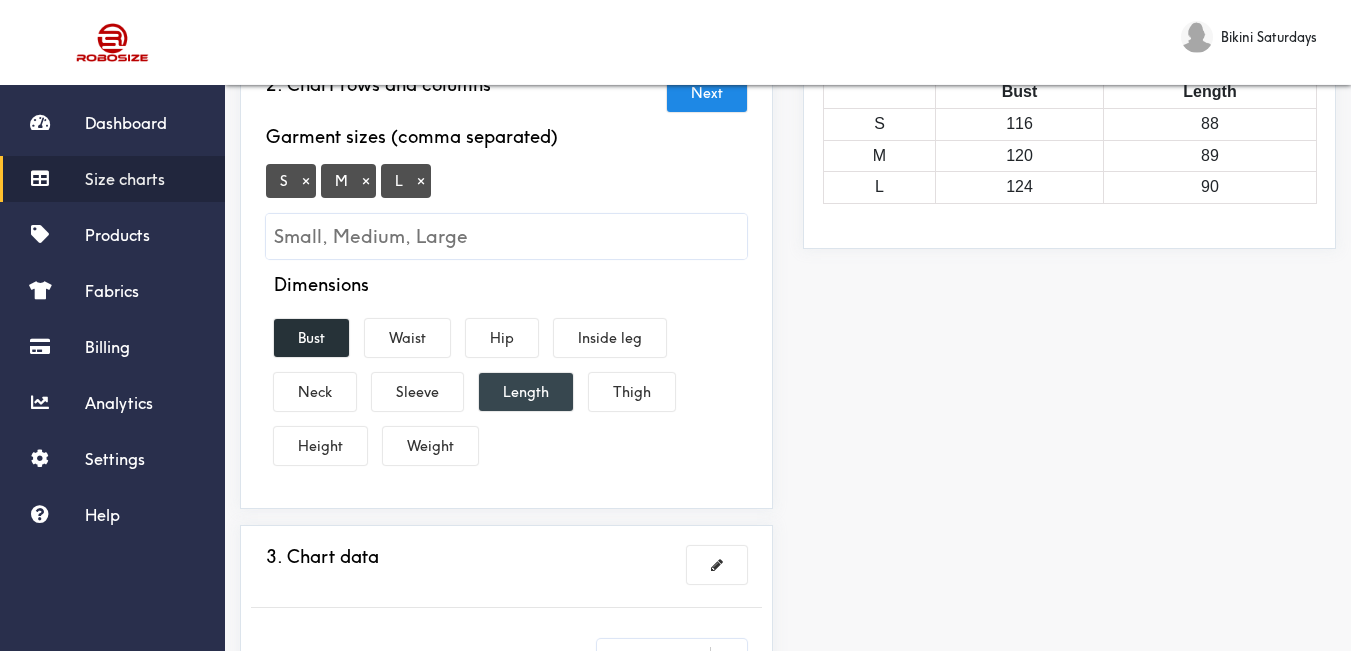 drag, startPoint x: 509, startPoint y: 395, endPoint x: 486, endPoint y: 387, distance: 24.351591 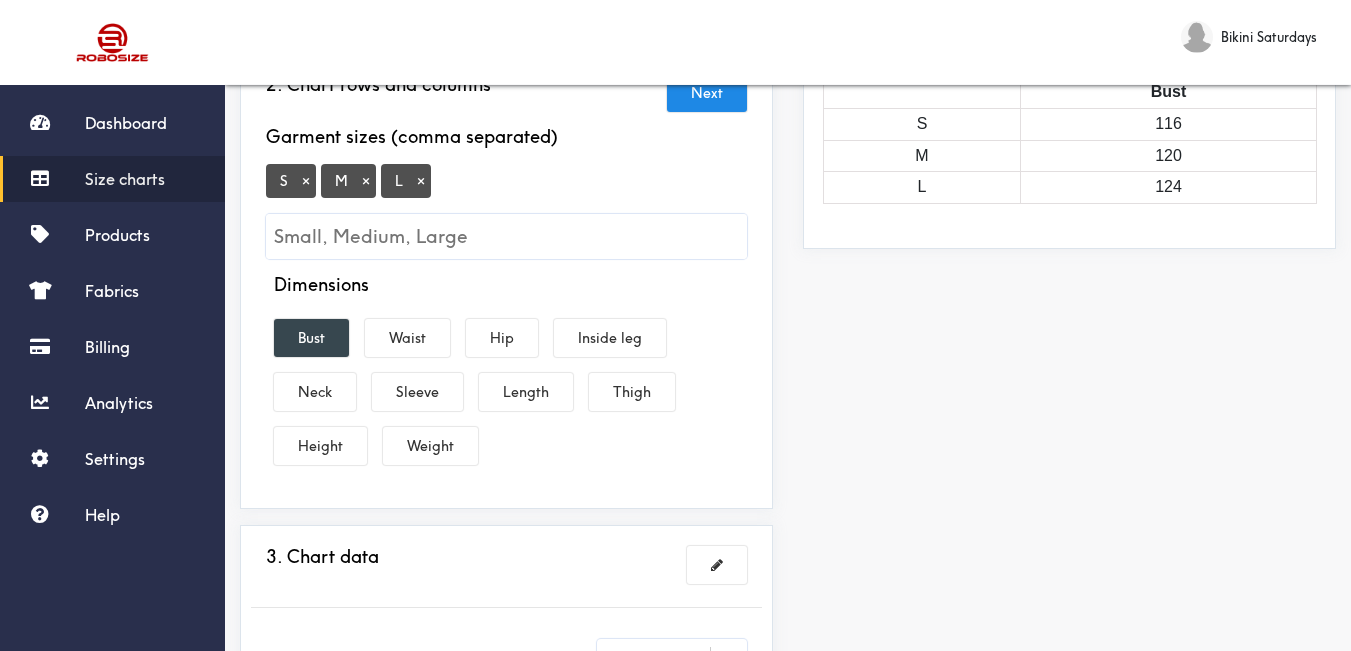 click on "Bust" at bounding box center (311, 338) 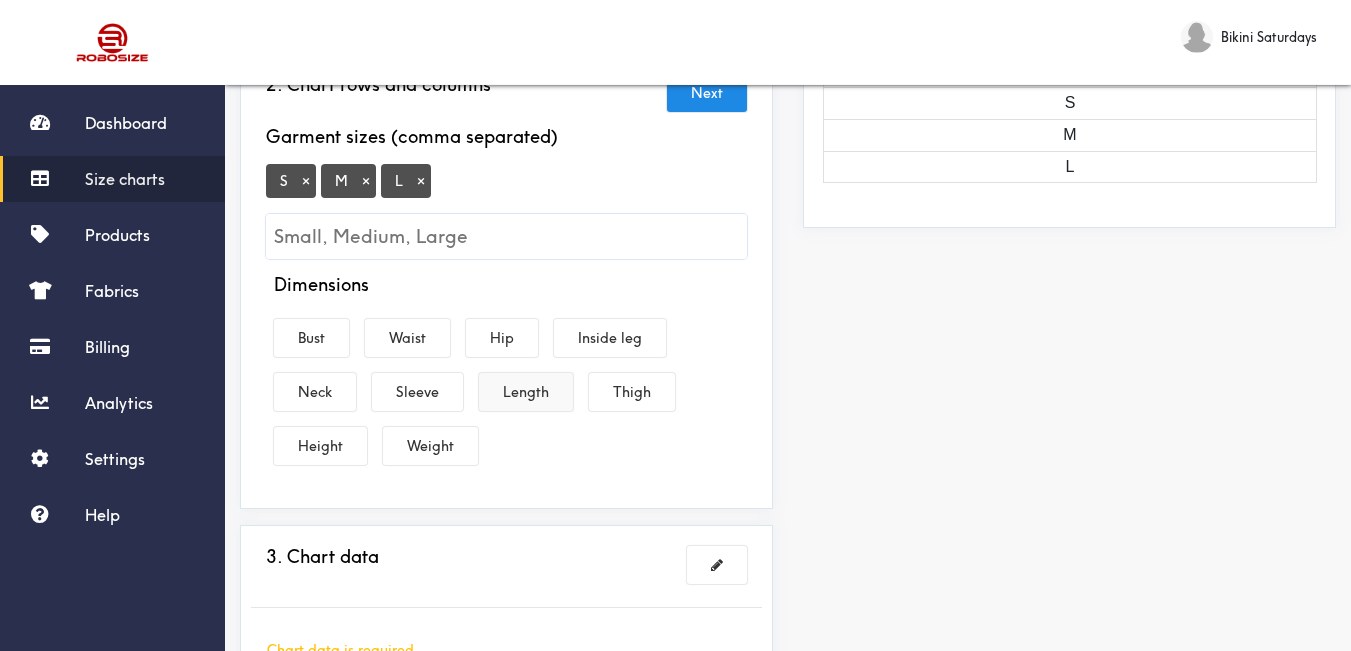 click on "Length" at bounding box center [526, 392] 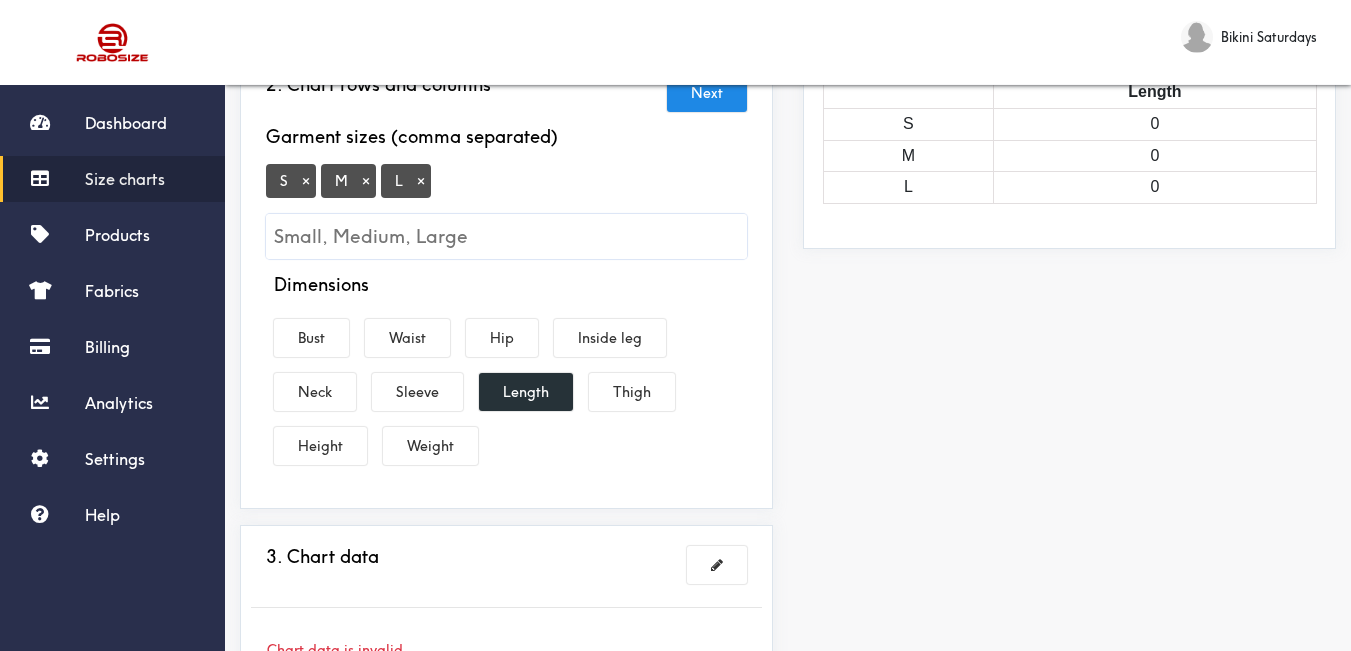 drag, startPoint x: 332, startPoint y: 339, endPoint x: 381, endPoint y: 365, distance: 55.470715 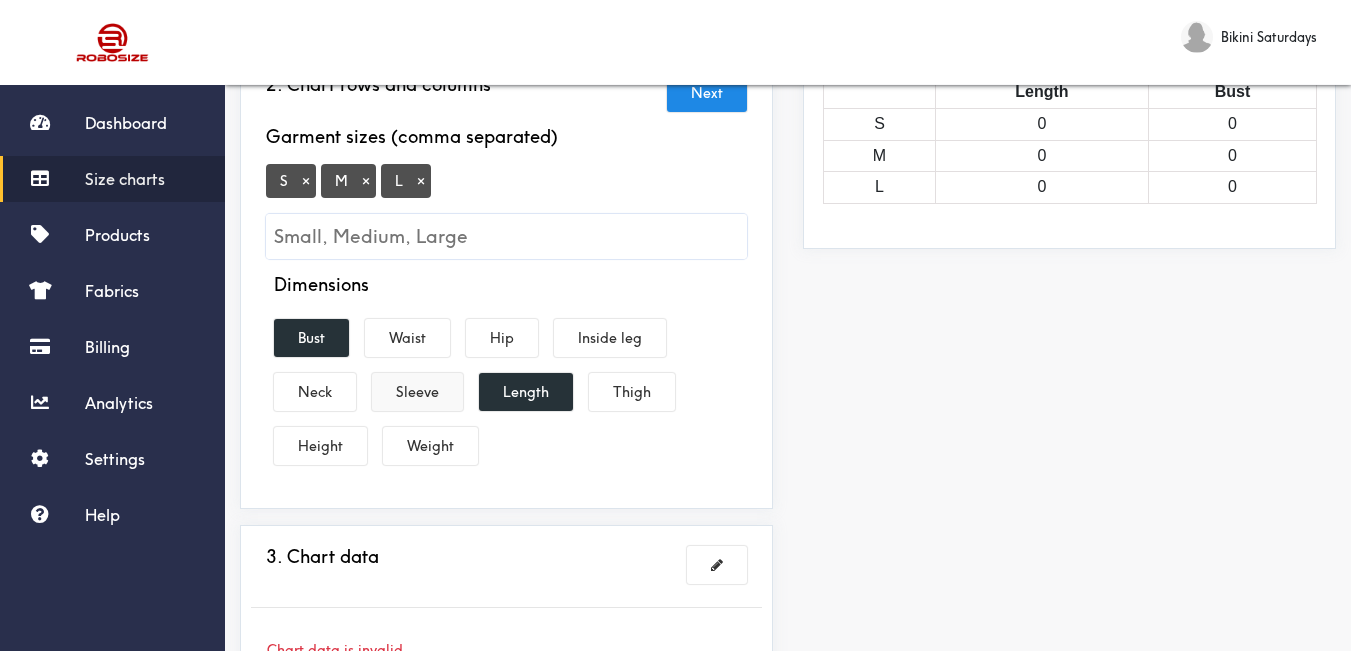 drag, startPoint x: 391, startPoint y: 372, endPoint x: 404, endPoint y: 375, distance: 13.341664 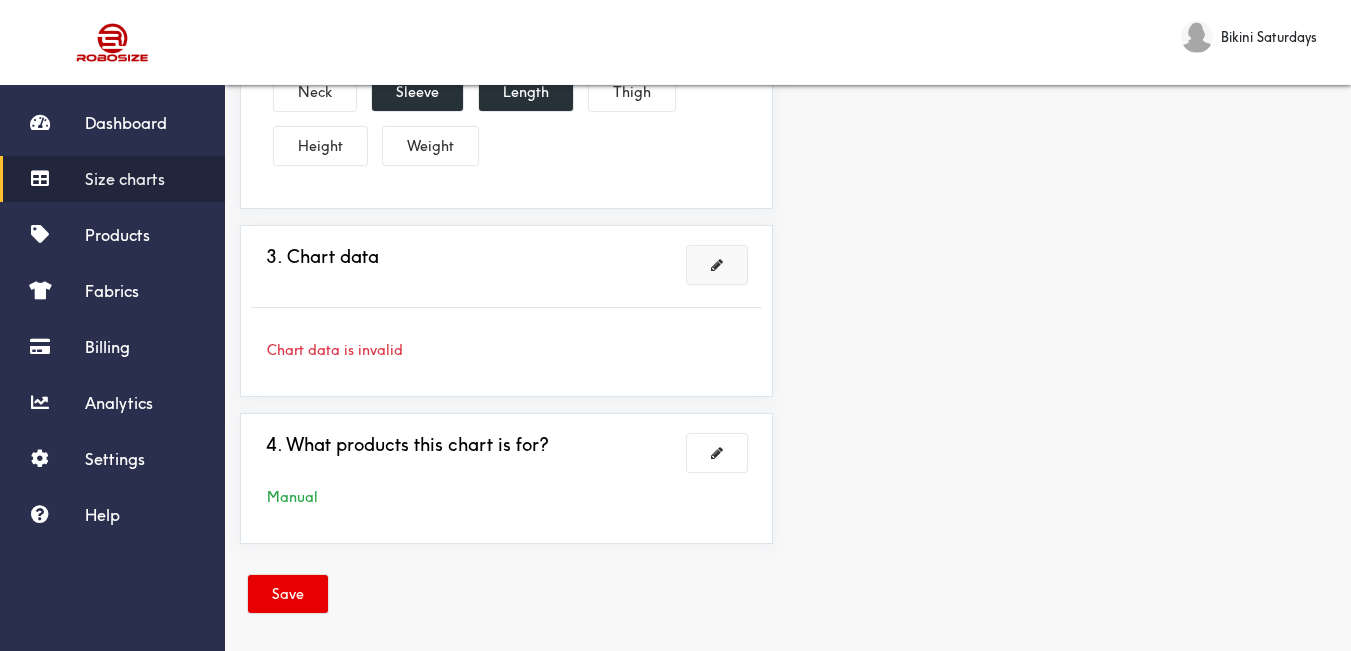 click at bounding box center [717, 265] 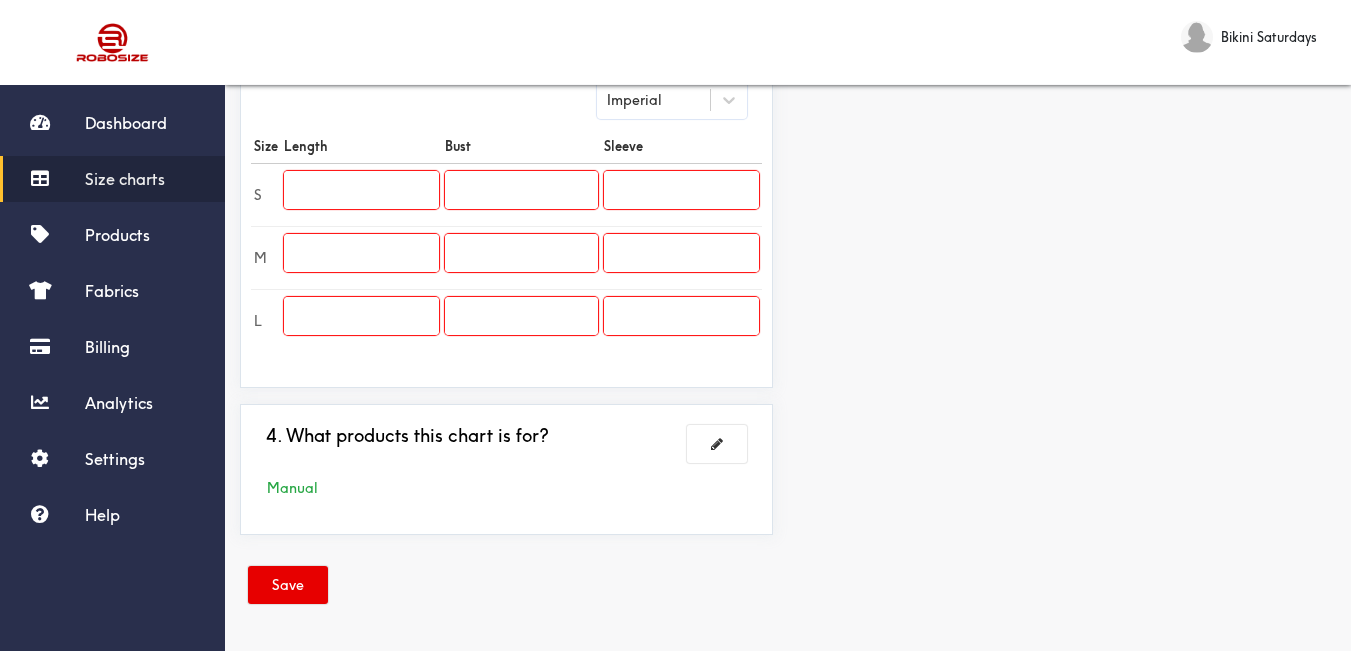 click at bounding box center [361, 190] 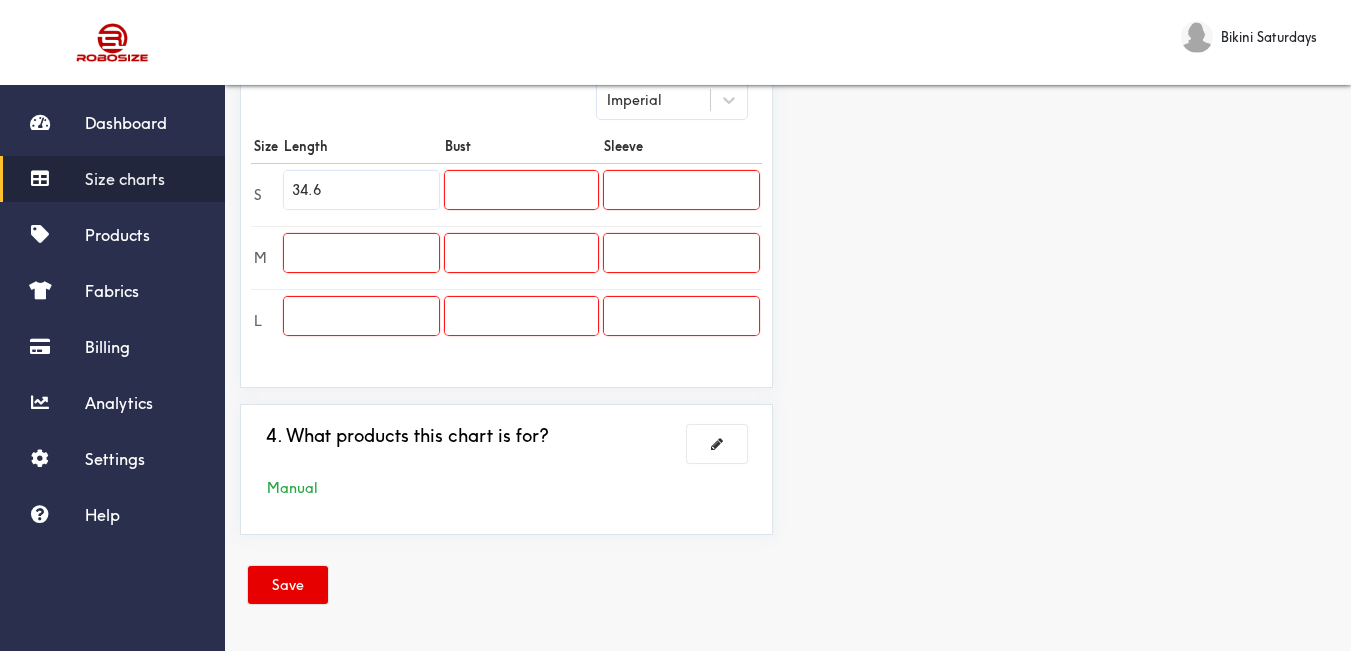 type on "34.6" 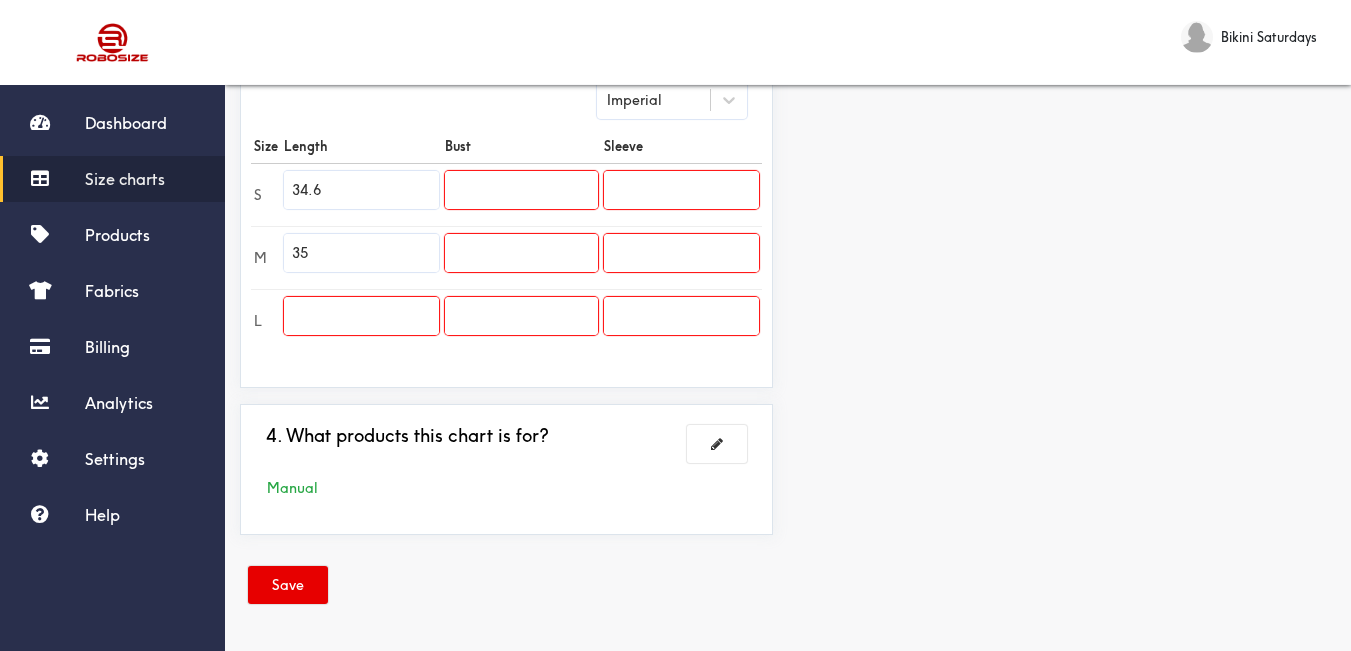 type on "35" 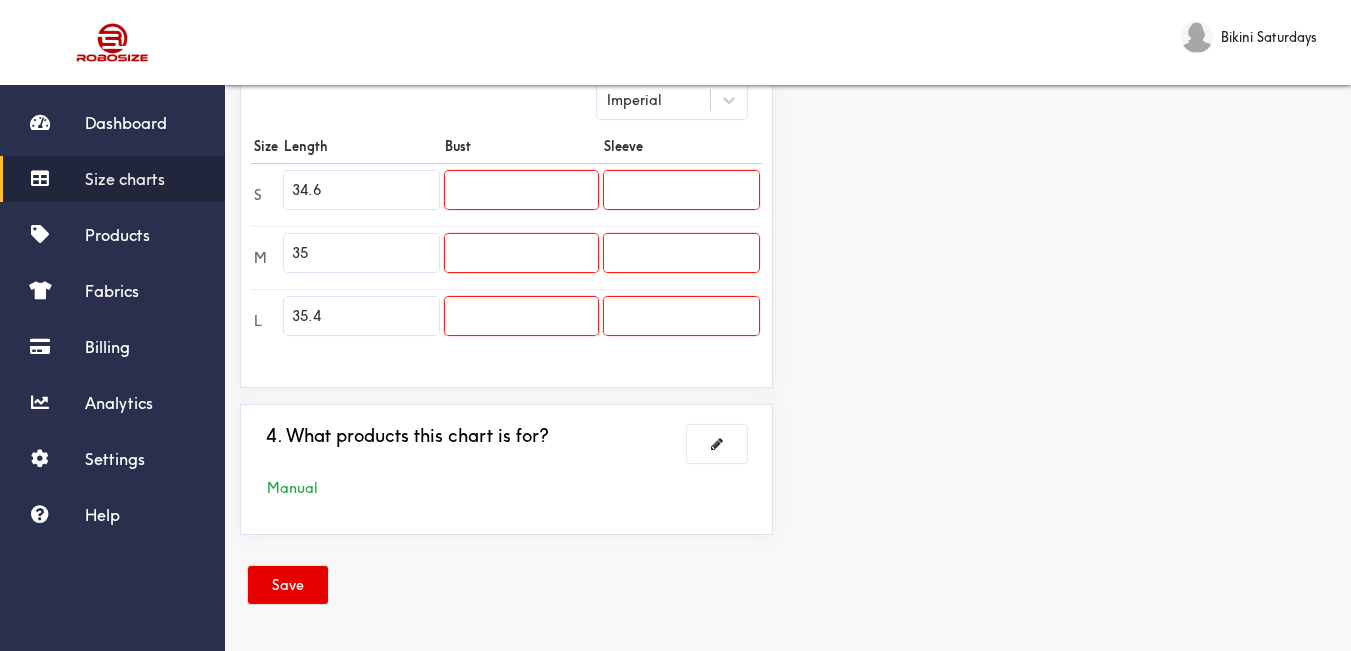 type on "35.4" 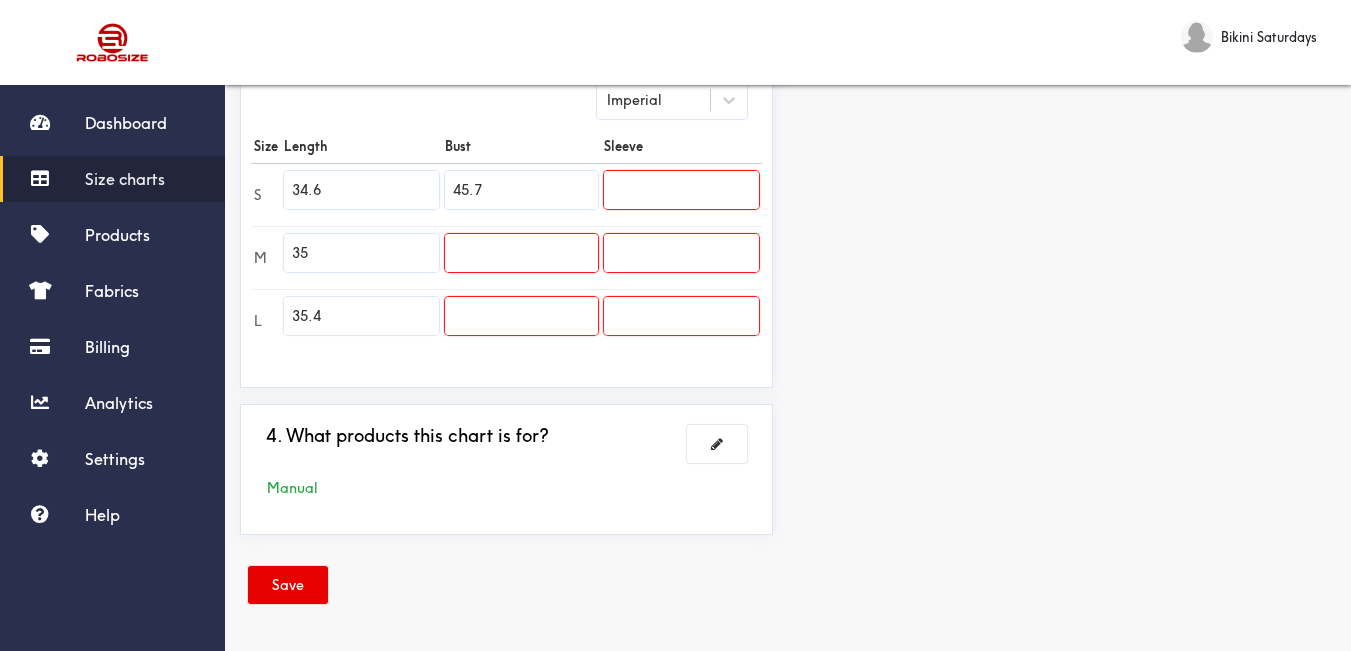 type on "45.7" 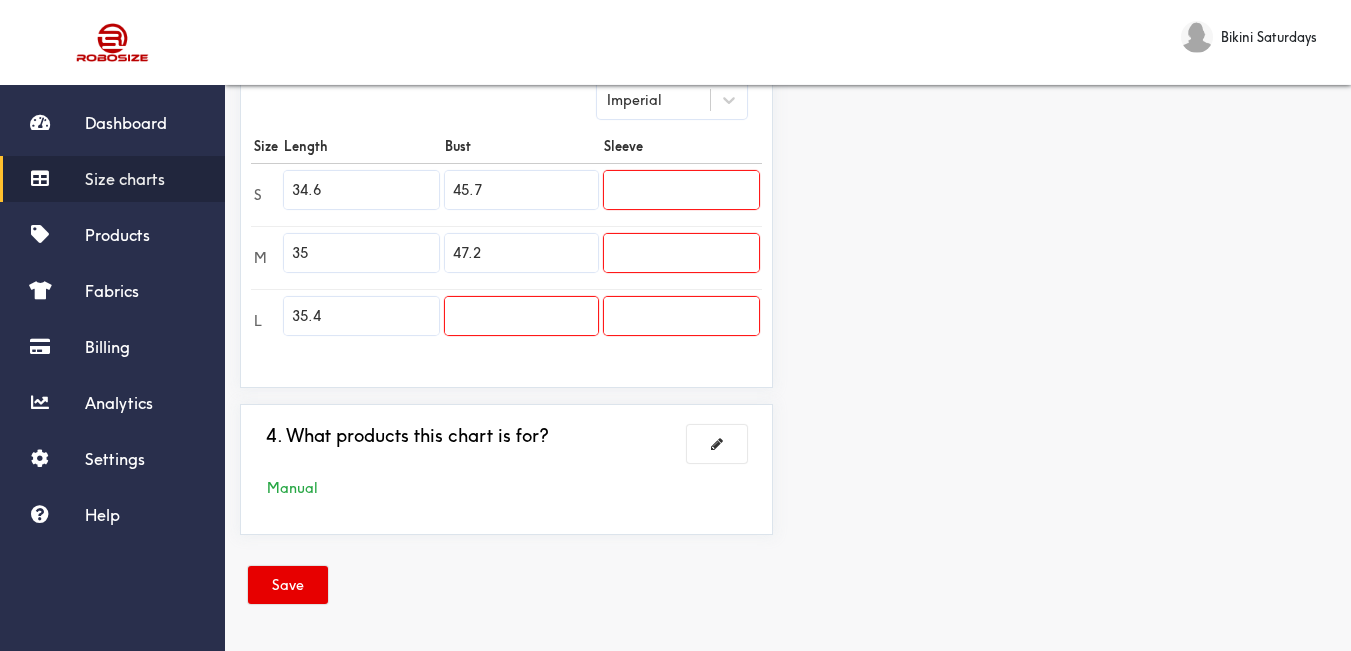 type on "47.2" 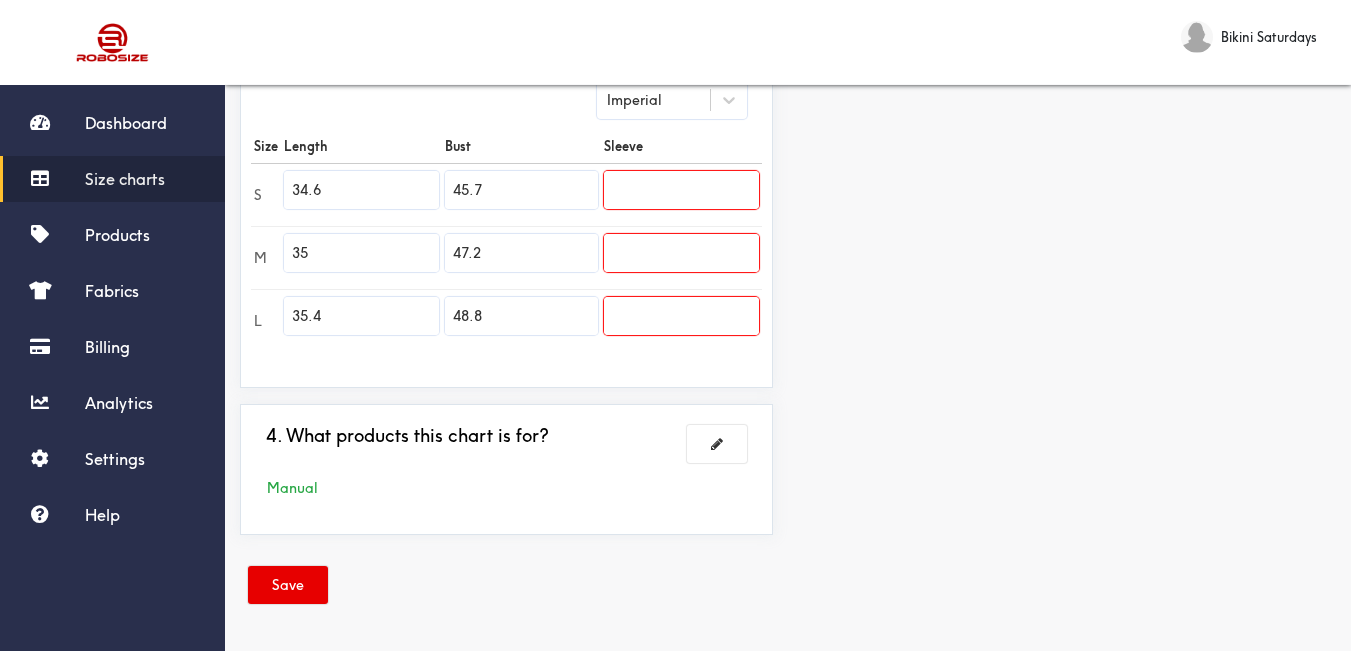 type on "48.8" 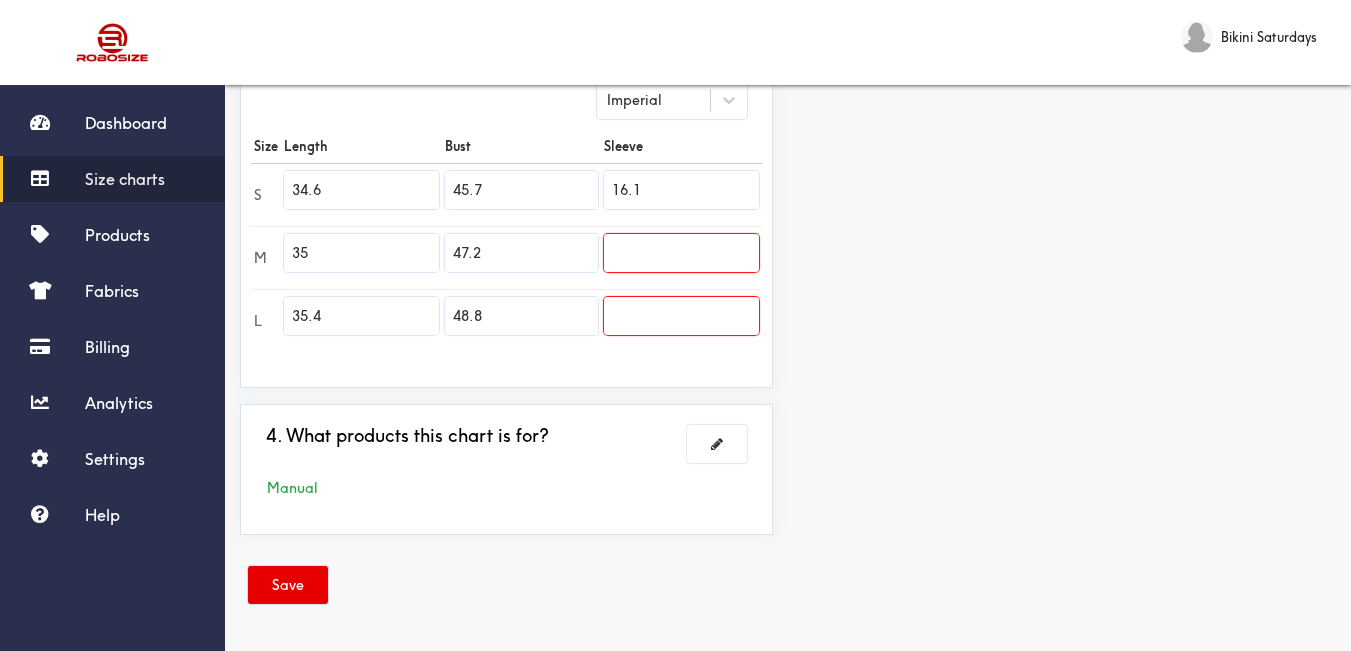type on "16.1" 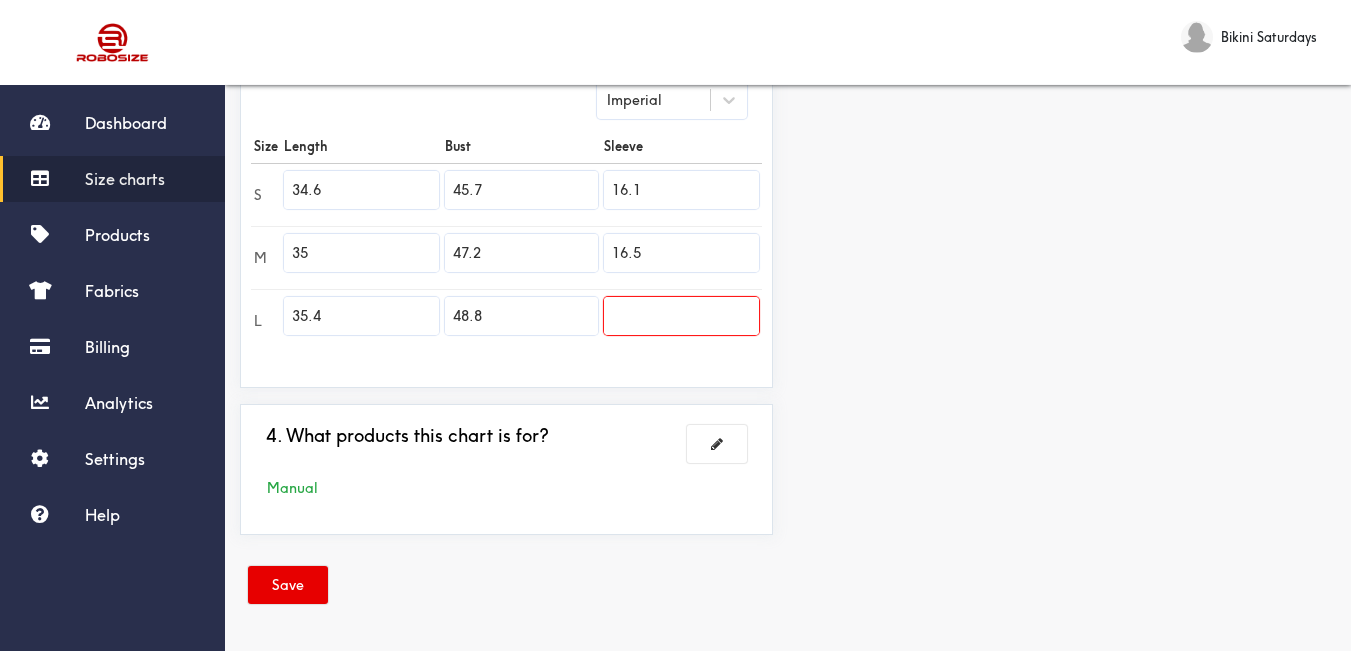 type on "16.5" 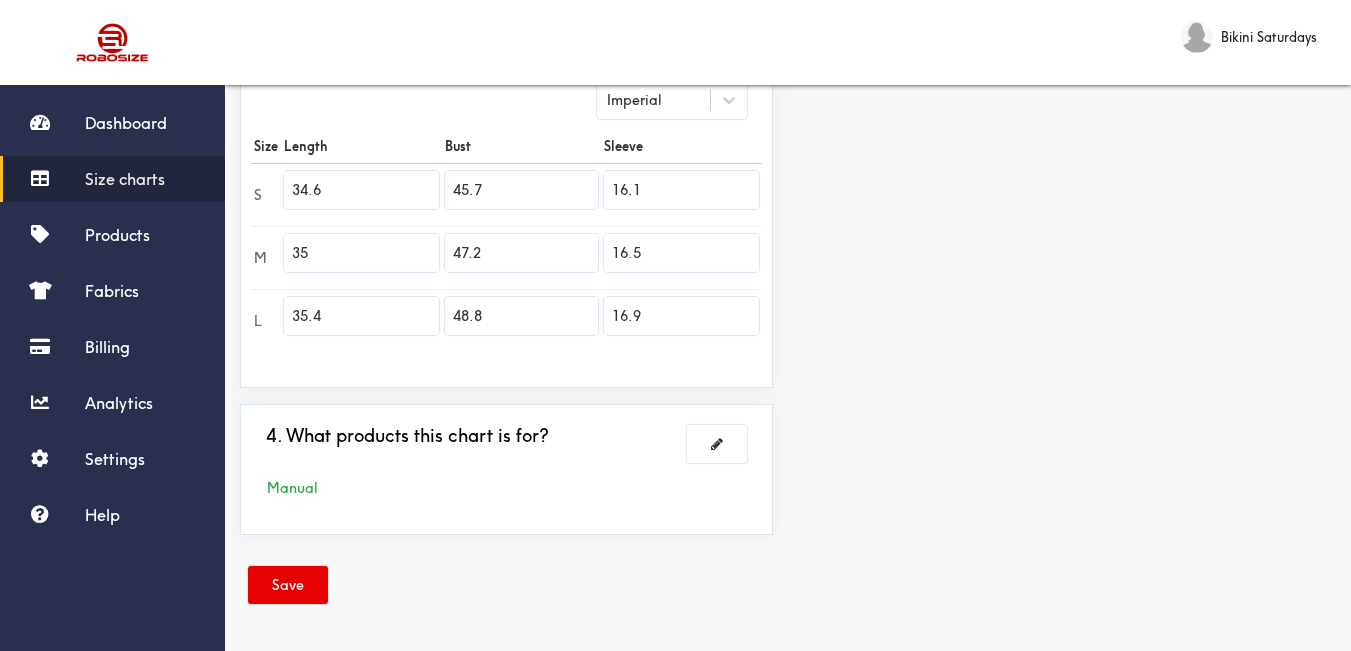 type on "16.9" 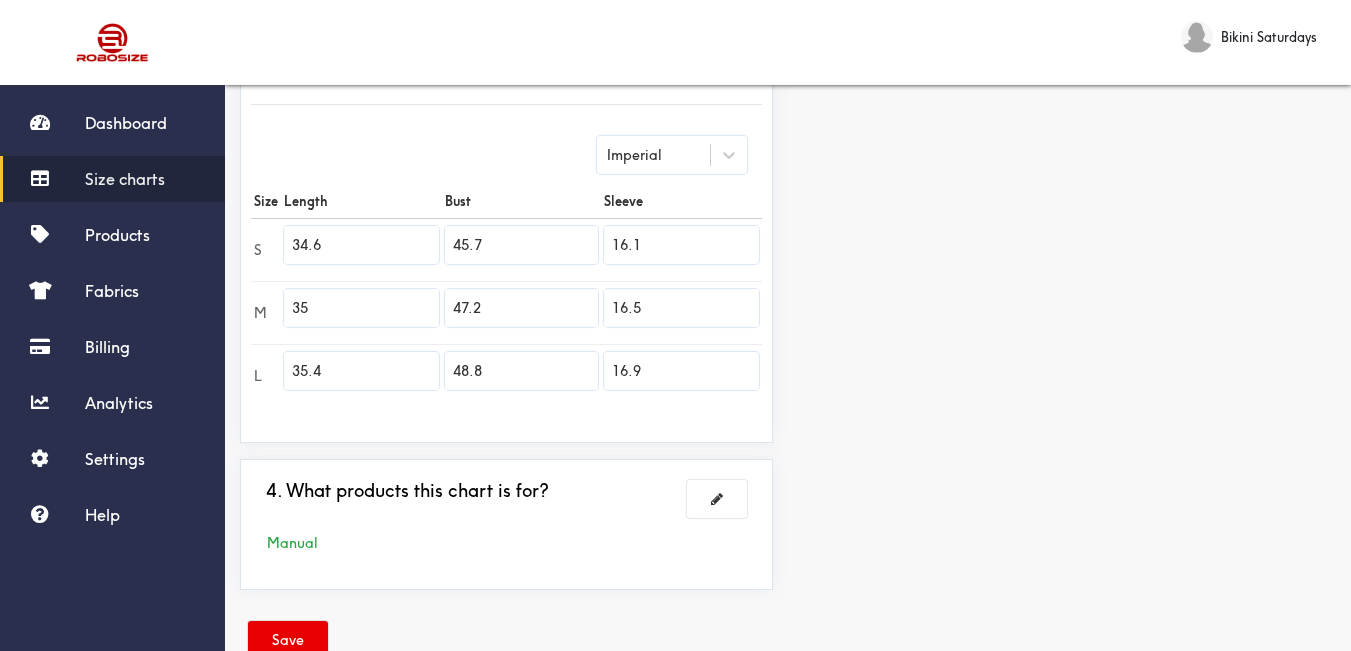 scroll, scrollTop: 555, scrollLeft: 0, axis: vertical 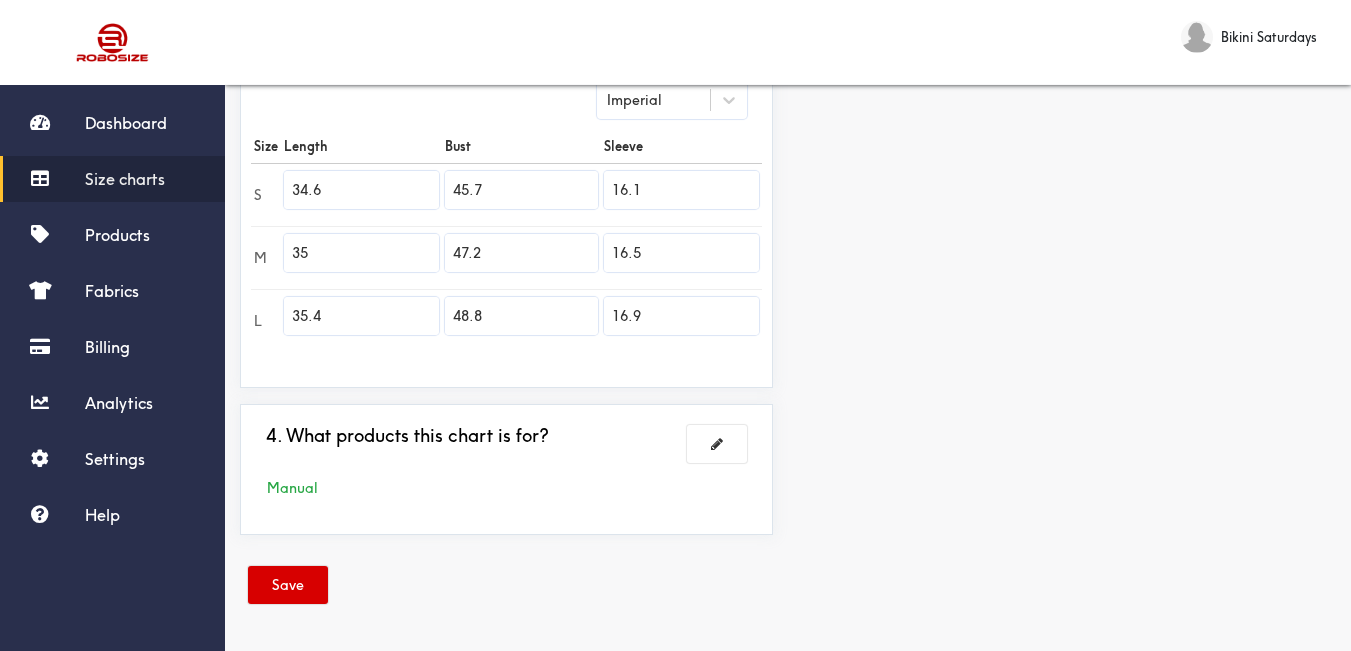click on "Save" at bounding box center [288, 585] 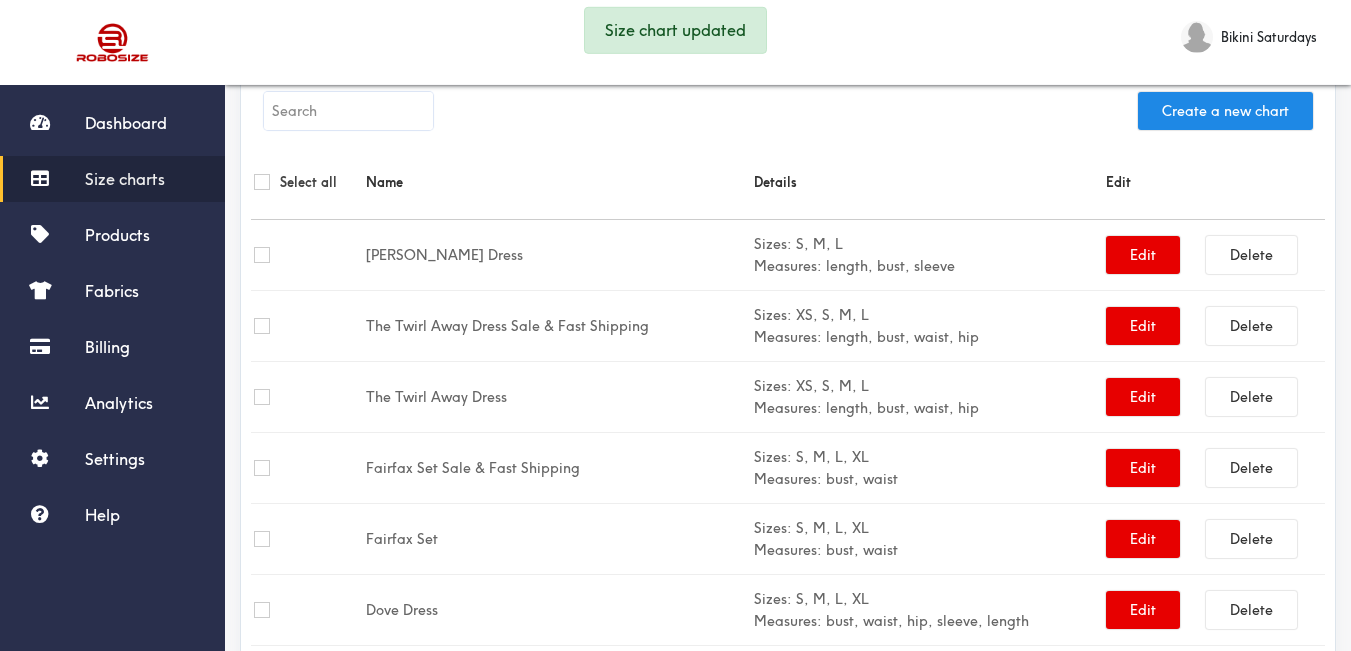 scroll, scrollTop: 555, scrollLeft: 0, axis: vertical 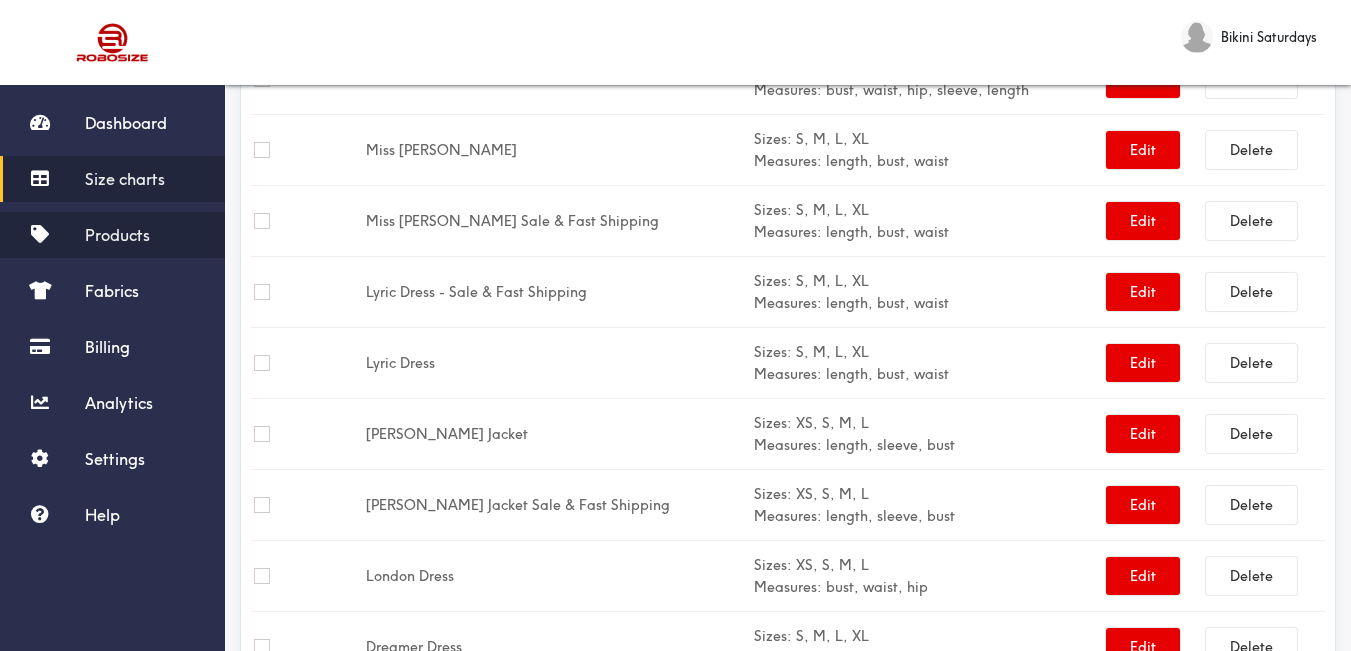 click on "Products" at bounding box center [117, 235] 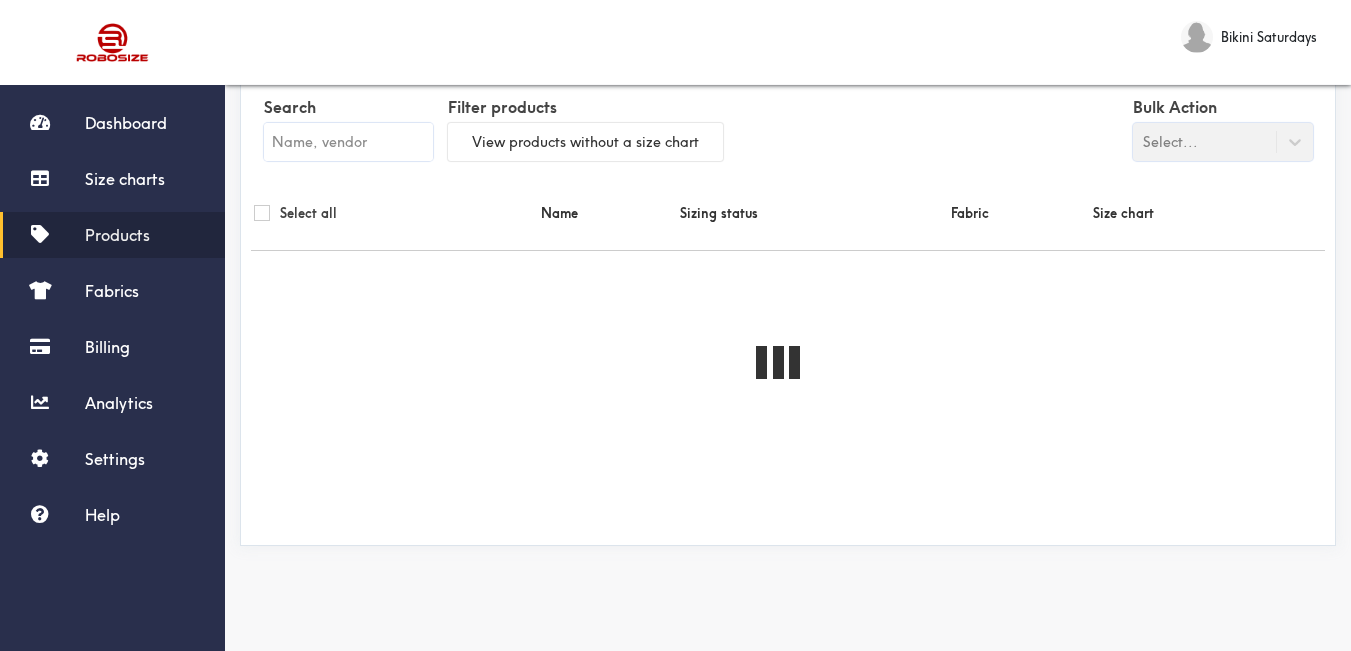 scroll, scrollTop: 0, scrollLeft: 0, axis: both 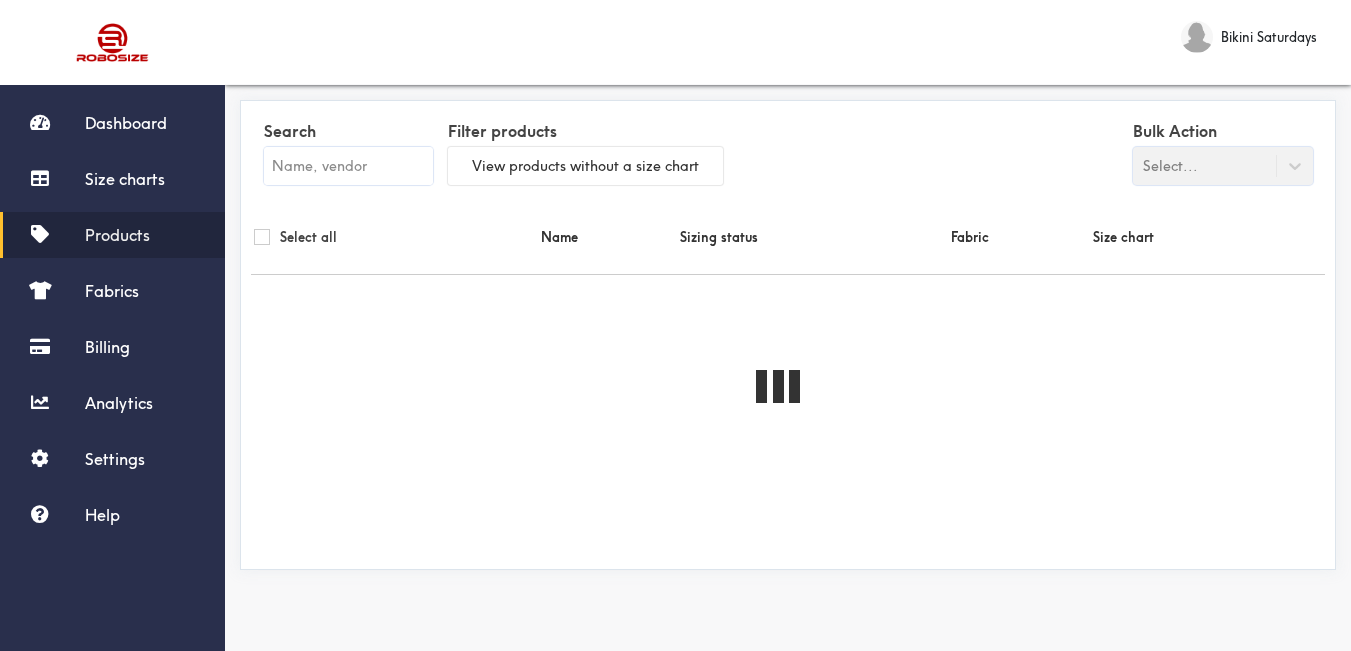 click at bounding box center (348, 166) 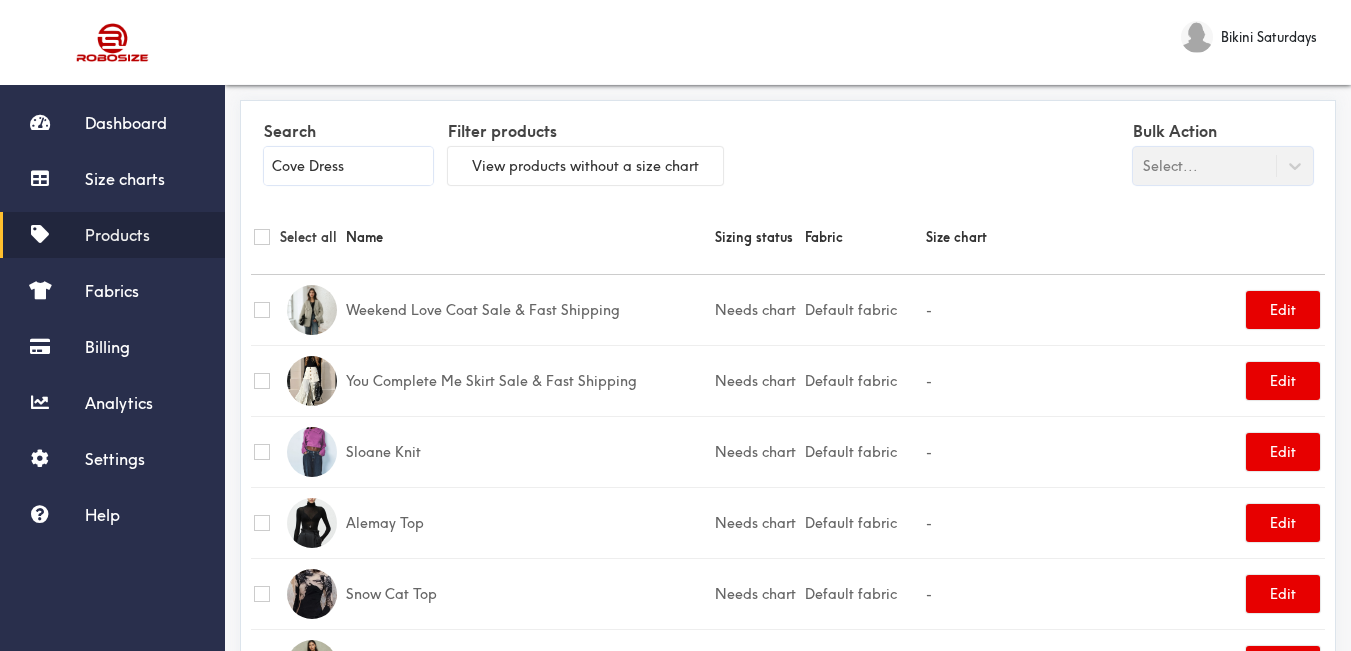 type on "Cove Dress" 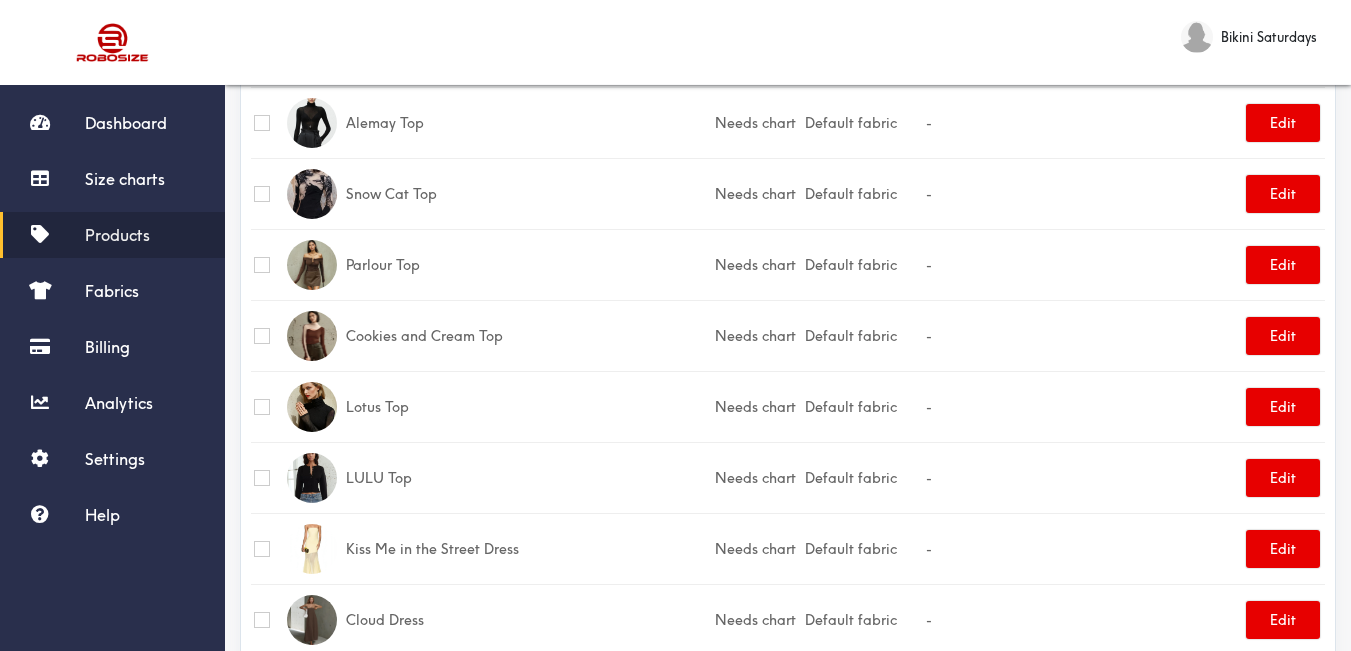 scroll, scrollTop: 0, scrollLeft: 0, axis: both 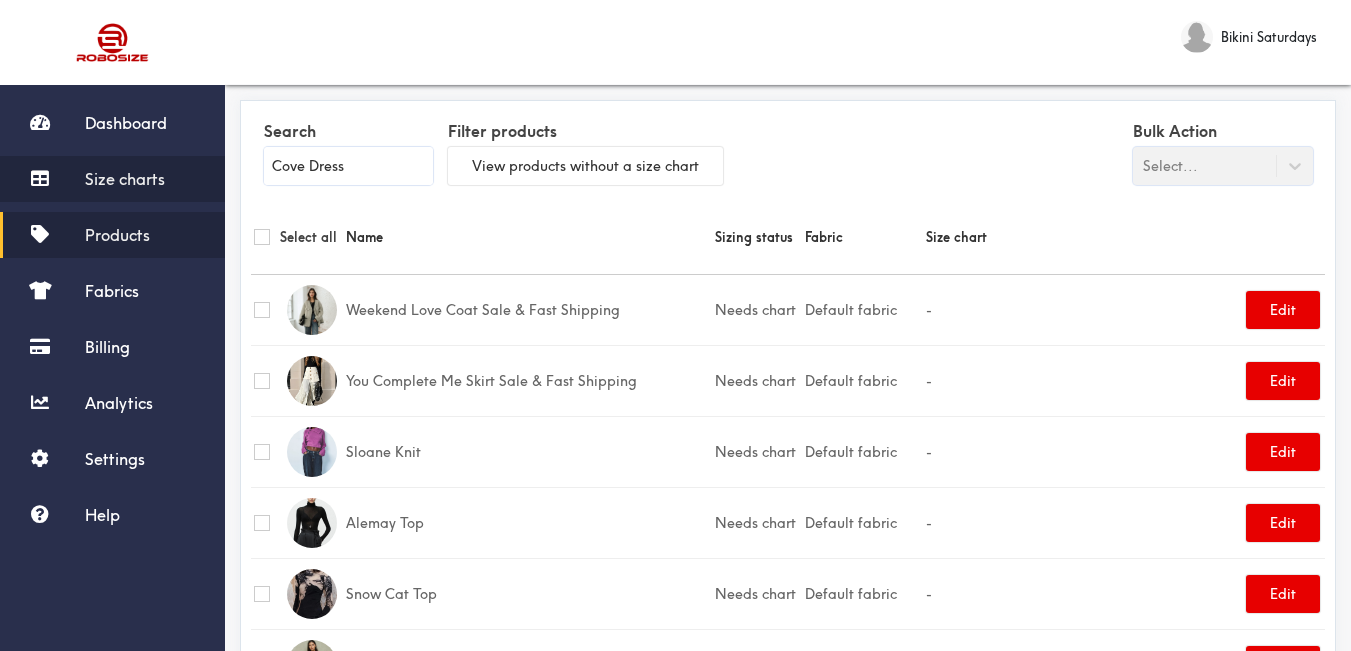 click on "Size charts" at bounding box center (125, 179) 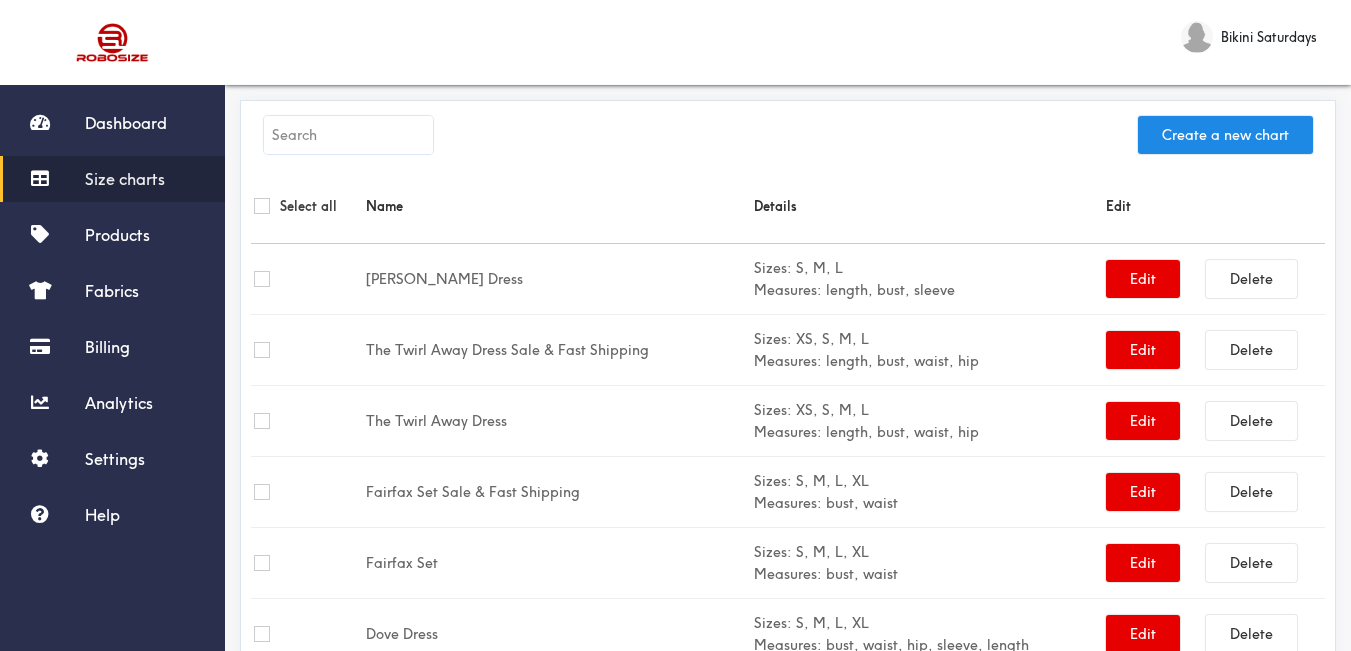 click at bounding box center [348, 135] 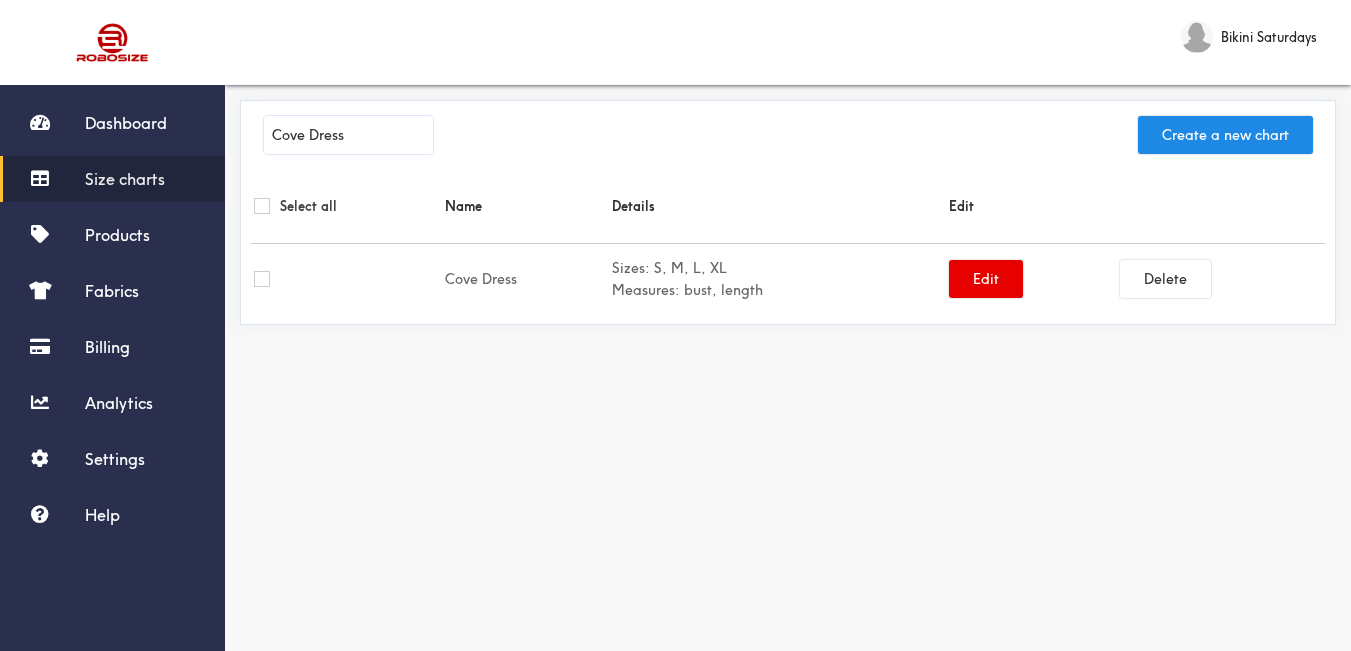 type on "Cove Dress" 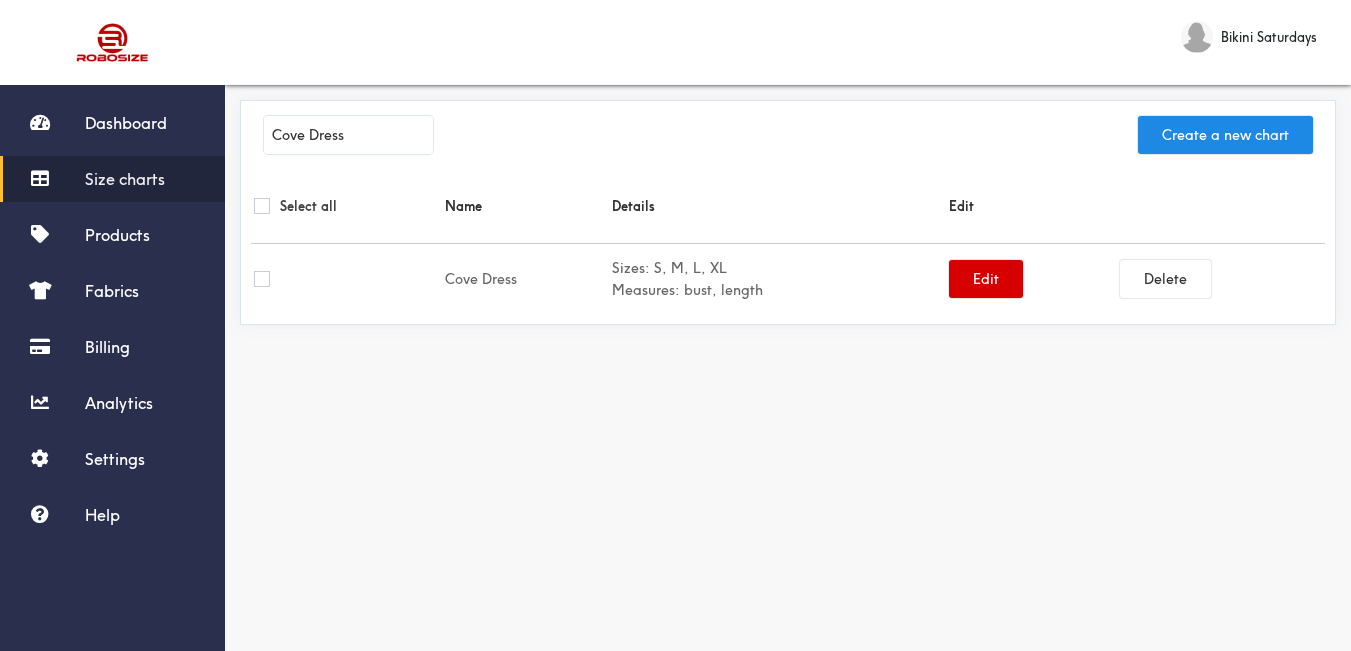 click on "Edit" at bounding box center [986, 279] 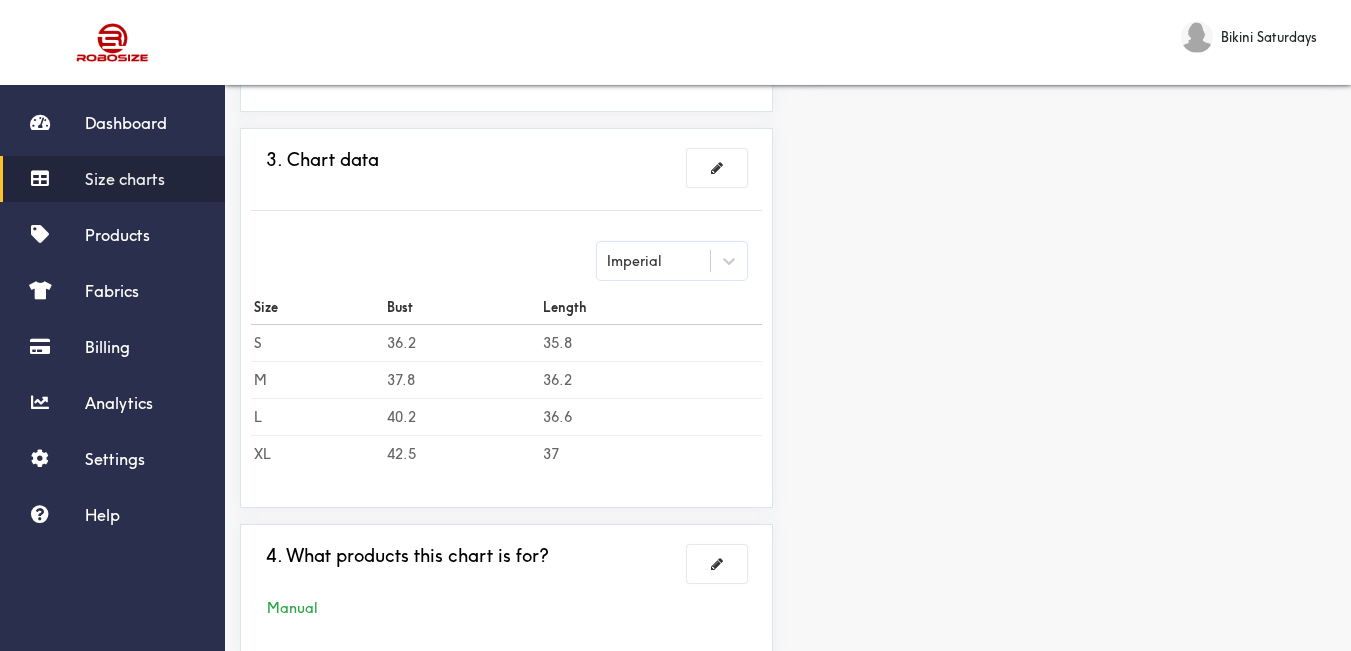 scroll, scrollTop: 200, scrollLeft: 0, axis: vertical 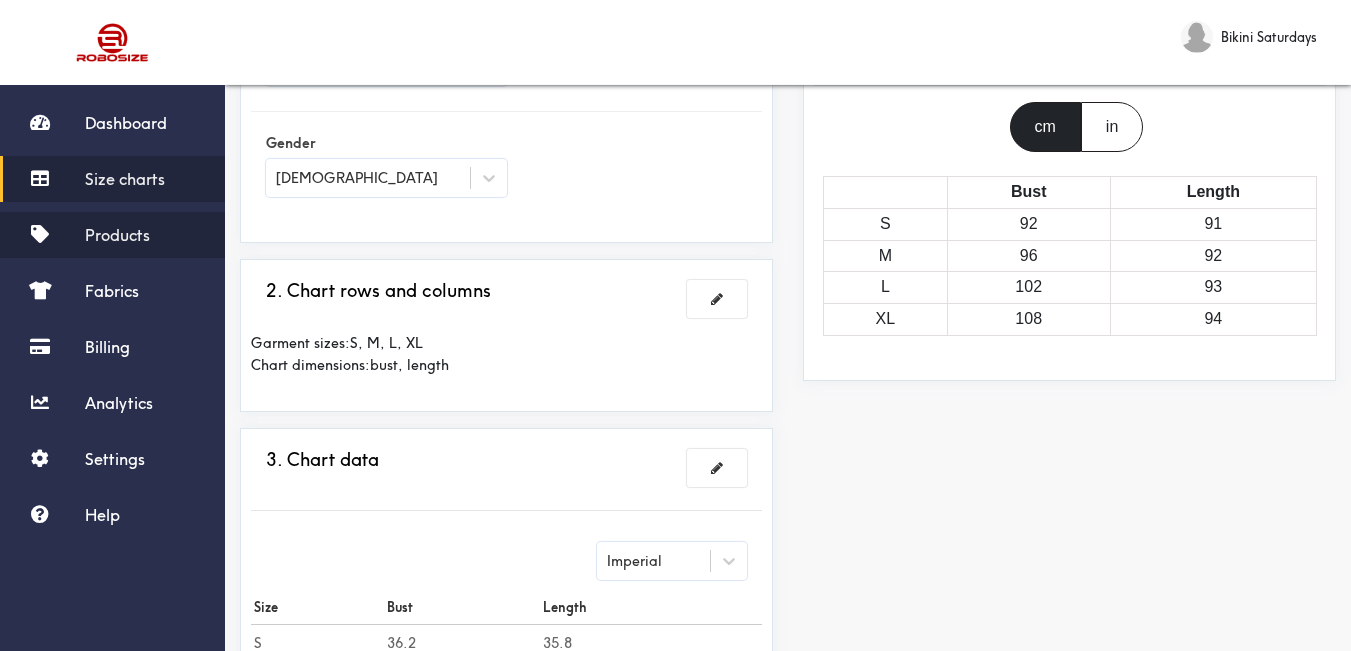 click on "Products" at bounding box center (117, 235) 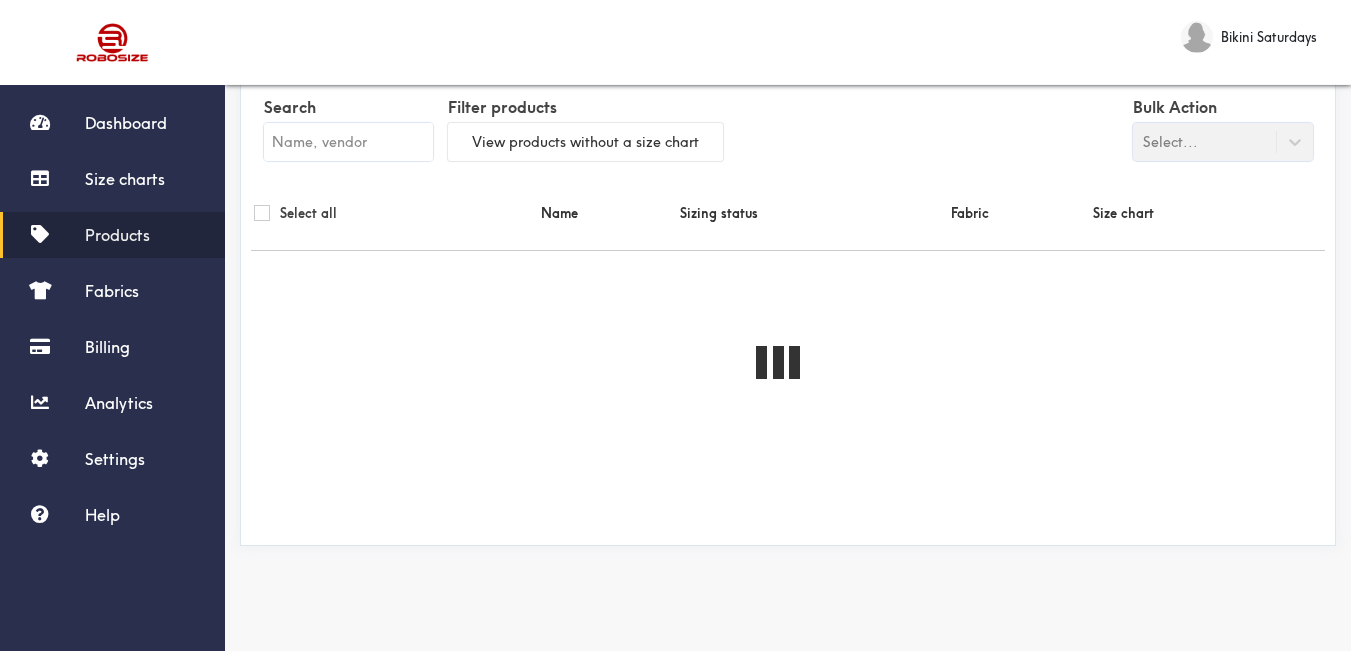 scroll, scrollTop: 0, scrollLeft: 0, axis: both 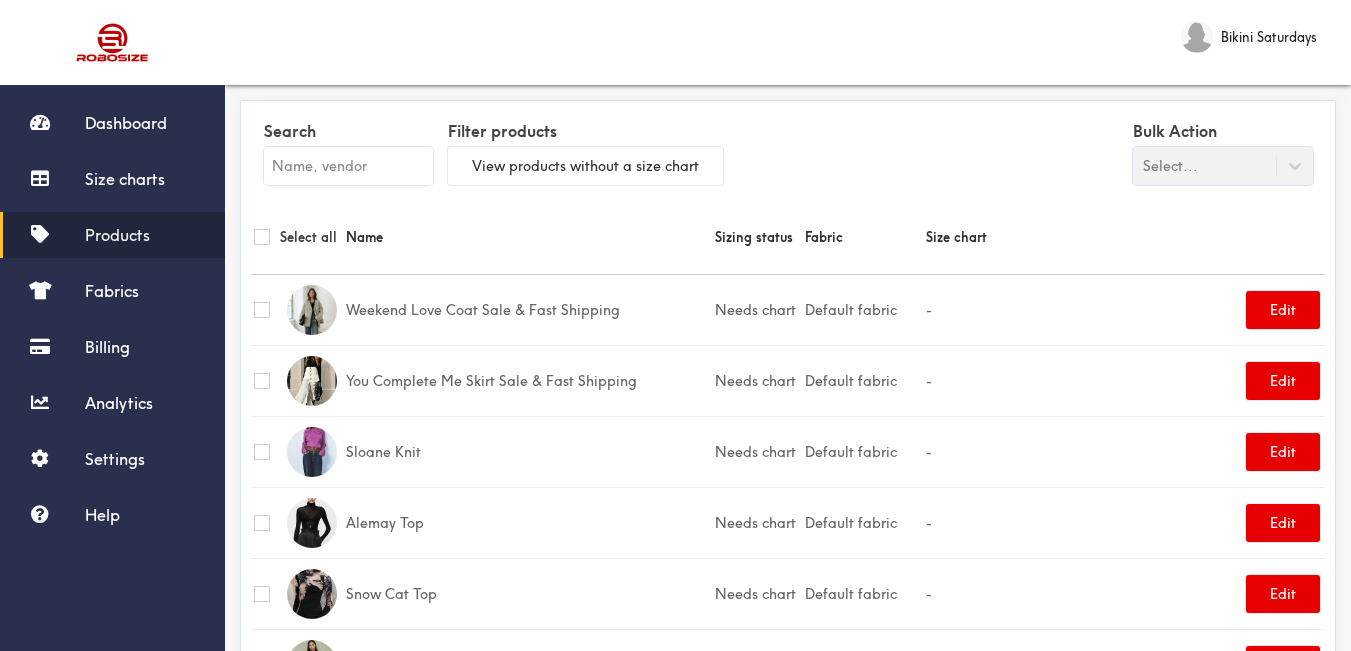 click at bounding box center [348, 166] 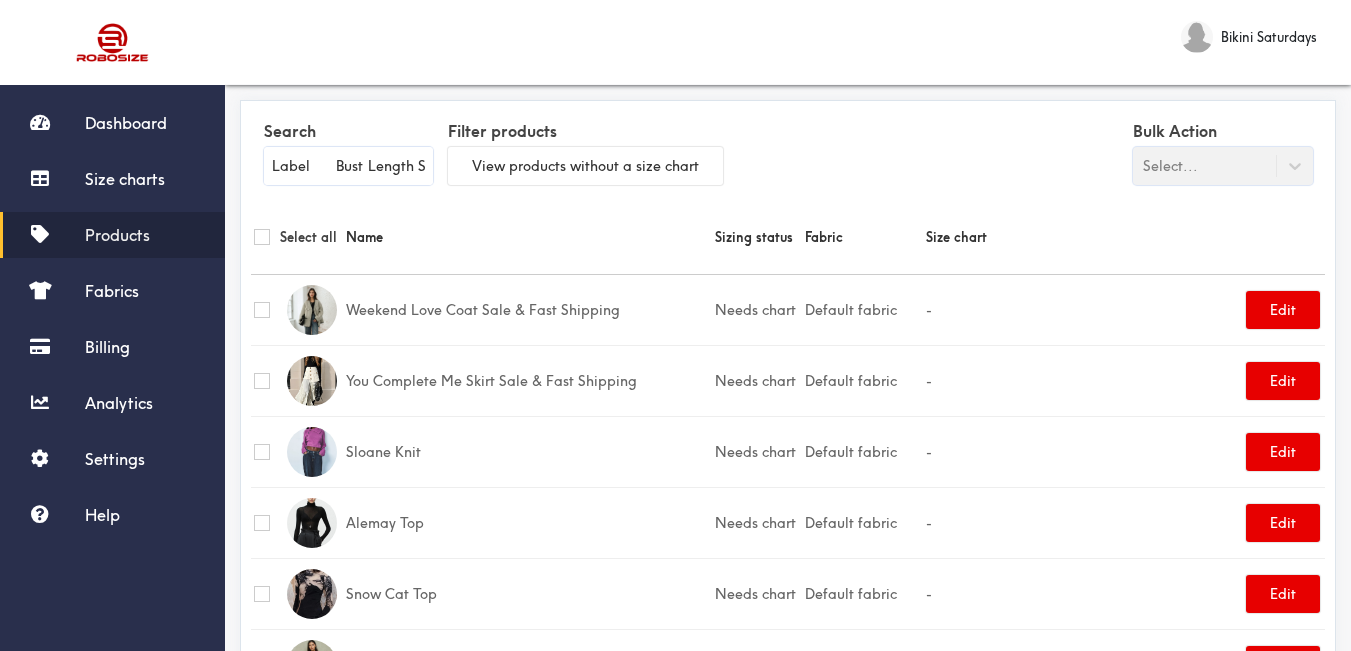scroll, scrollTop: 0, scrollLeft: 311, axis: horizontal 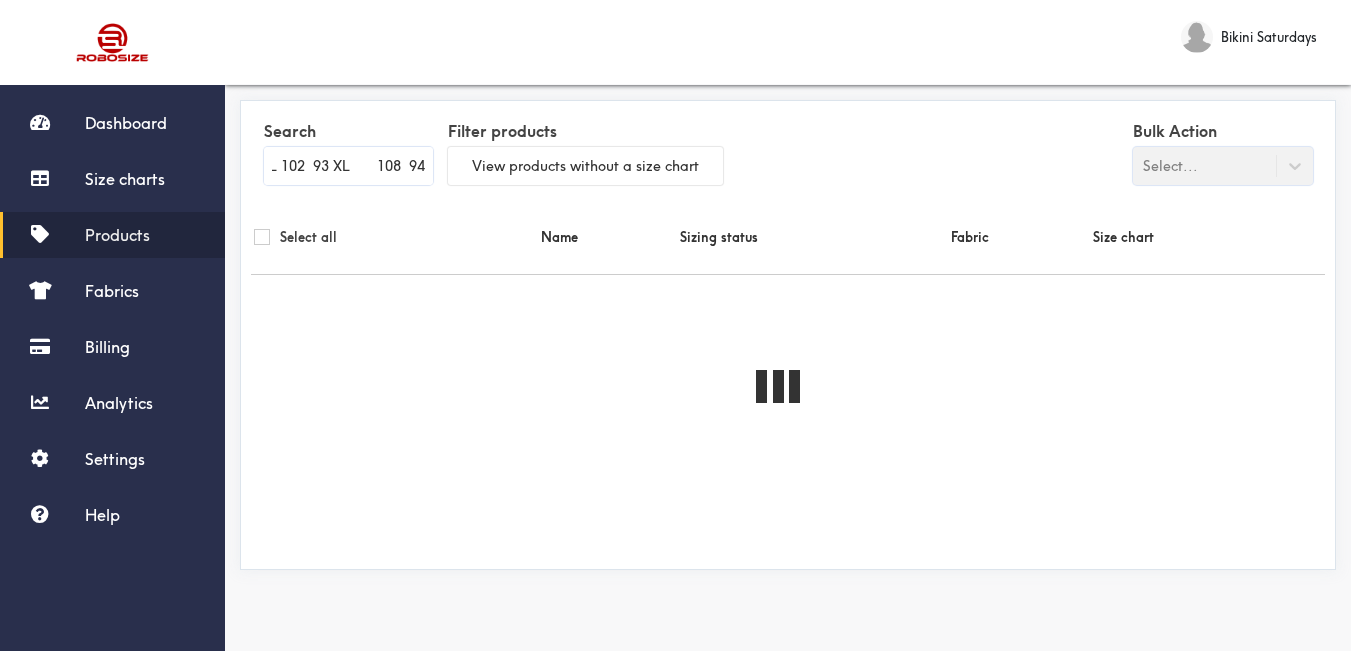 type on "Label	Bust	Length S	92	91 M	96	92 L	102	93 XL	108	94" 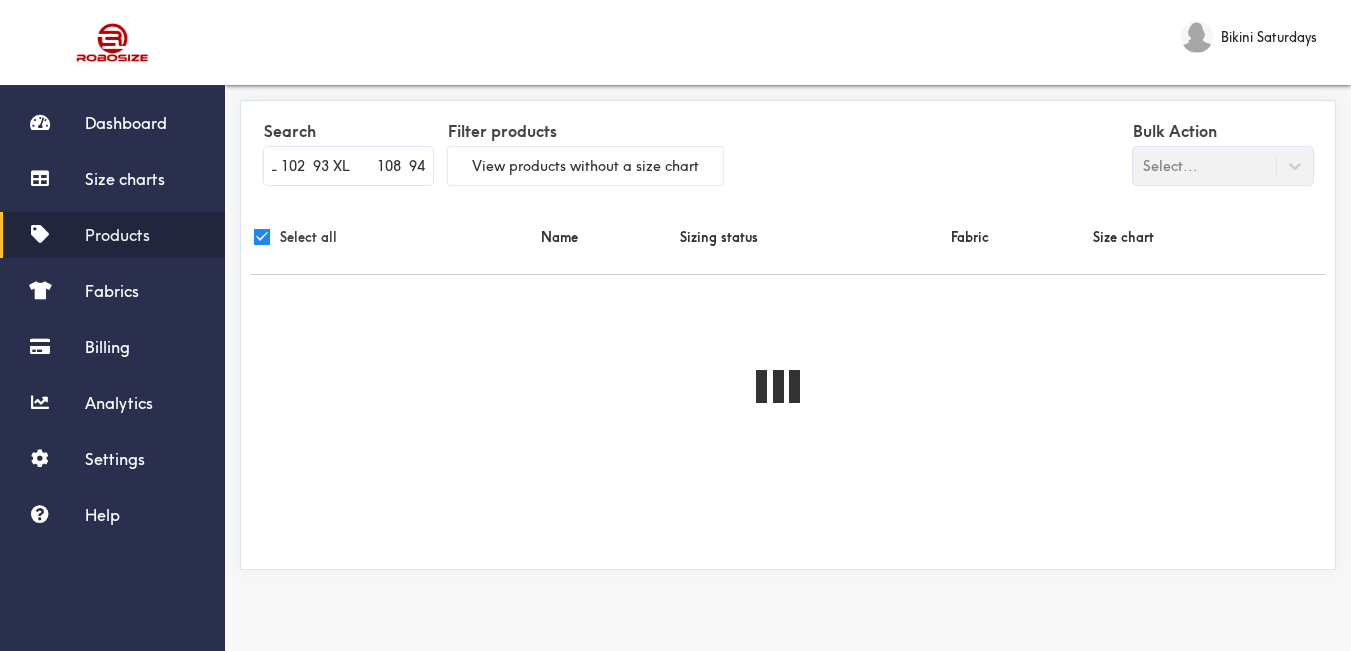 checkbox on "true" 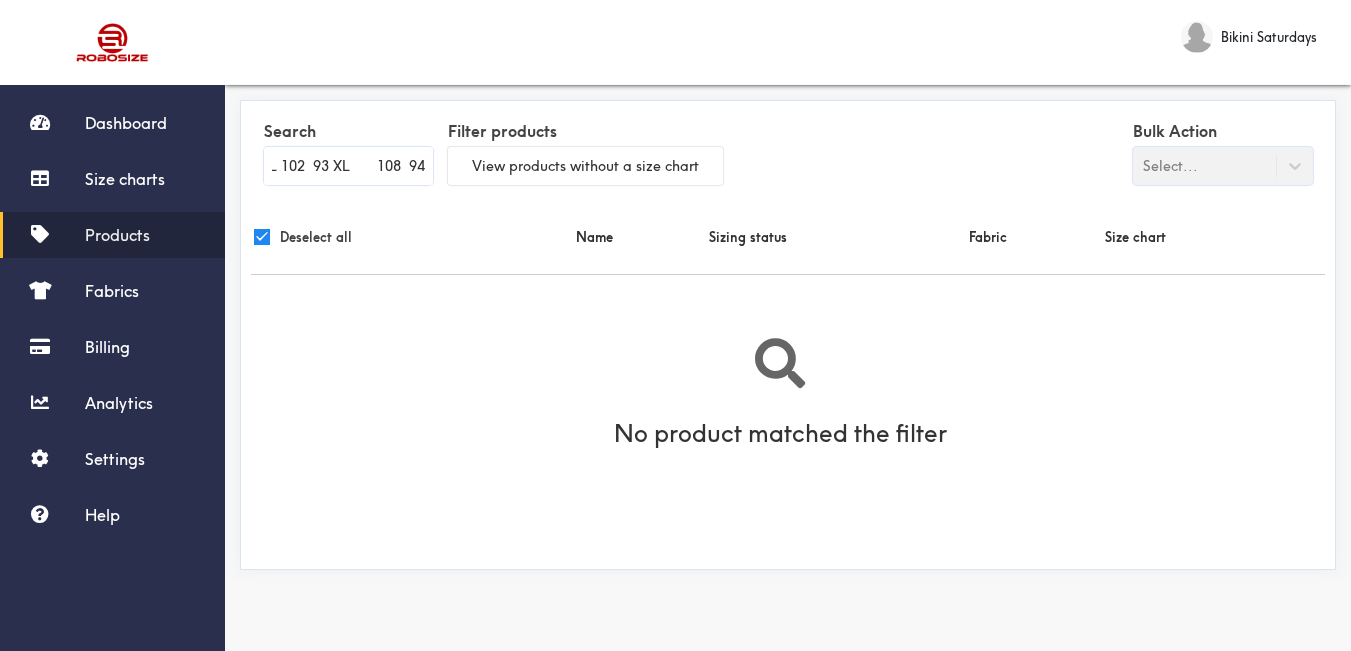 scroll, scrollTop: 0, scrollLeft: 0, axis: both 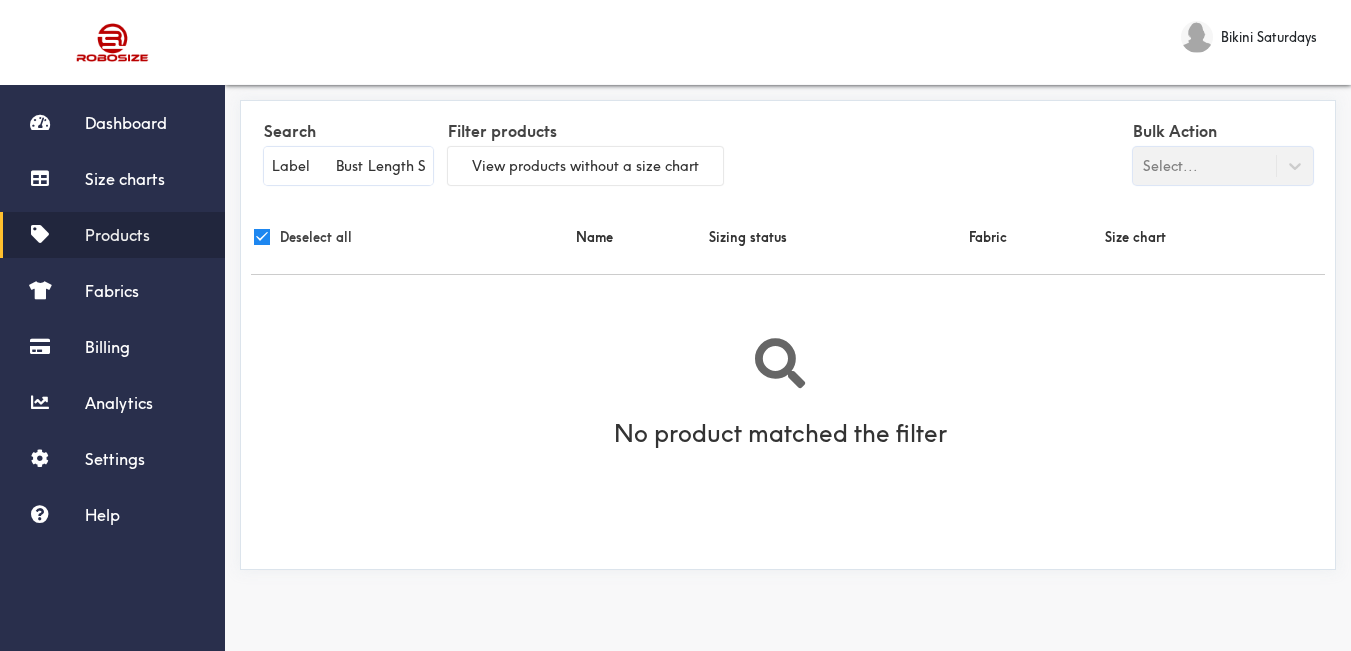 click on "Label	Bust	Length S	92	91 M	96	92 L	102	93 XL	108	94" at bounding box center [348, 166] 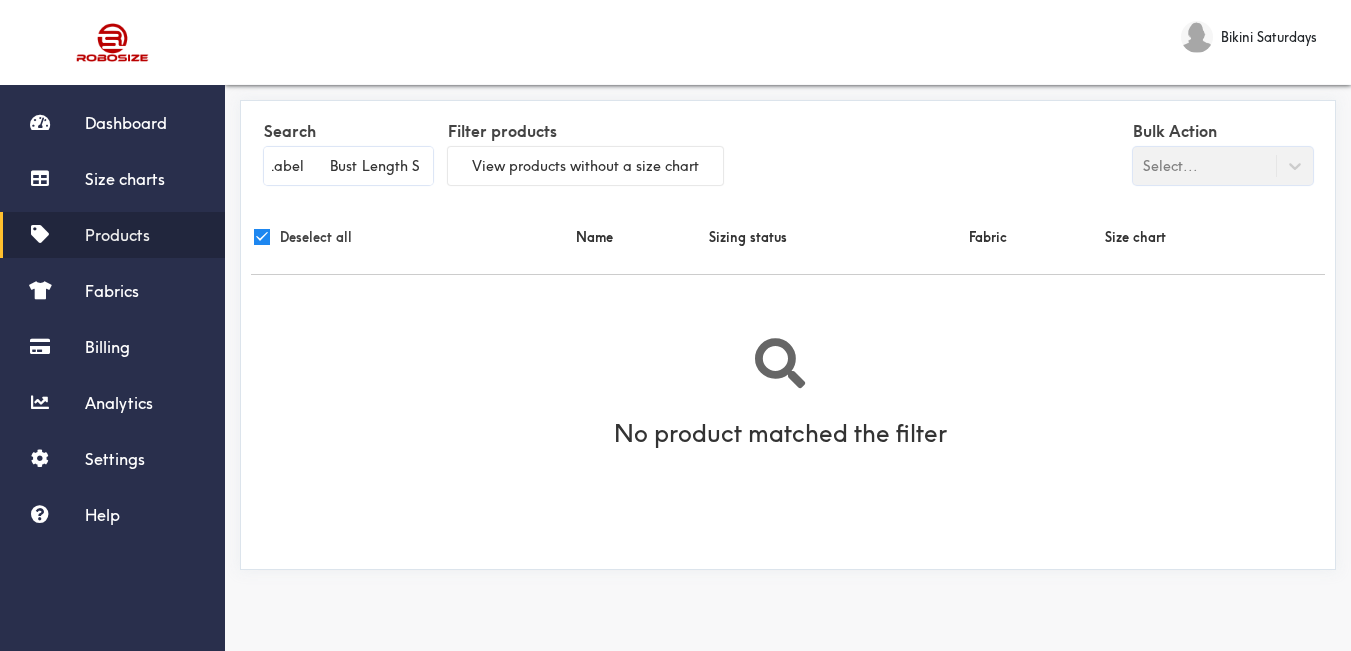 paste on "Cove Dress" 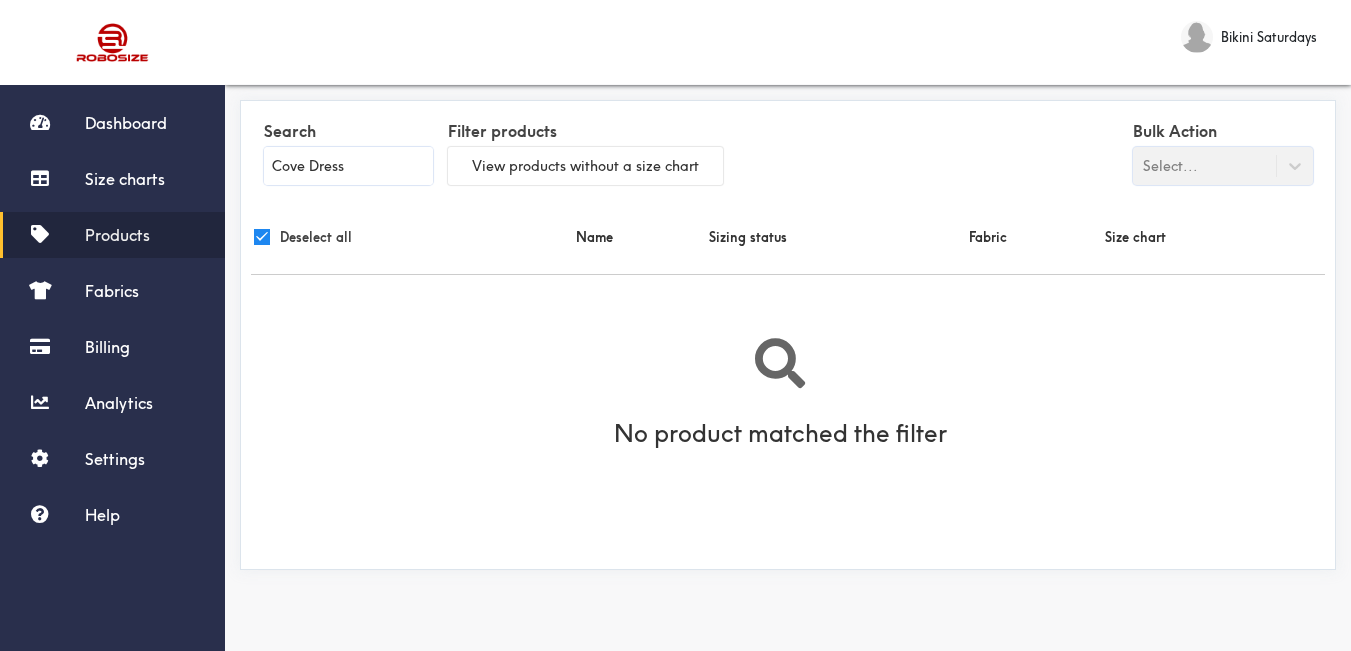 scroll, scrollTop: 0, scrollLeft: 0, axis: both 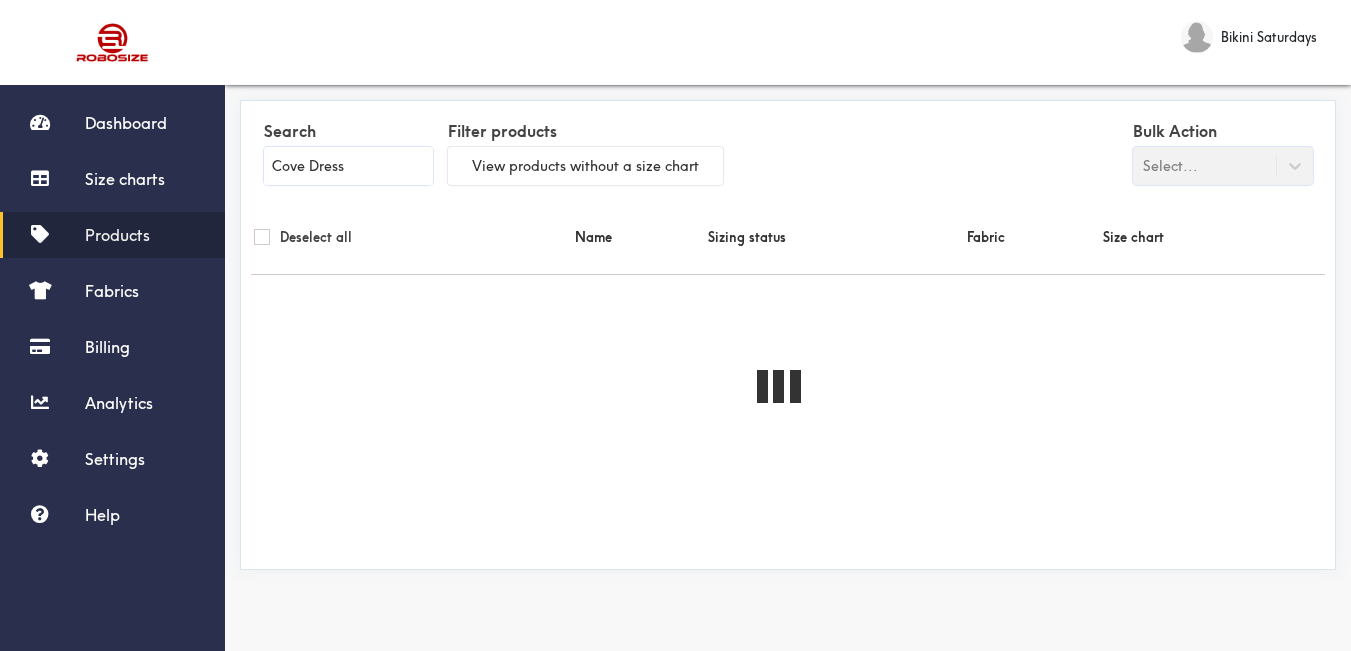 checkbox on "false" 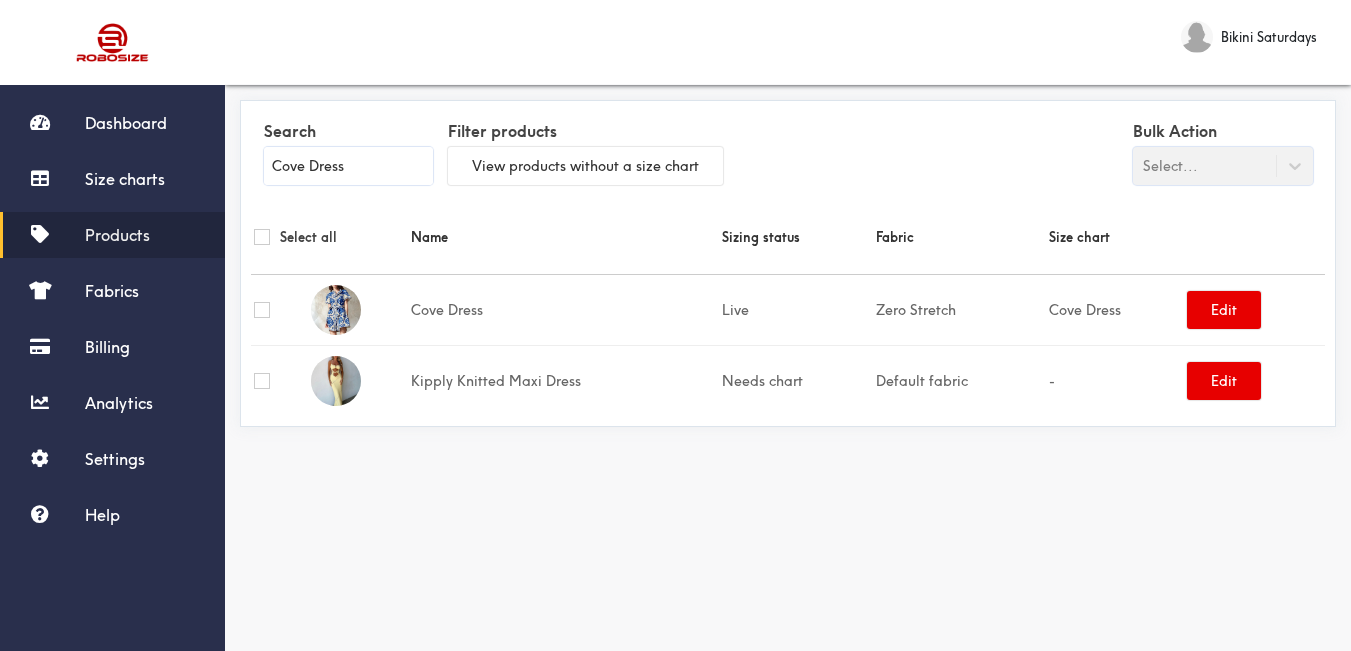 type on "Cove Dress" 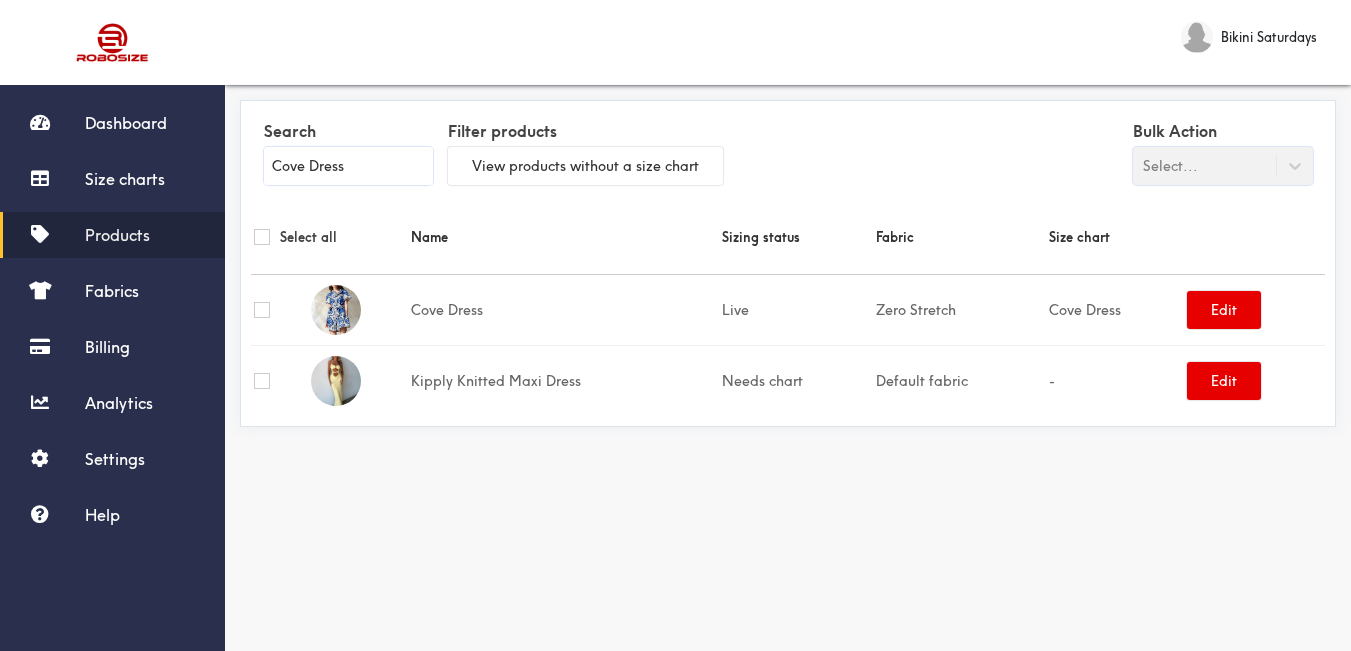 click on "Products" at bounding box center (117, 235) 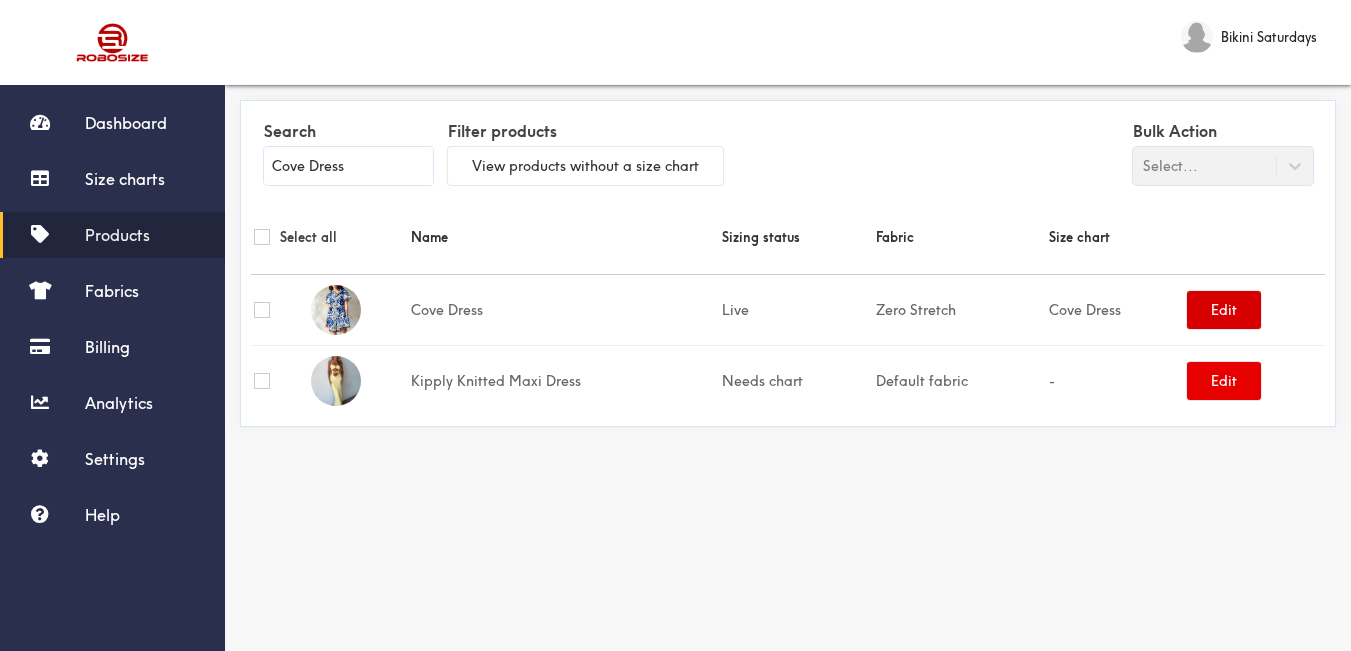 click on "Edit" at bounding box center [1224, 310] 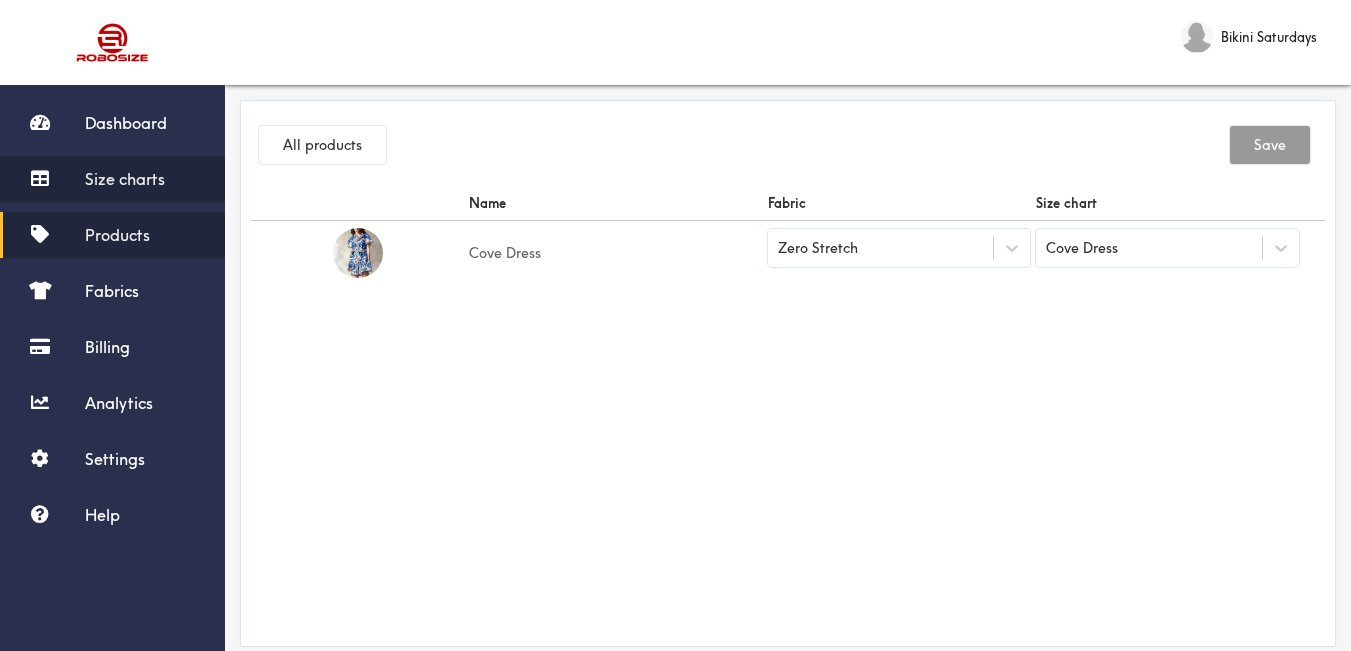 click on "Size charts" at bounding box center (125, 179) 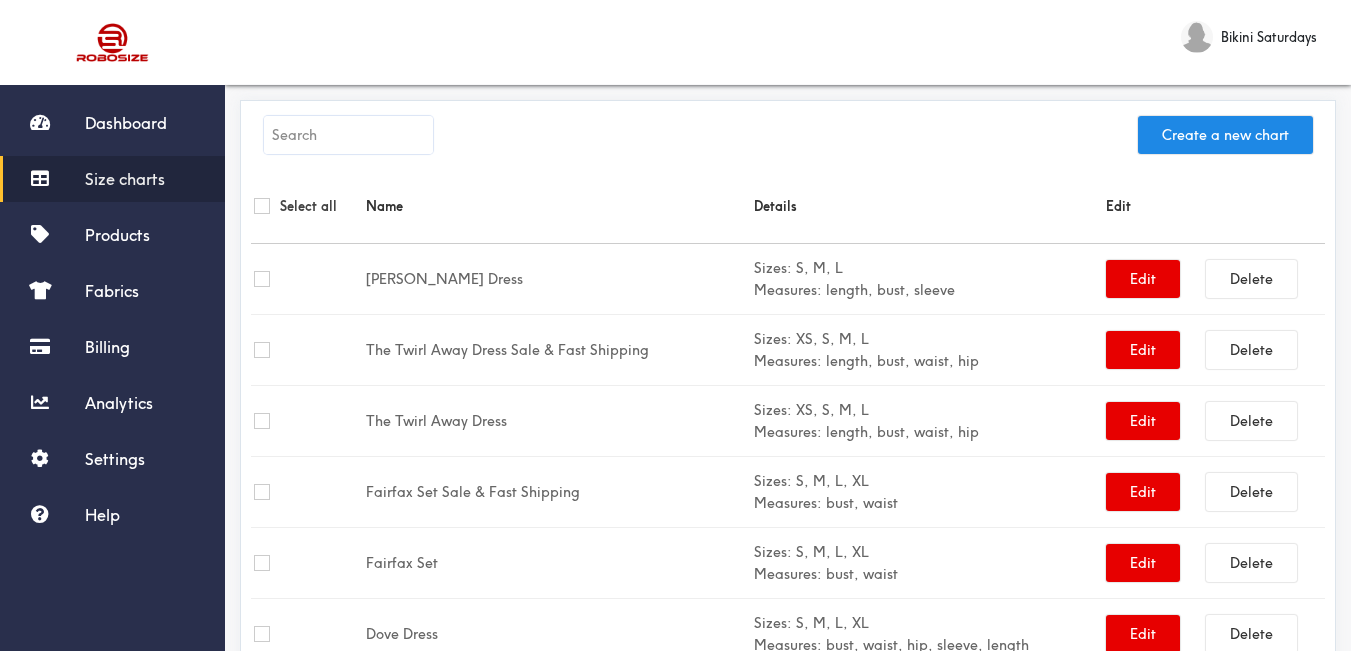 click at bounding box center [348, 135] 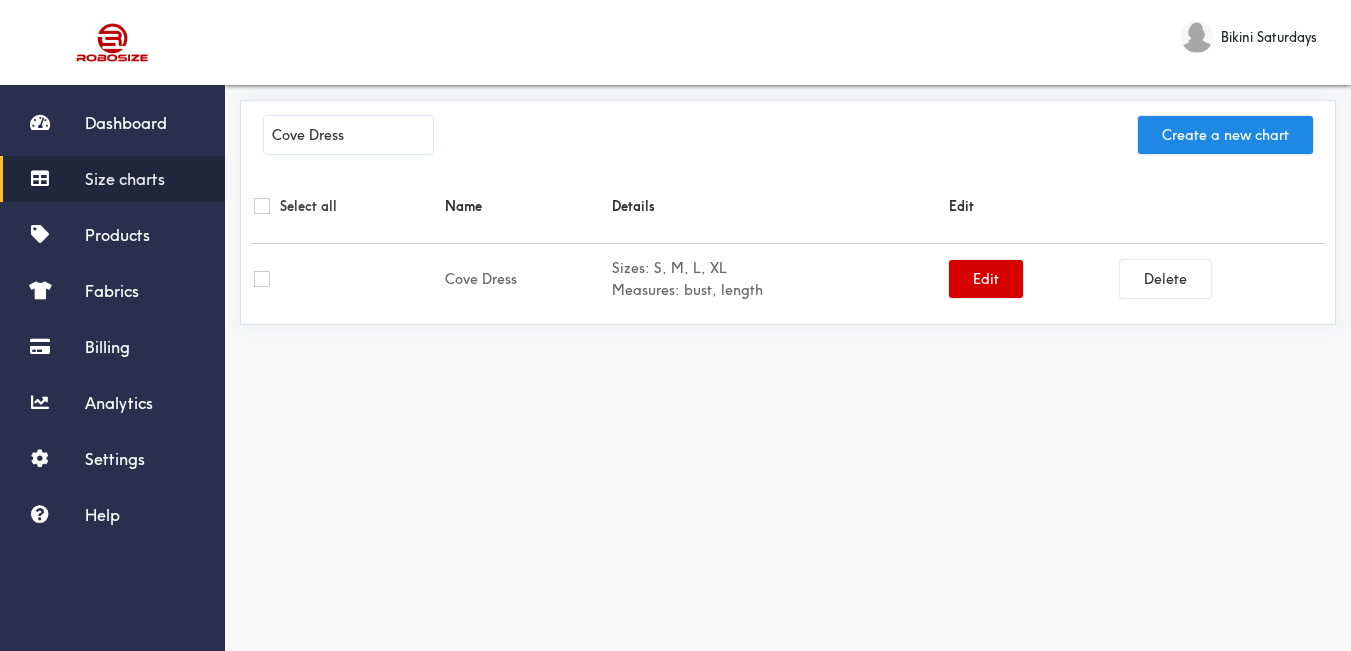 type on "Cove Dress" 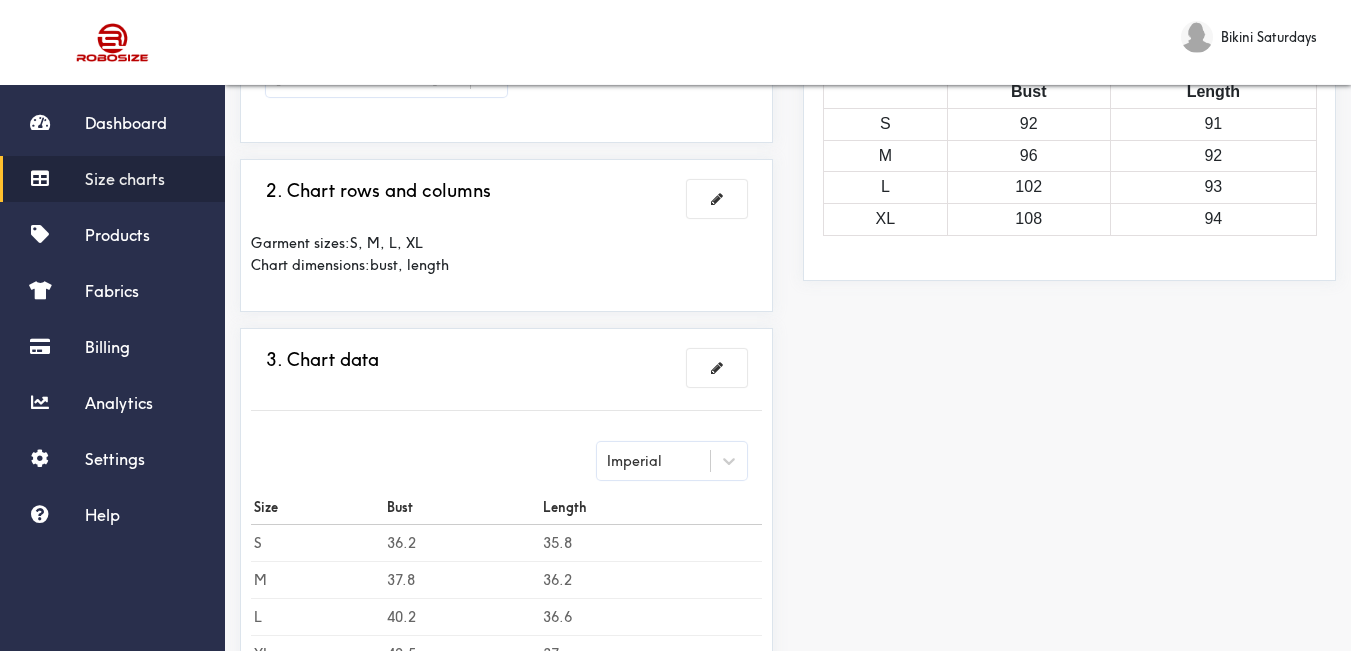 scroll, scrollTop: 500, scrollLeft: 0, axis: vertical 